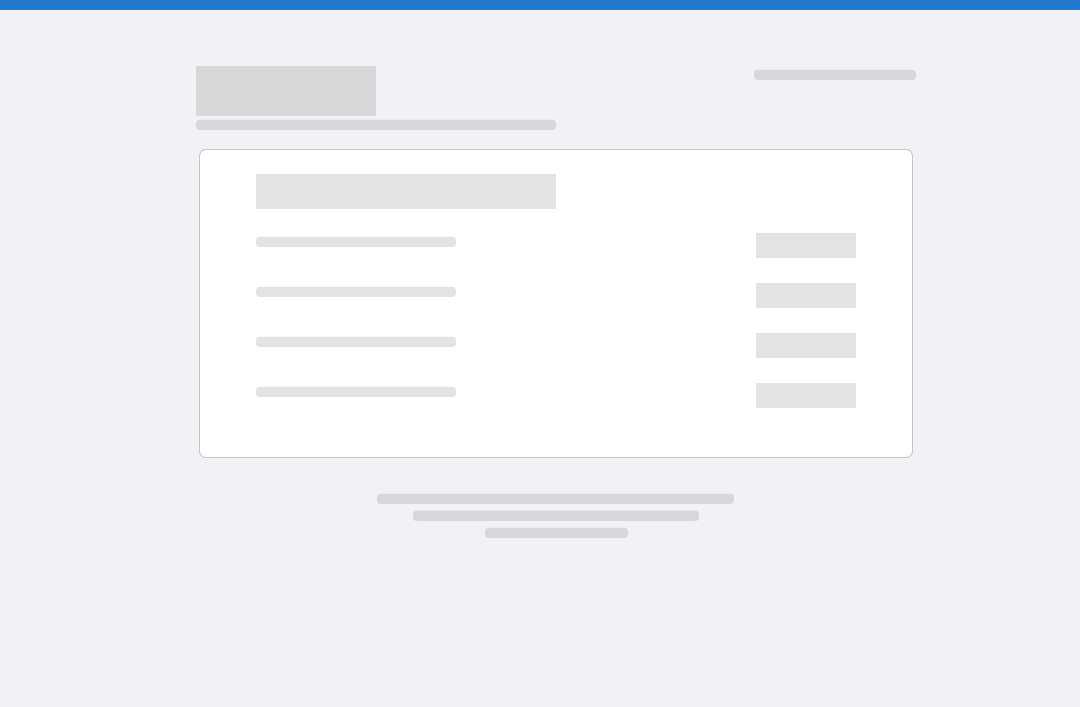 scroll, scrollTop: 0, scrollLeft: 0, axis: both 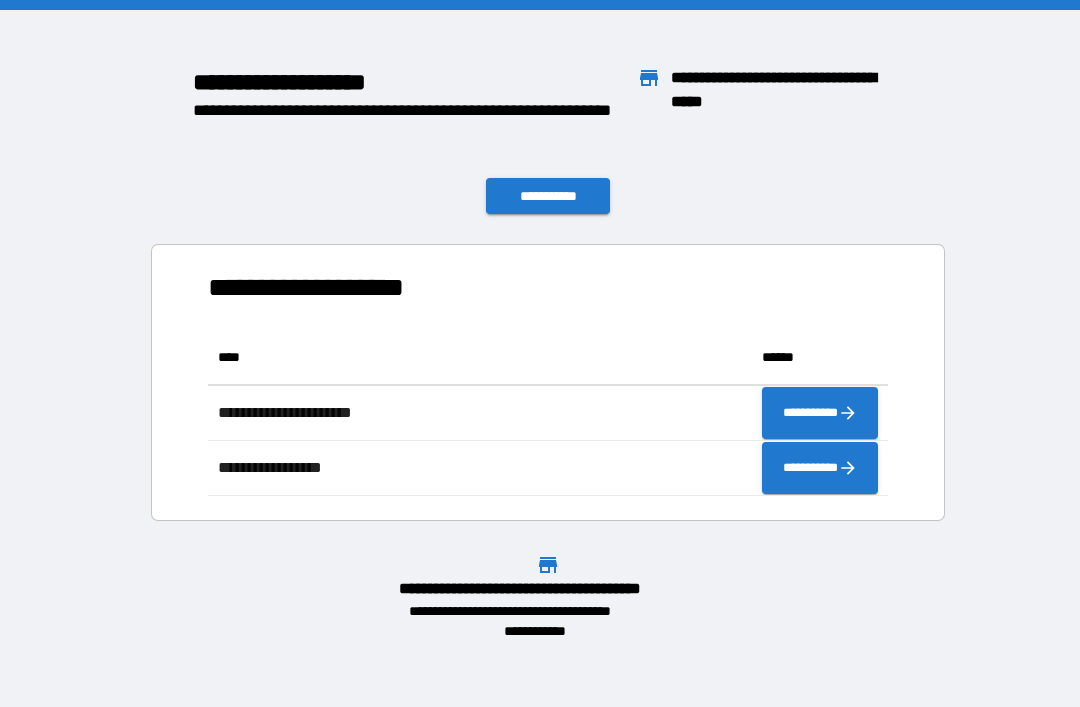 click on "**********" at bounding box center [548, 196] 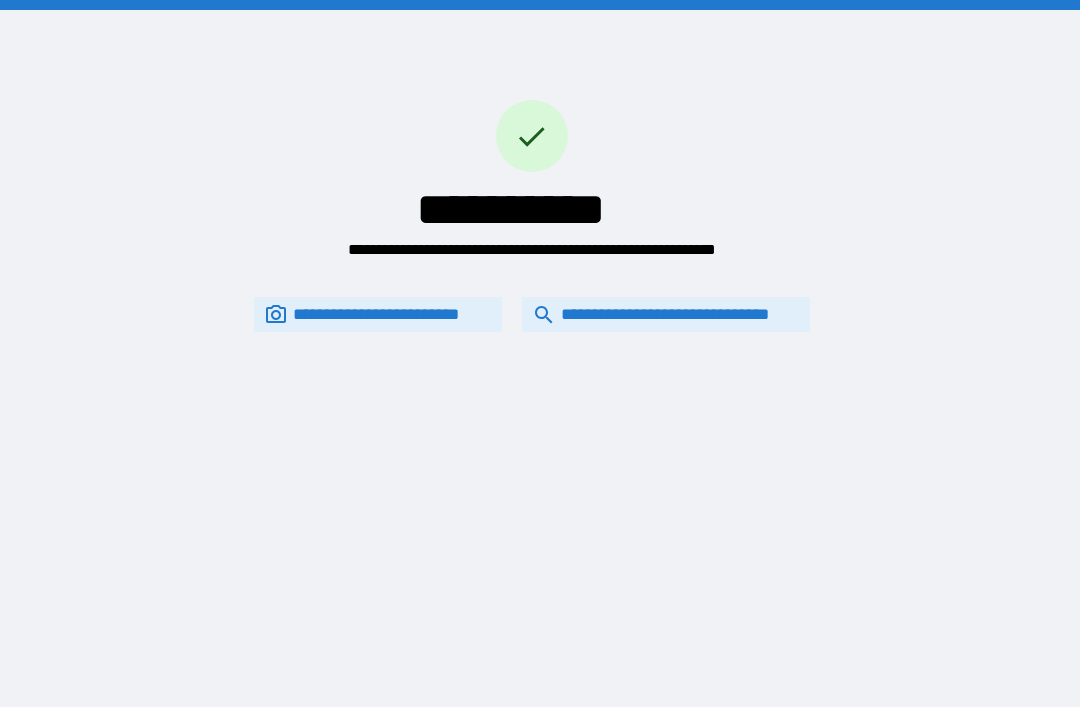 click on "**********" at bounding box center [666, 314] 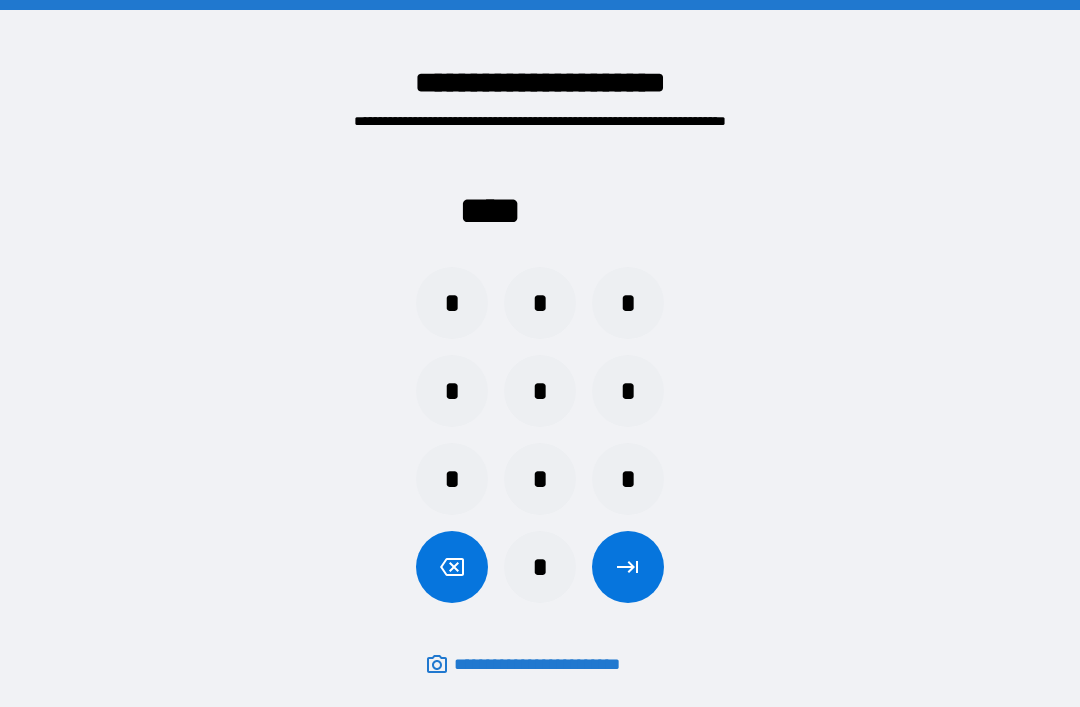 click on "*" at bounding box center [540, 567] 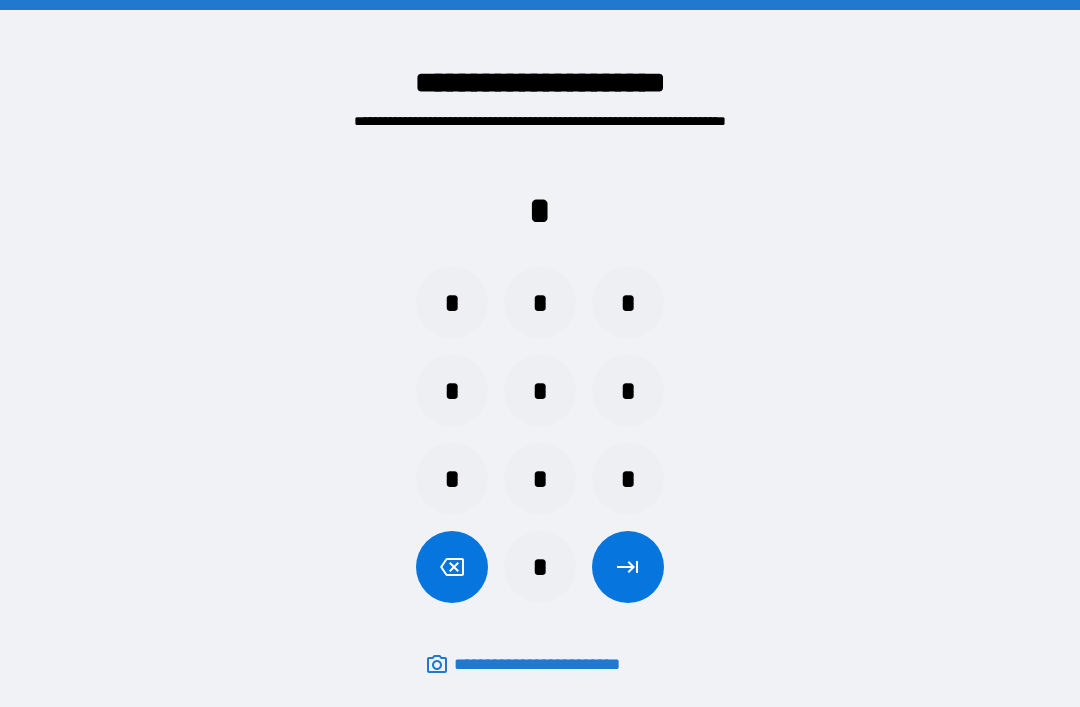 click on "*" at bounding box center [540, 479] 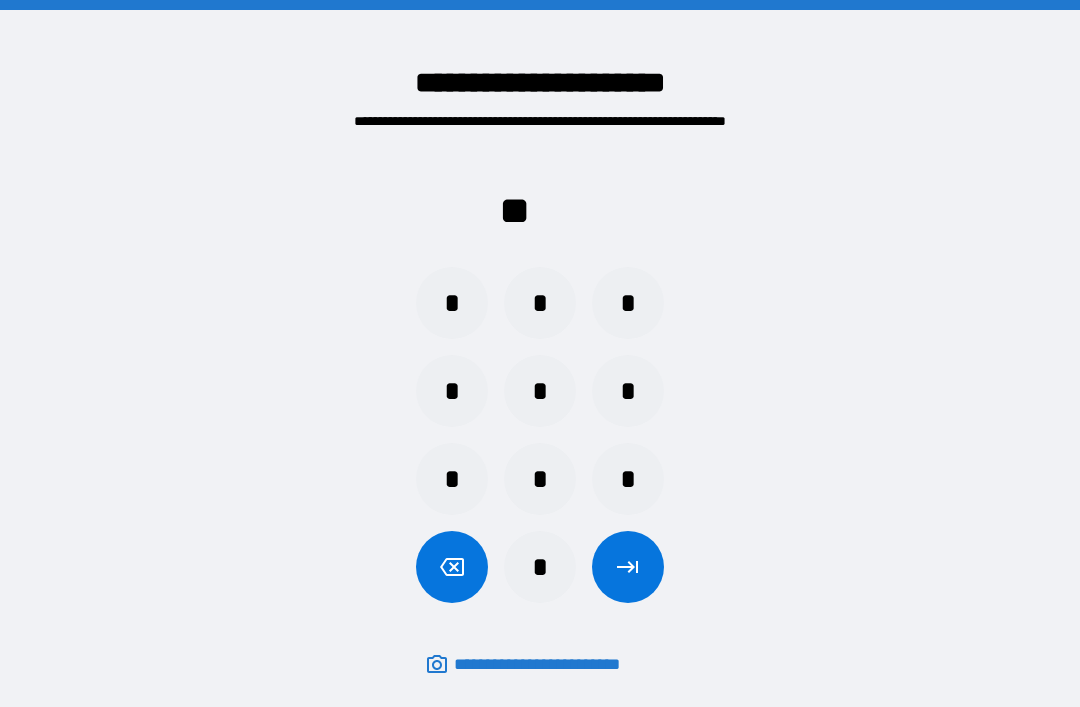 click on "*" at bounding box center (452, 391) 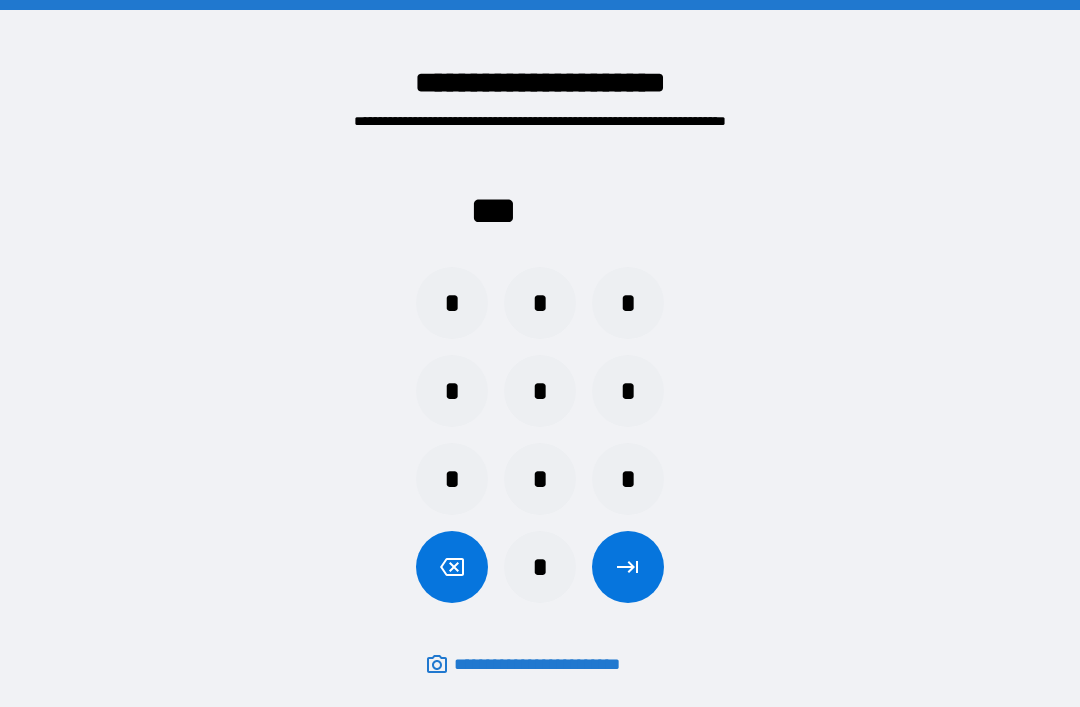 click on "*" at bounding box center (628, 303) 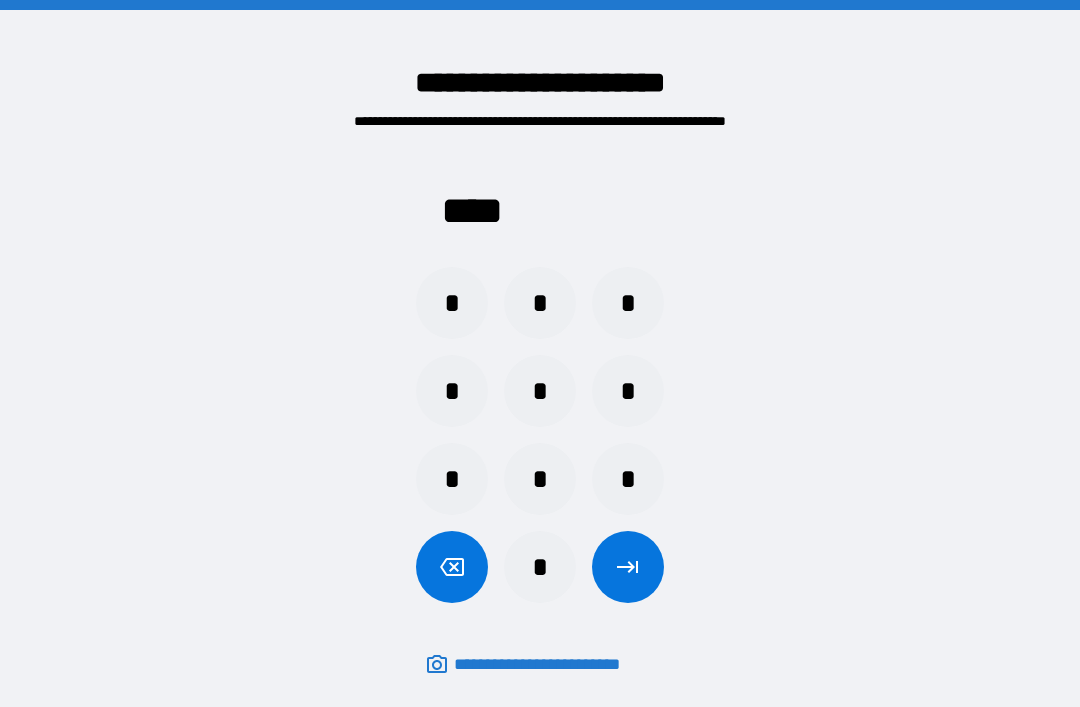 click at bounding box center [628, 567] 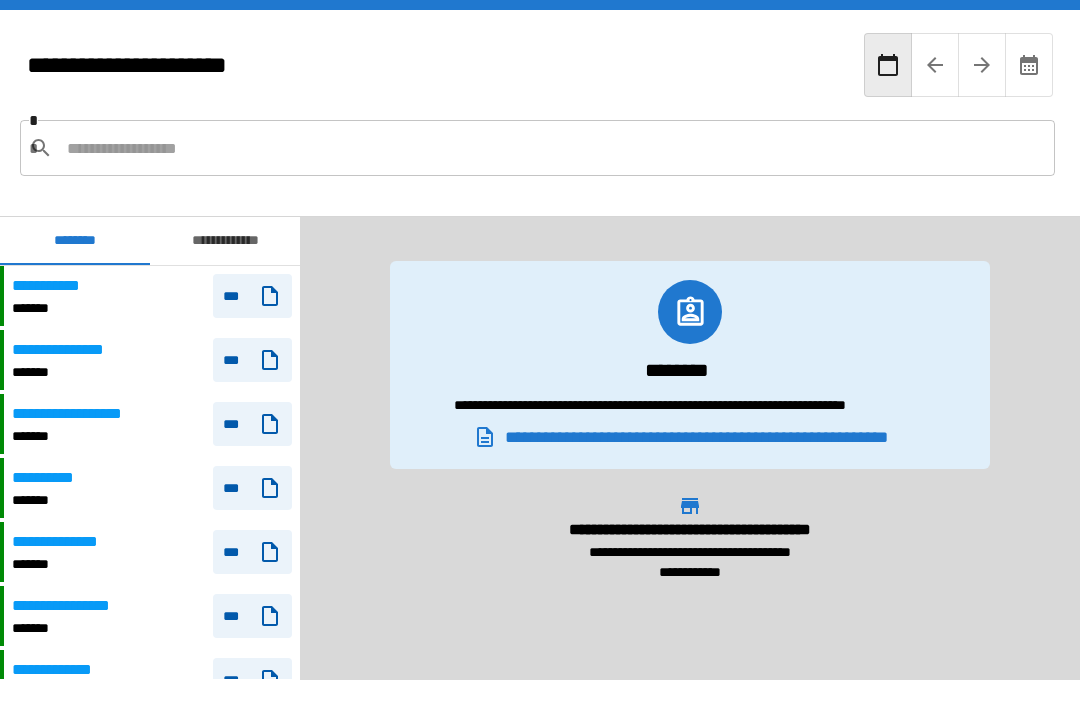 click on "**********" at bounding box center [152, 360] 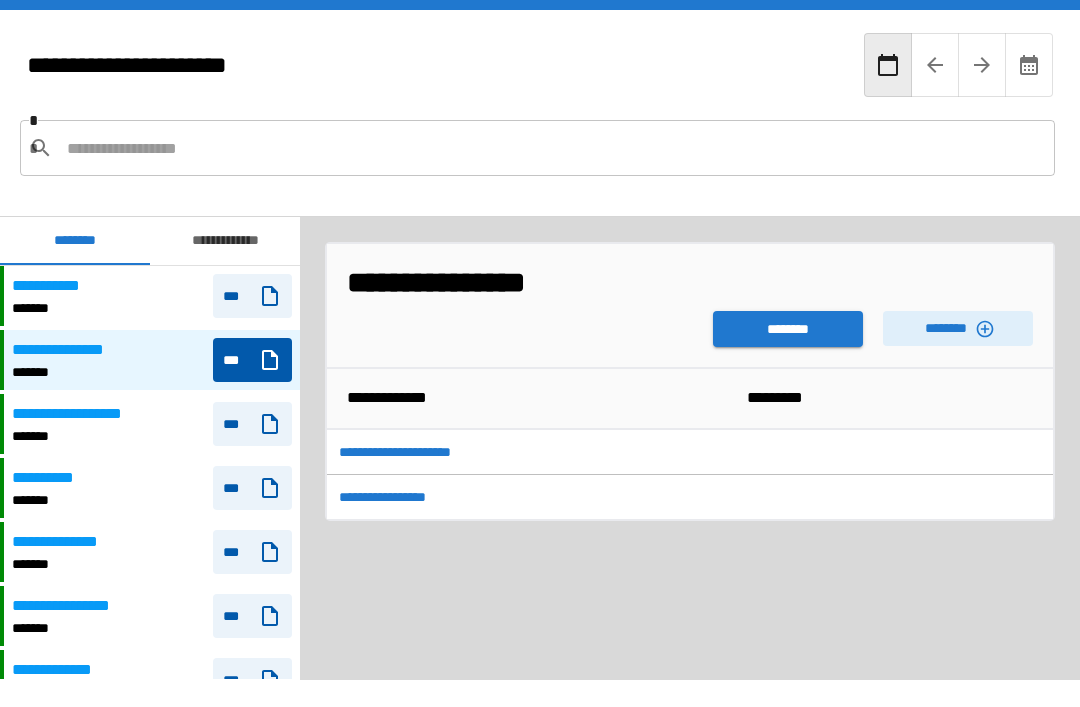 click on "********" at bounding box center (788, 329) 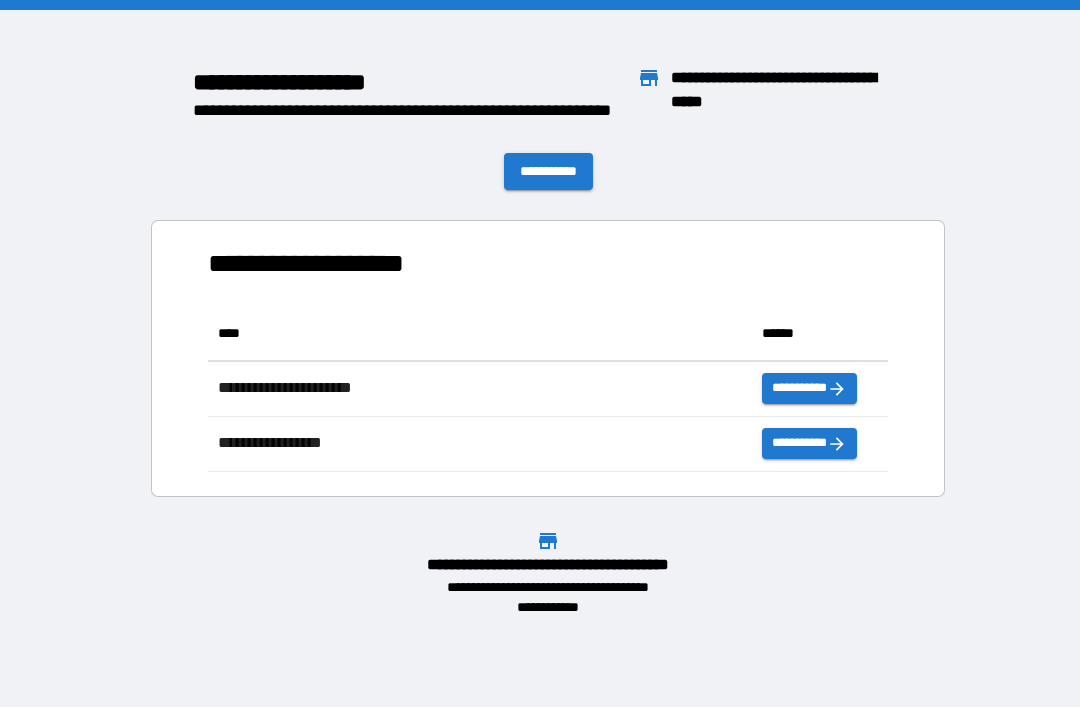 scroll, scrollTop: 166, scrollLeft: 680, axis: both 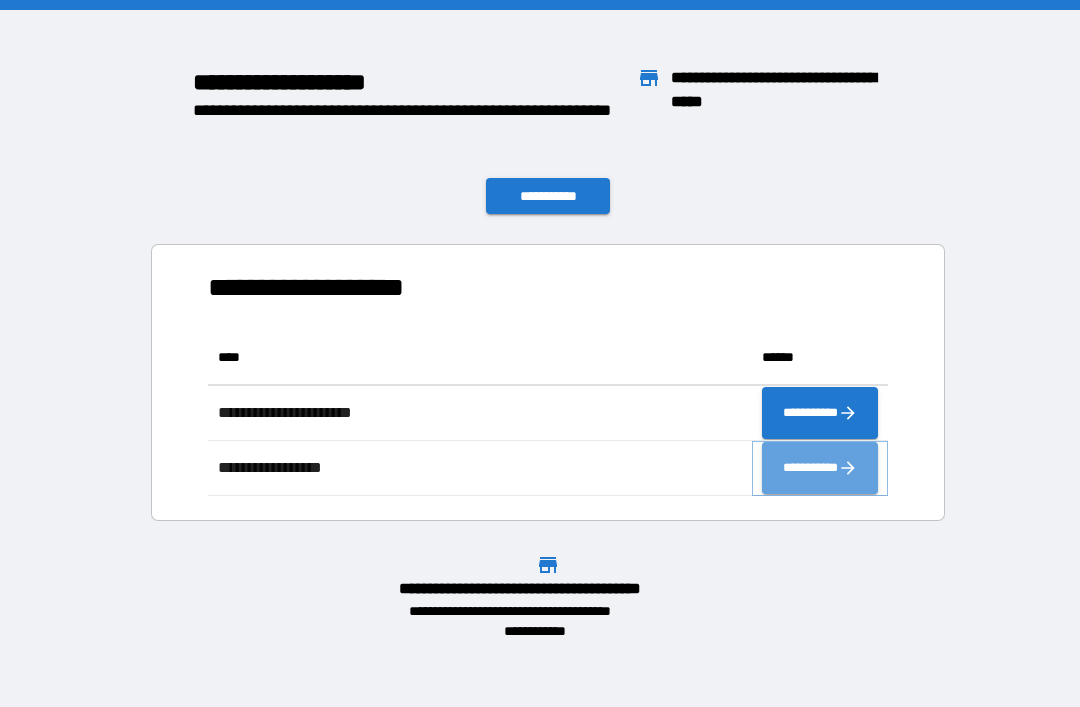 click on "**********" at bounding box center (820, 468) 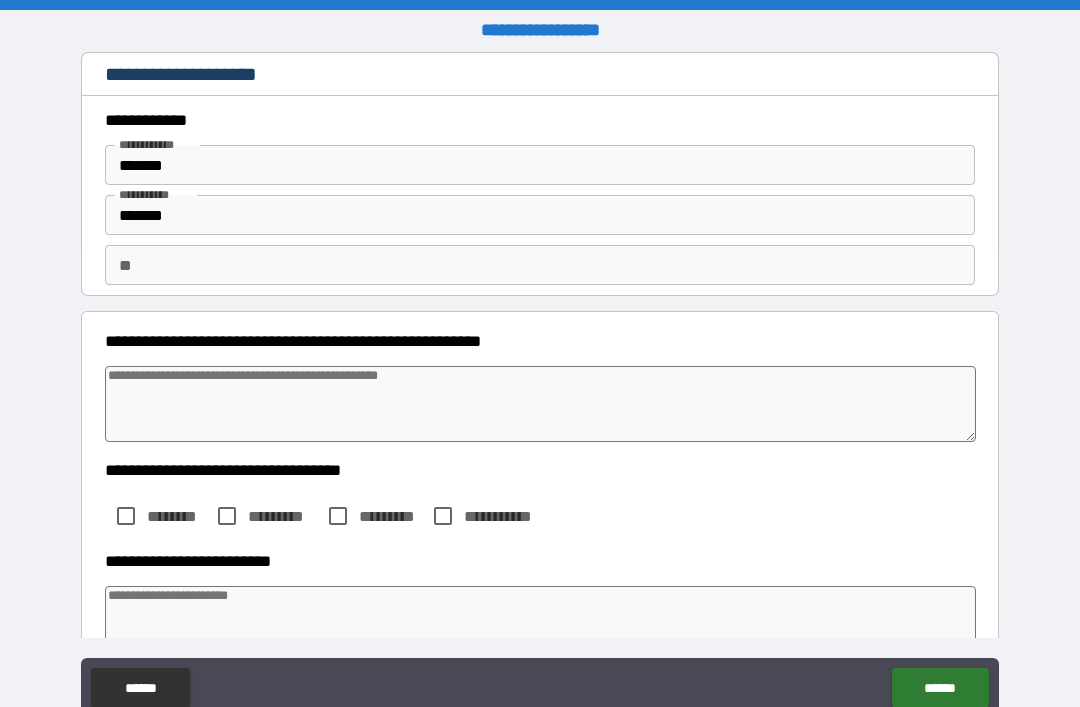 type on "*" 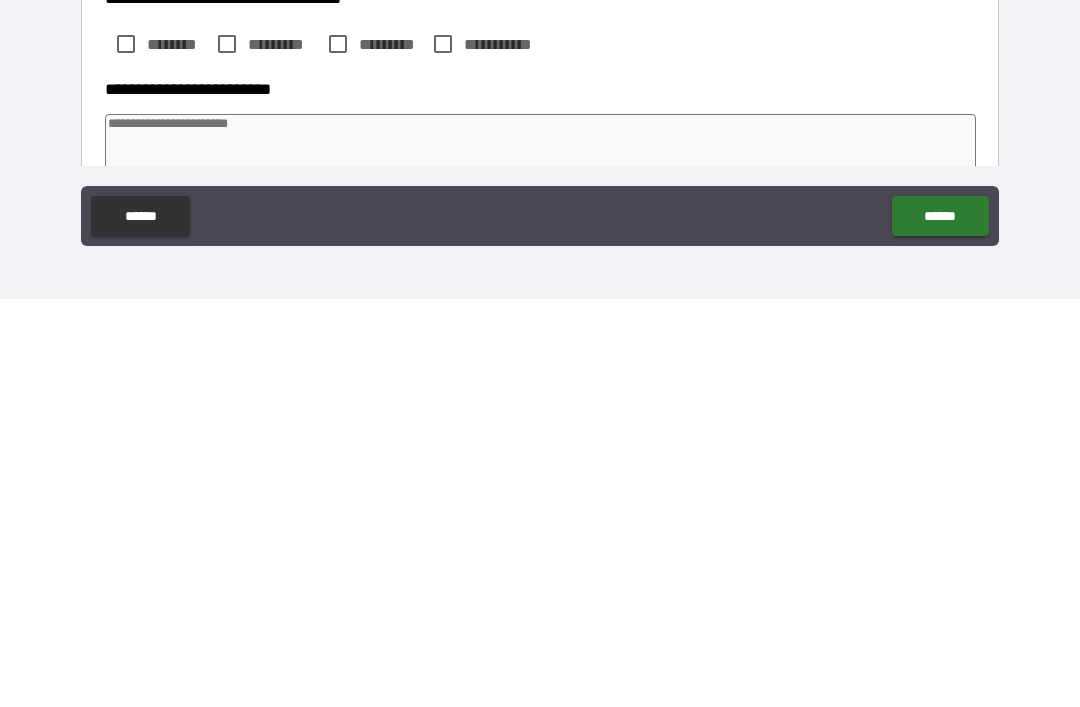 type on "*" 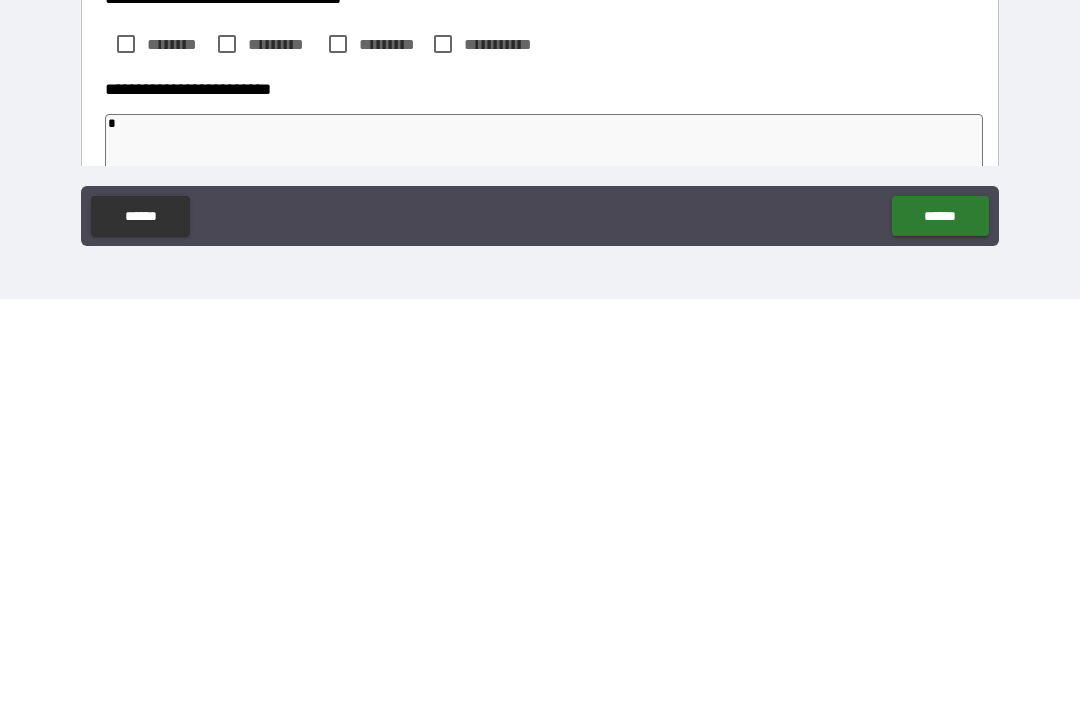 type on "*" 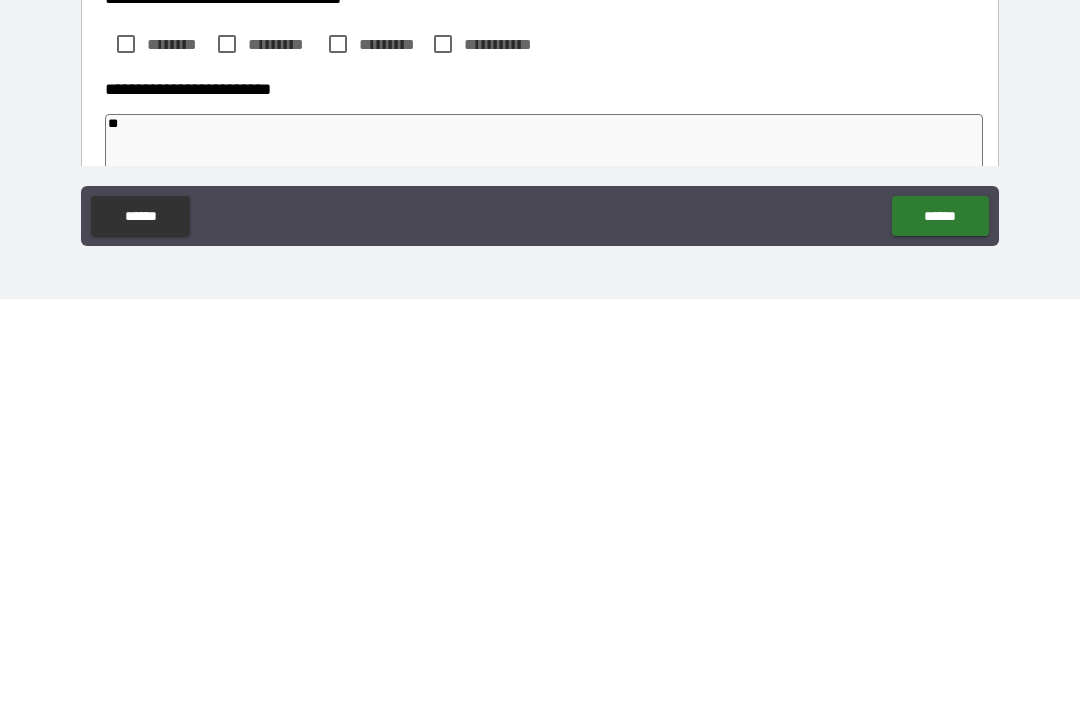type on "*" 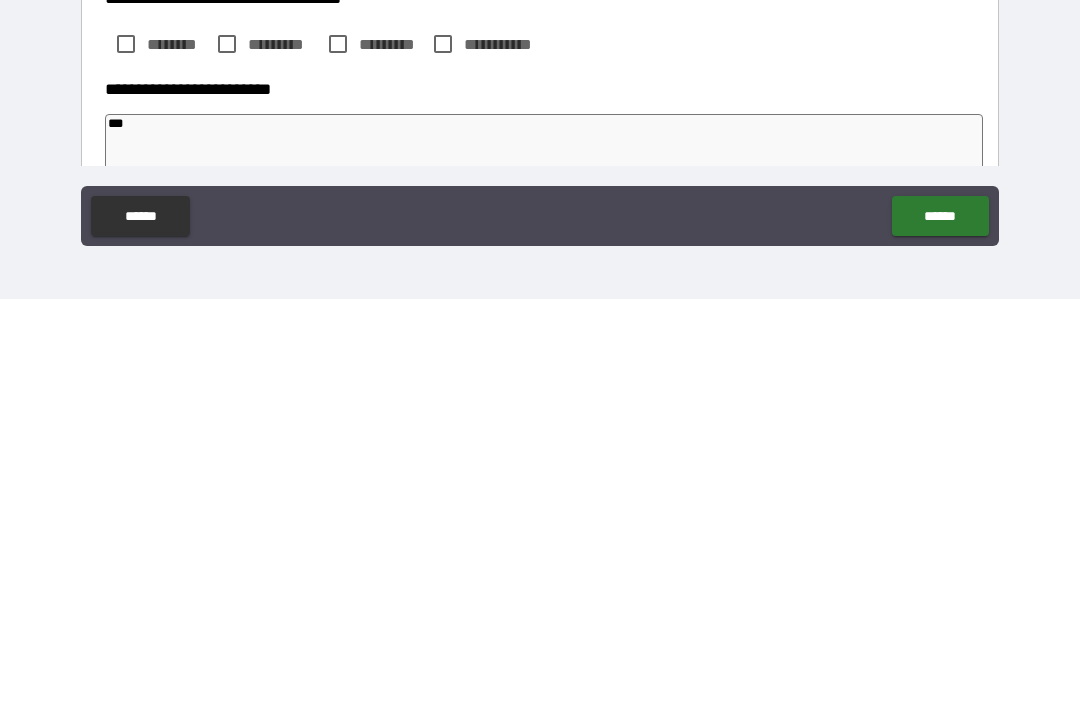 type on "*" 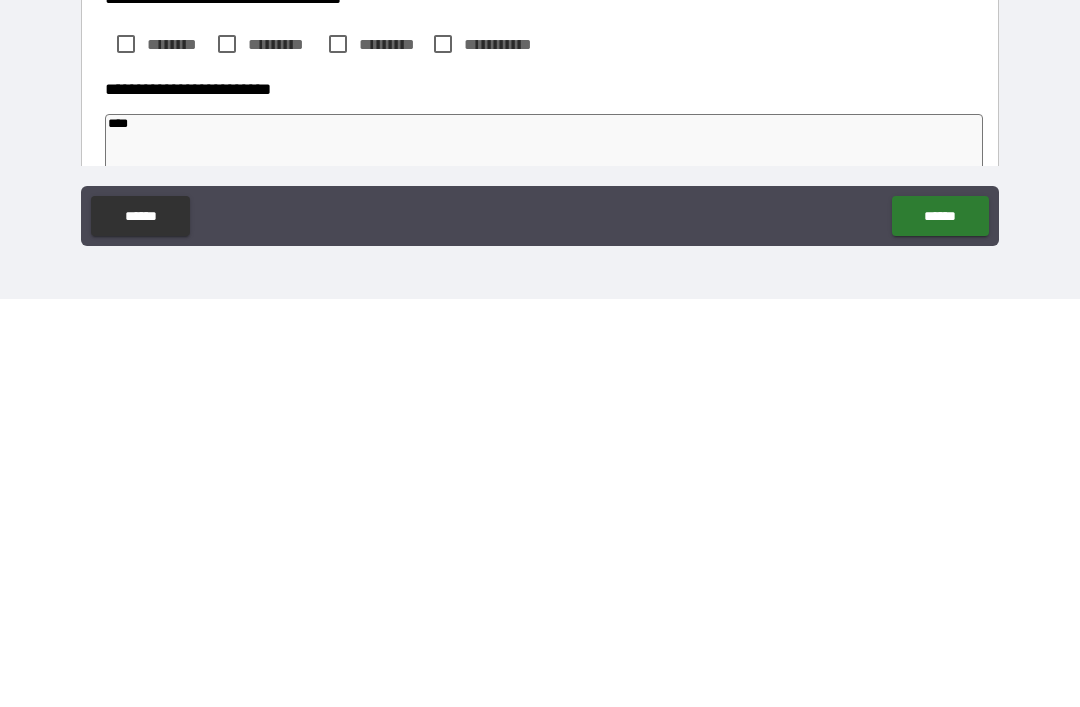 type on "*" 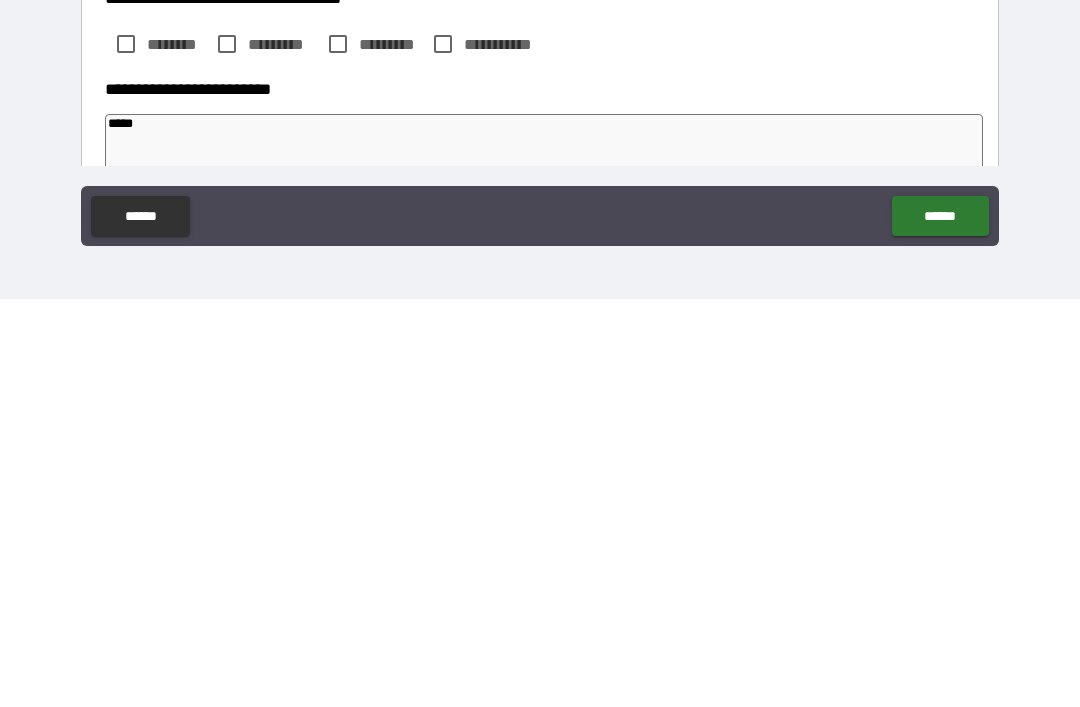 type on "*" 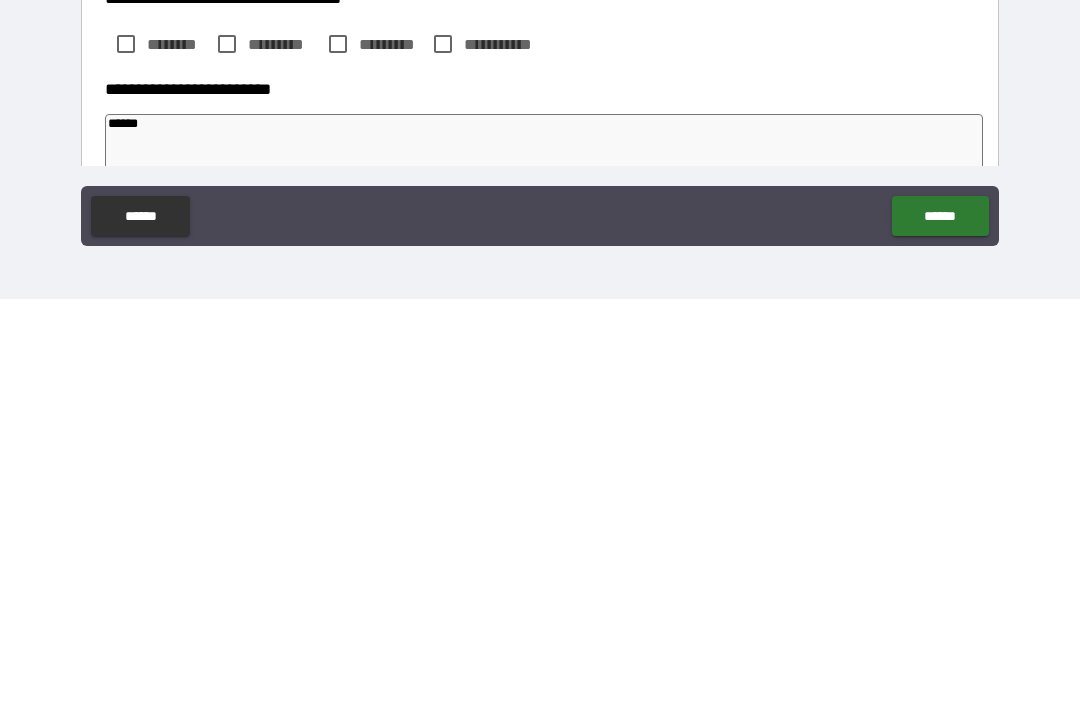 type on "*" 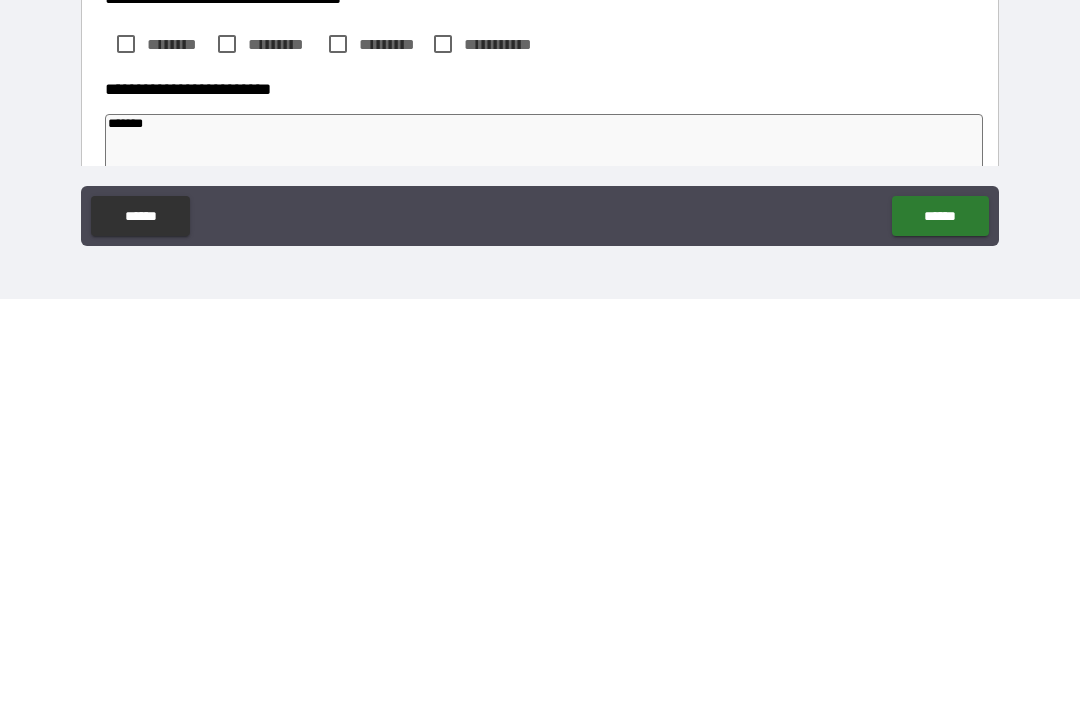 type on "*" 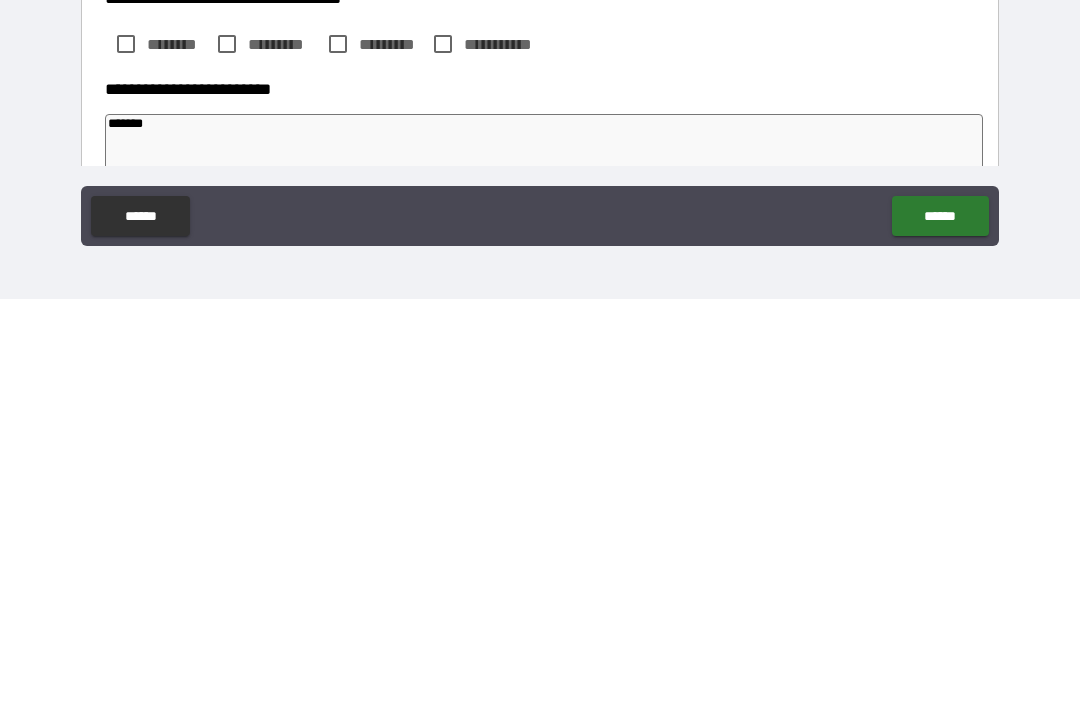 type on "*" 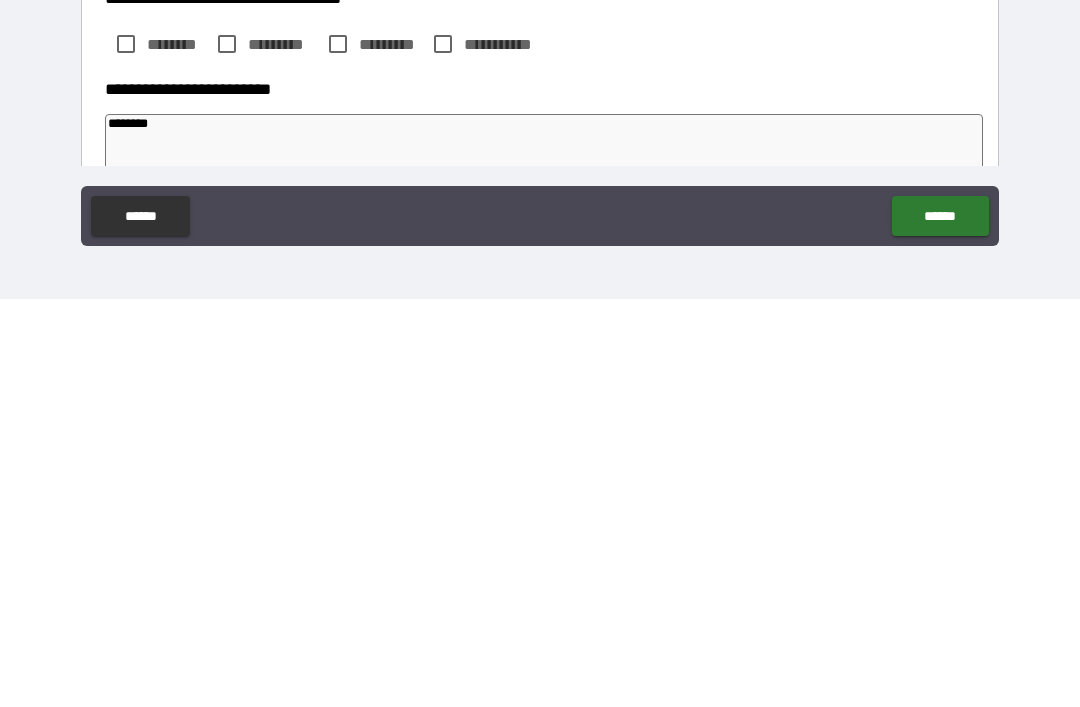 type on "*" 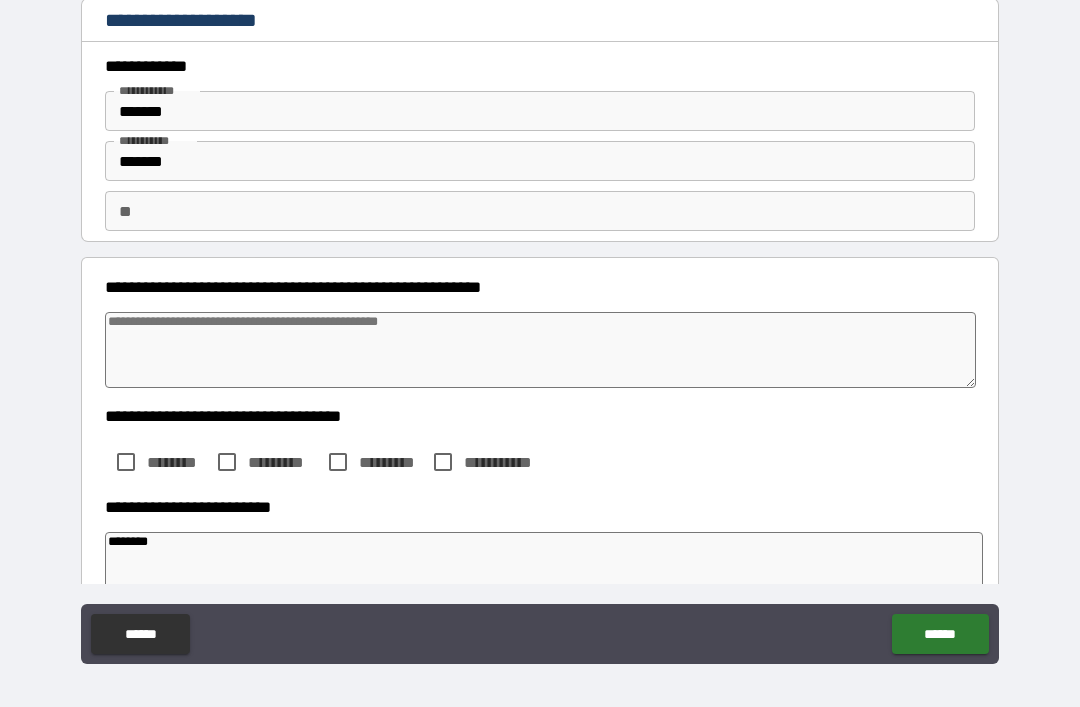 scroll, scrollTop: 54, scrollLeft: 0, axis: vertical 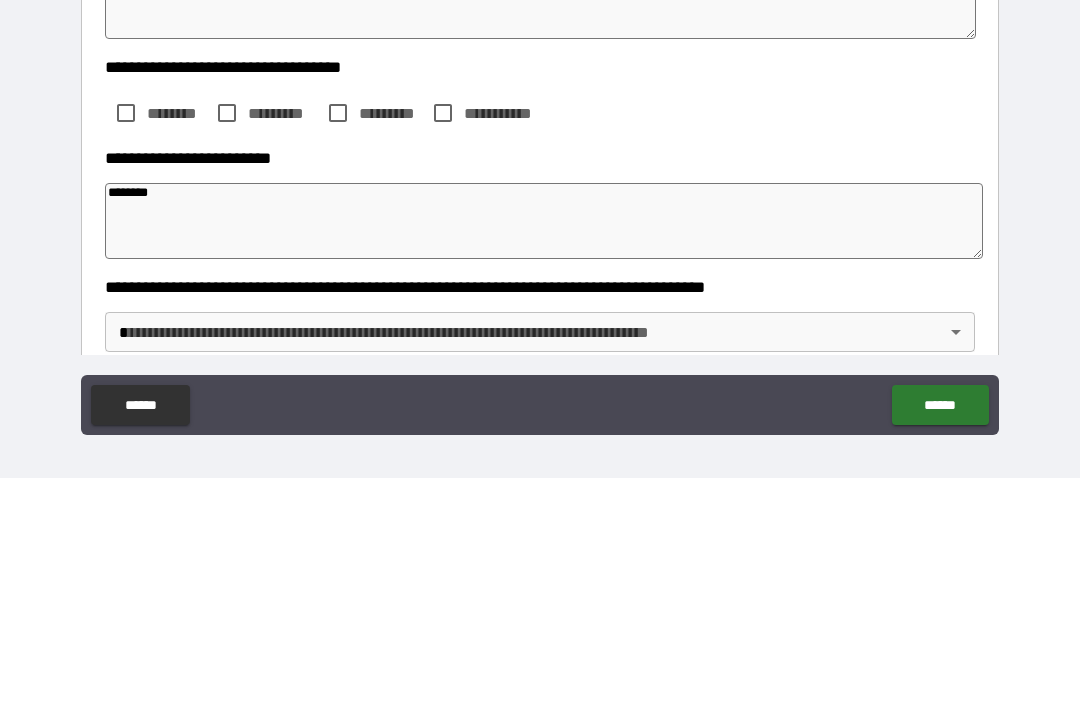 type on "********" 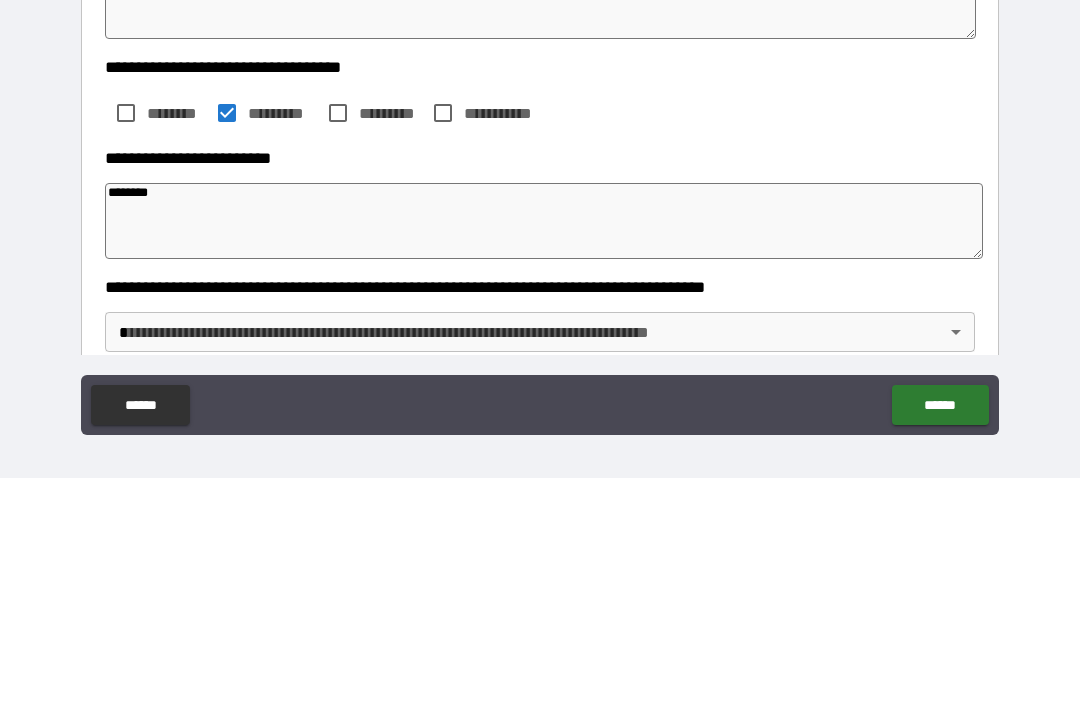scroll, scrollTop: 64, scrollLeft: 0, axis: vertical 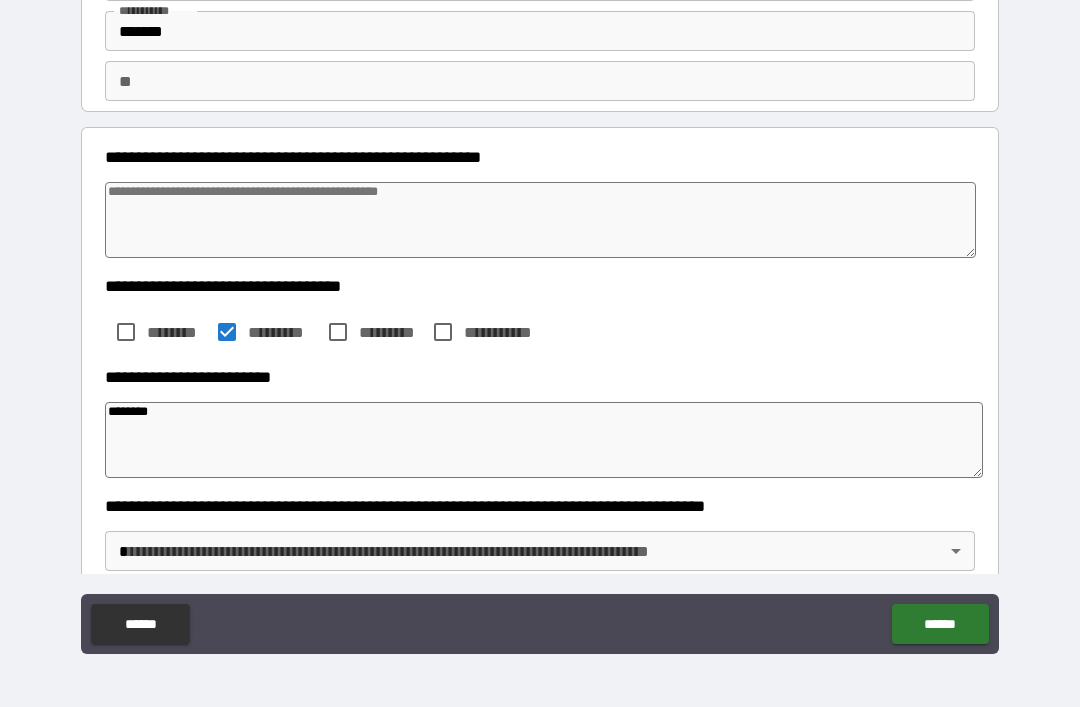 type on "*" 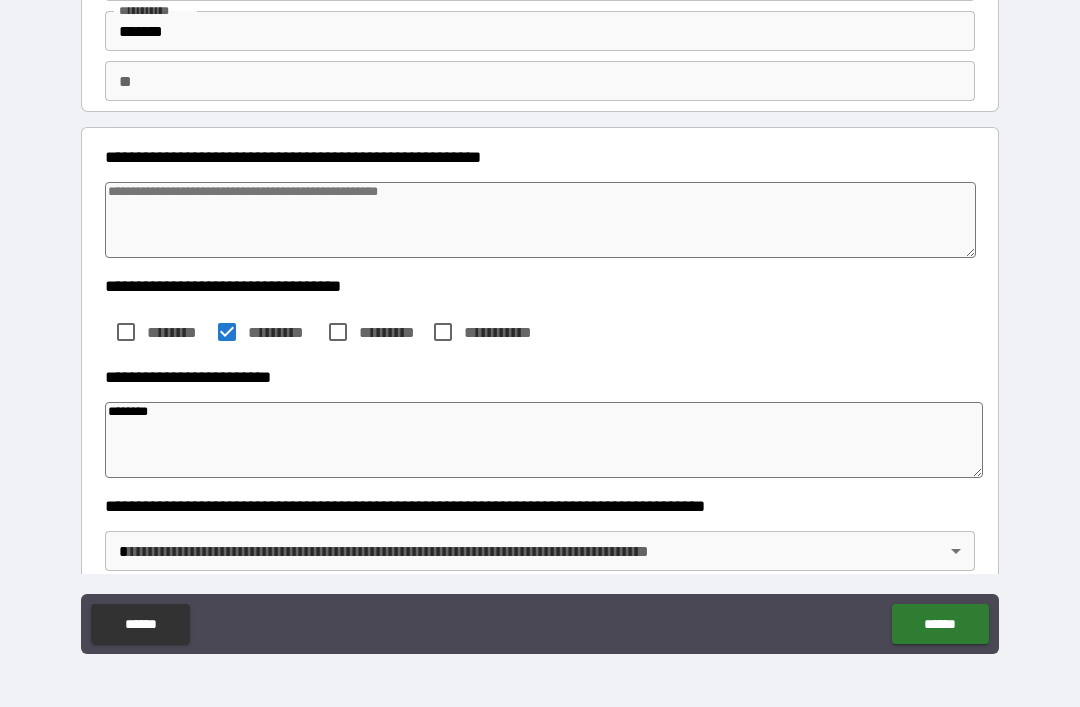 type on "*" 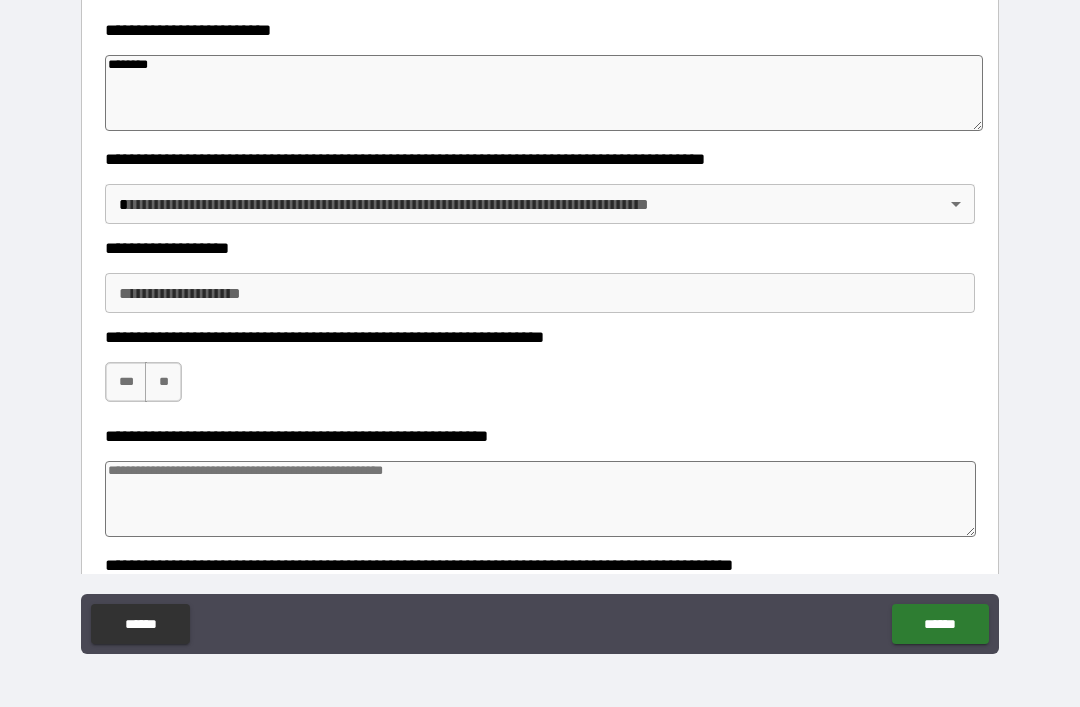 scroll, scrollTop: 481, scrollLeft: 0, axis: vertical 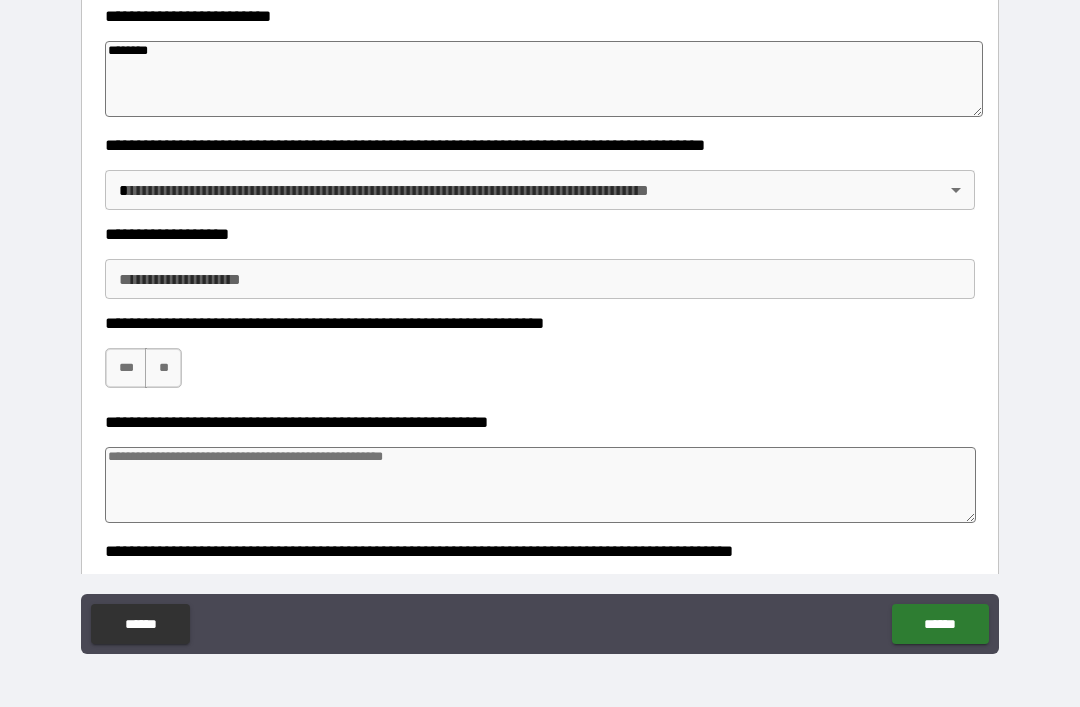 click on "**********" at bounding box center (540, 321) 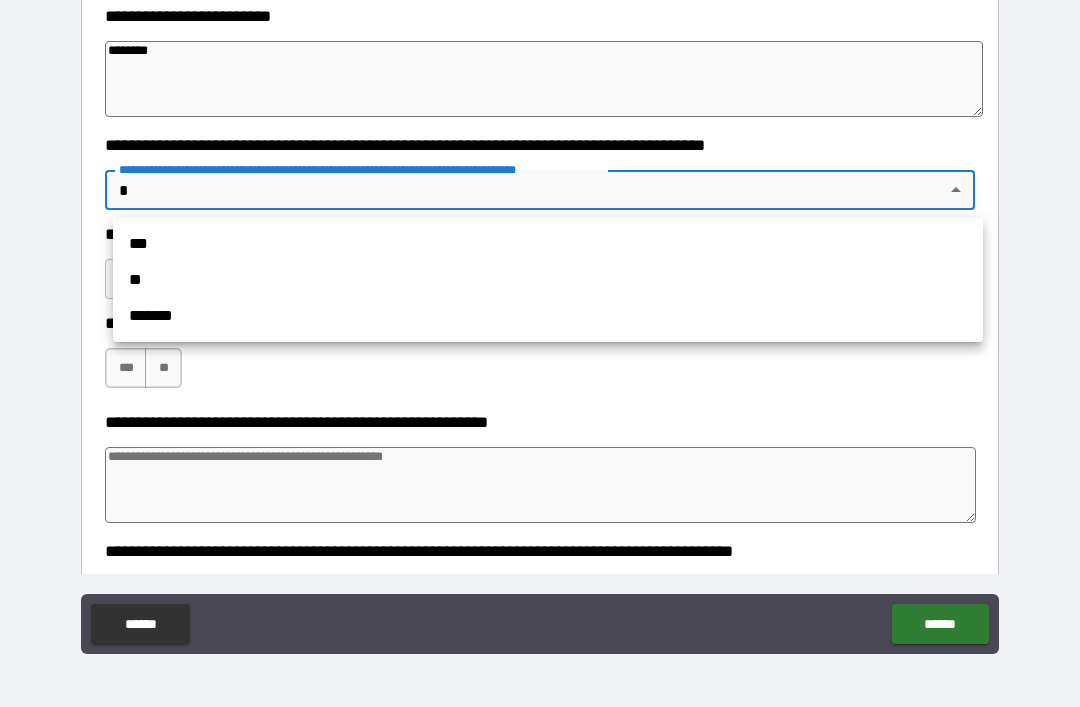 click on "**" at bounding box center (548, 280) 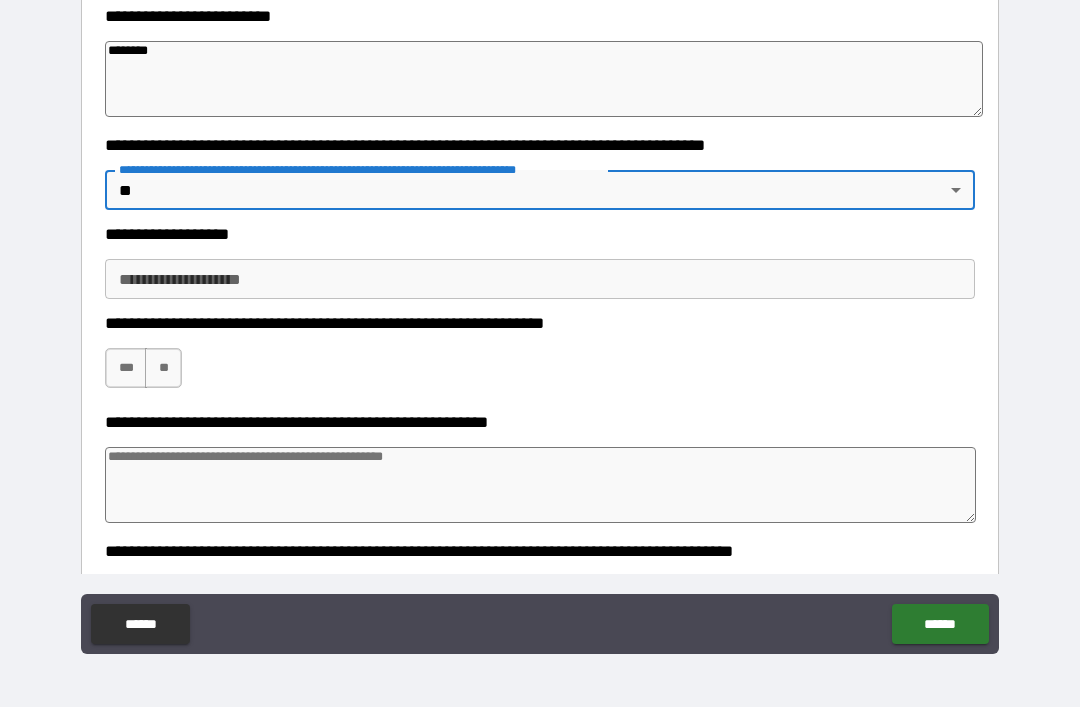 type on "*" 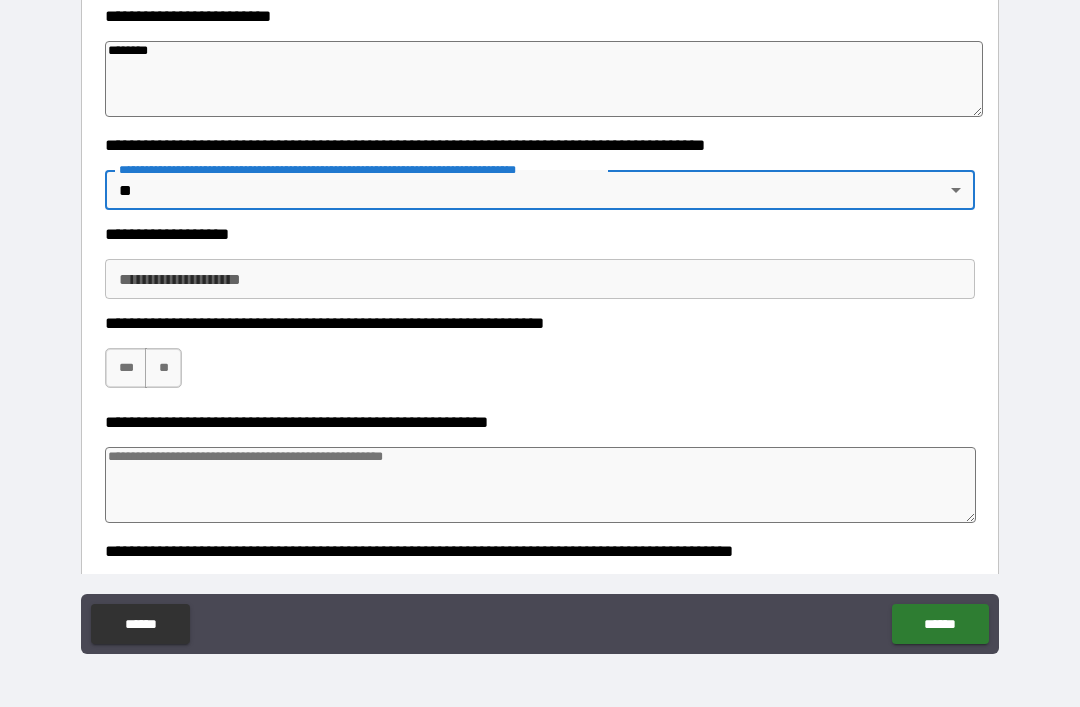 type on "*" 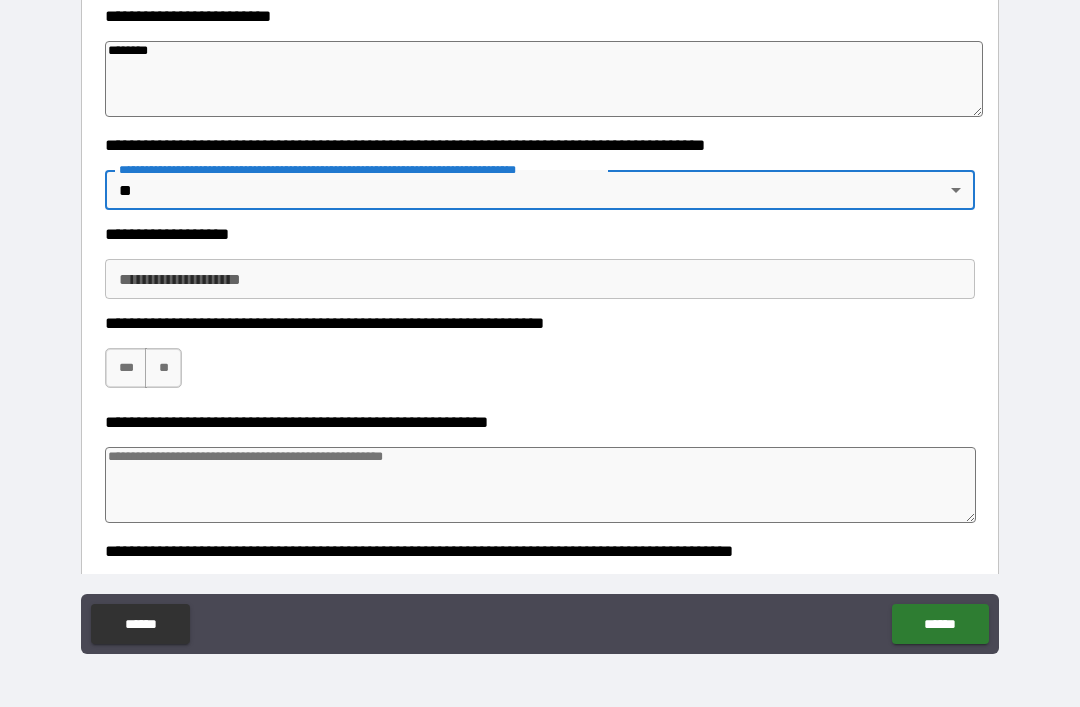 click on "**********" at bounding box center (540, 279) 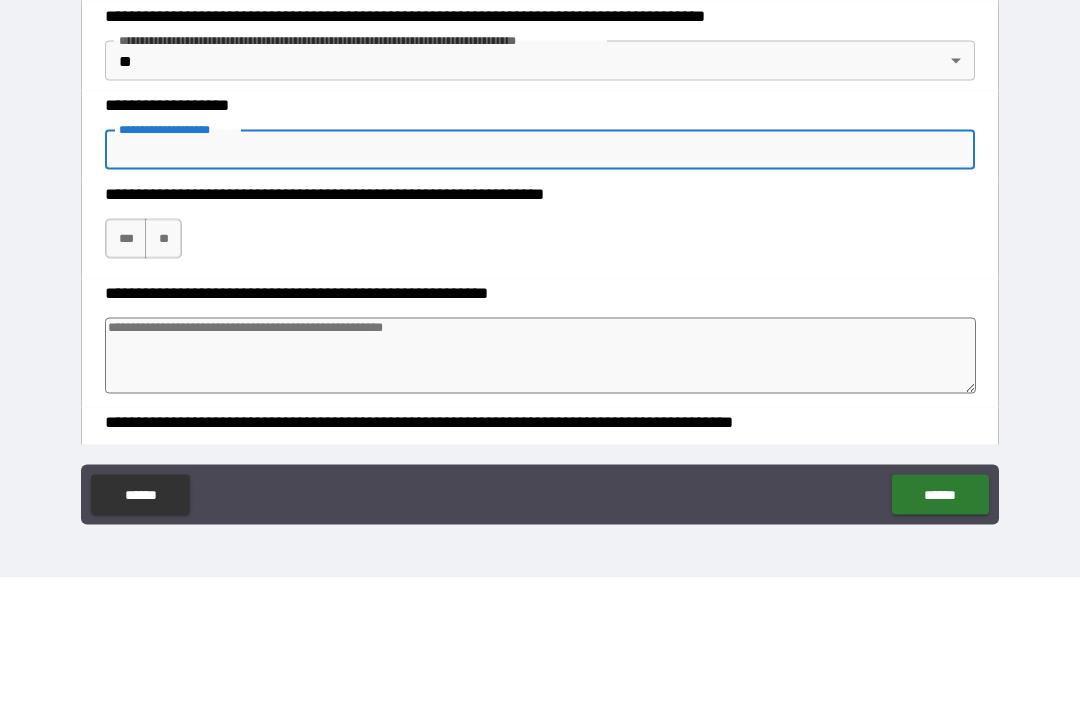 type on "*" 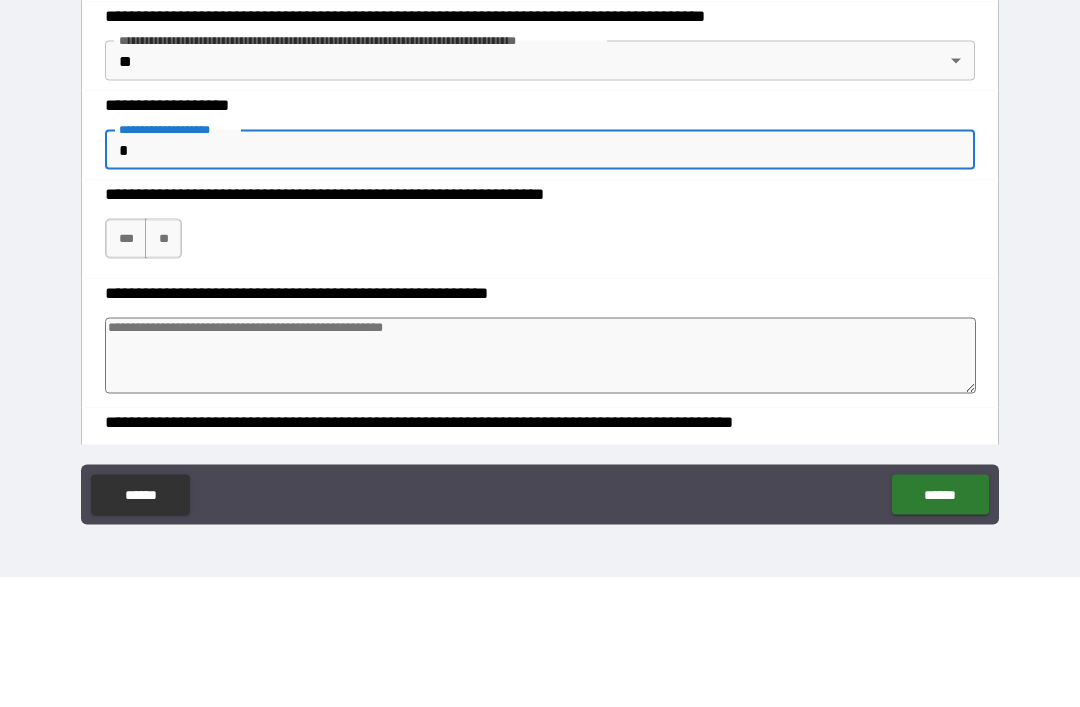 type on "*" 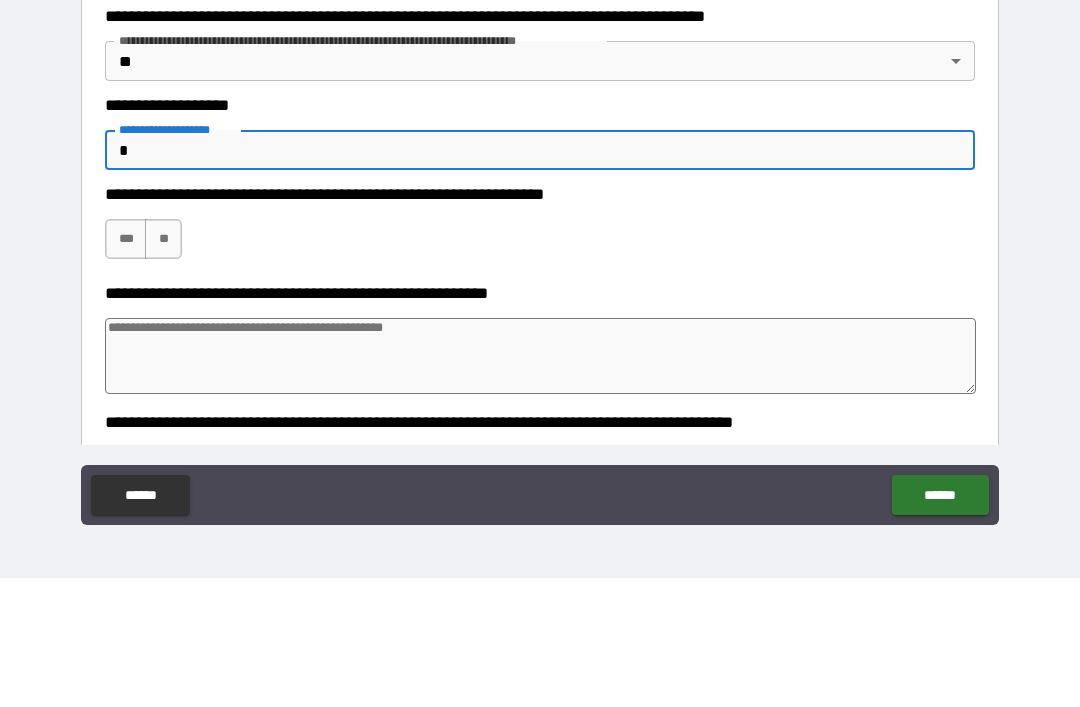 type on "*" 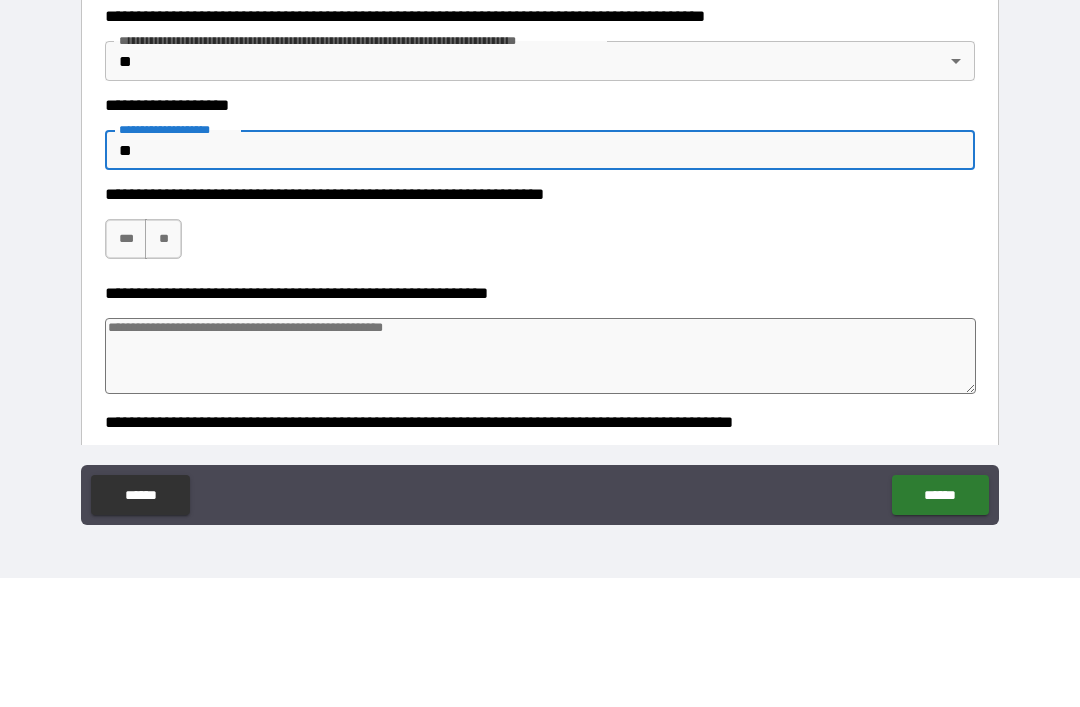type on "*" 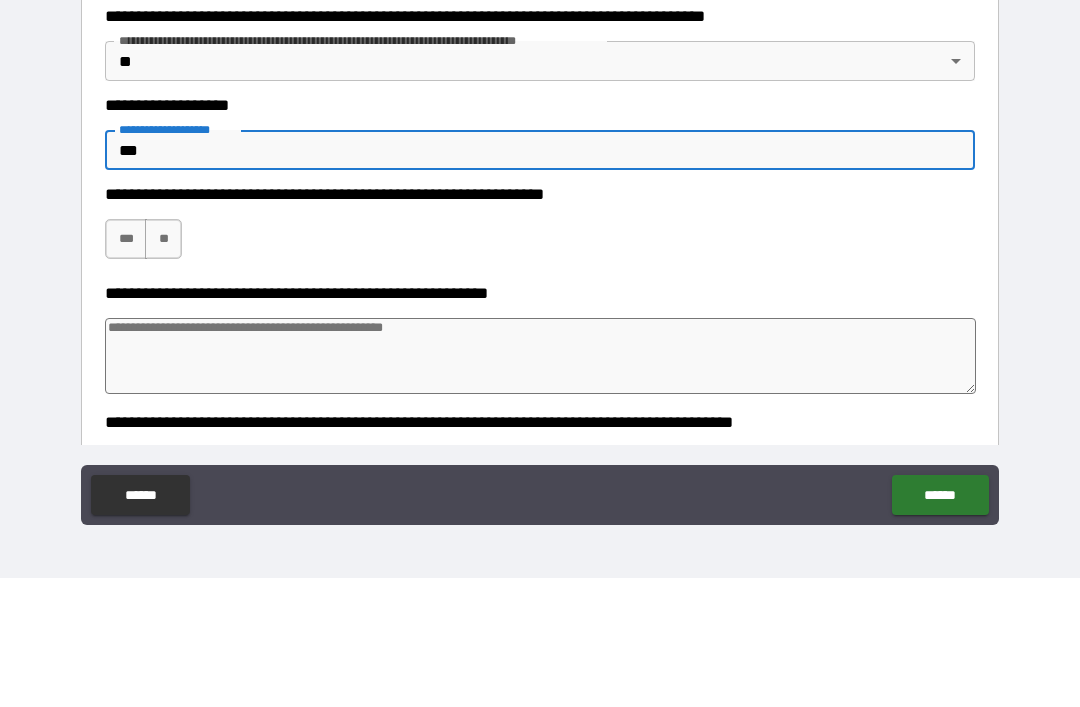 type on "*" 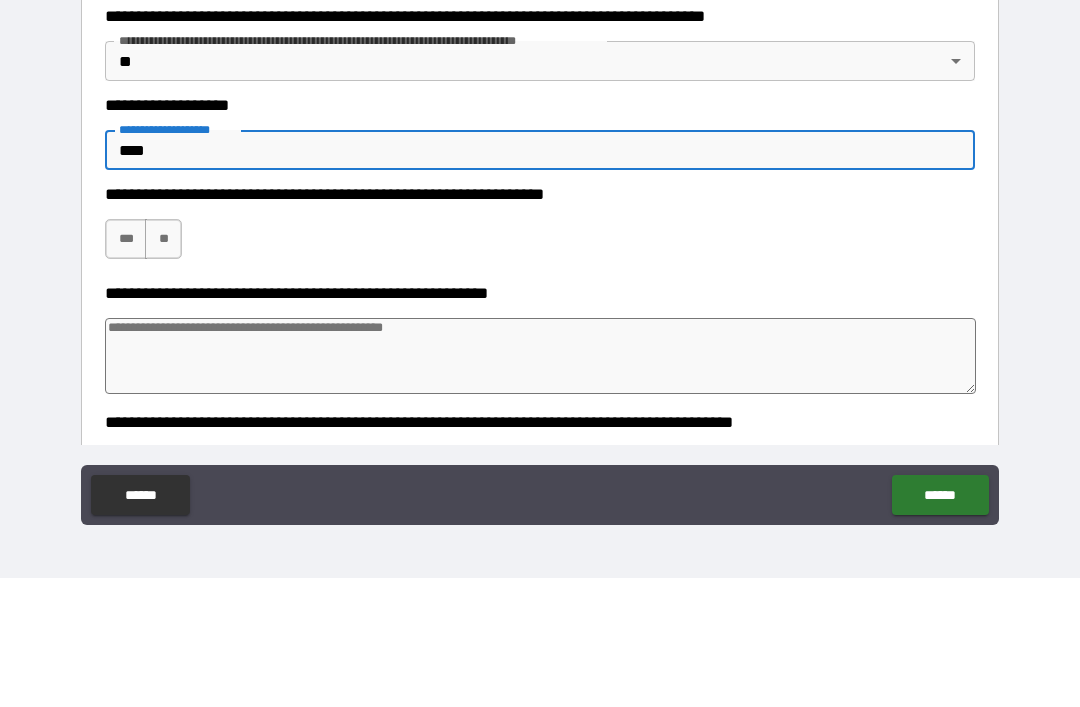 type on "*" 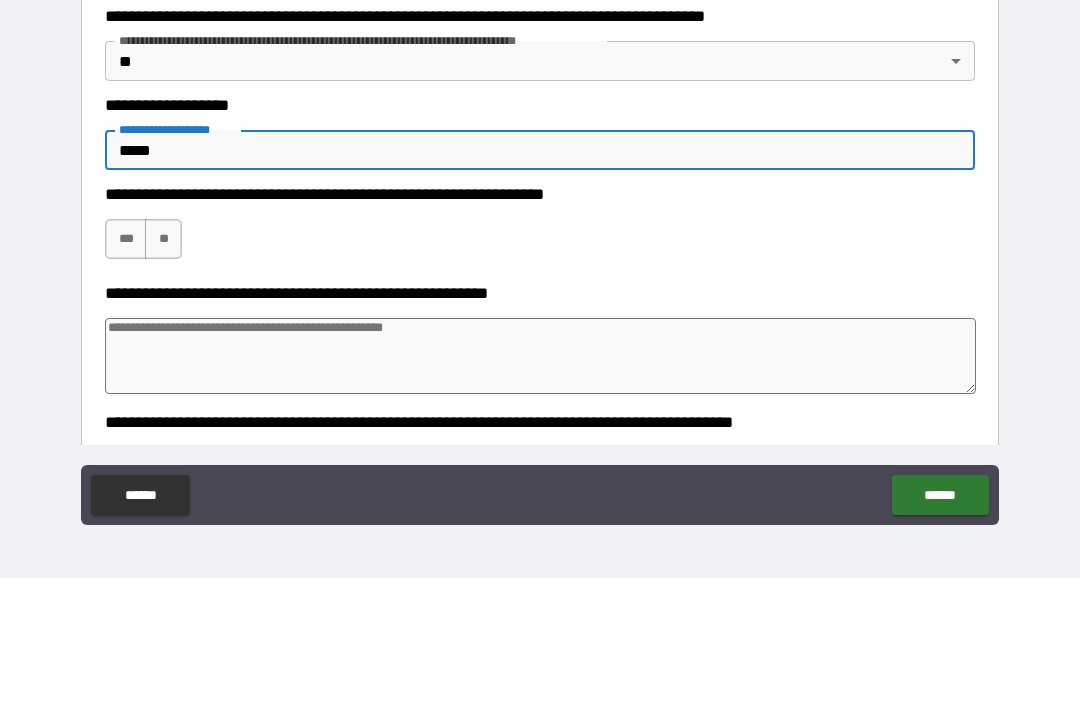 type on "*" 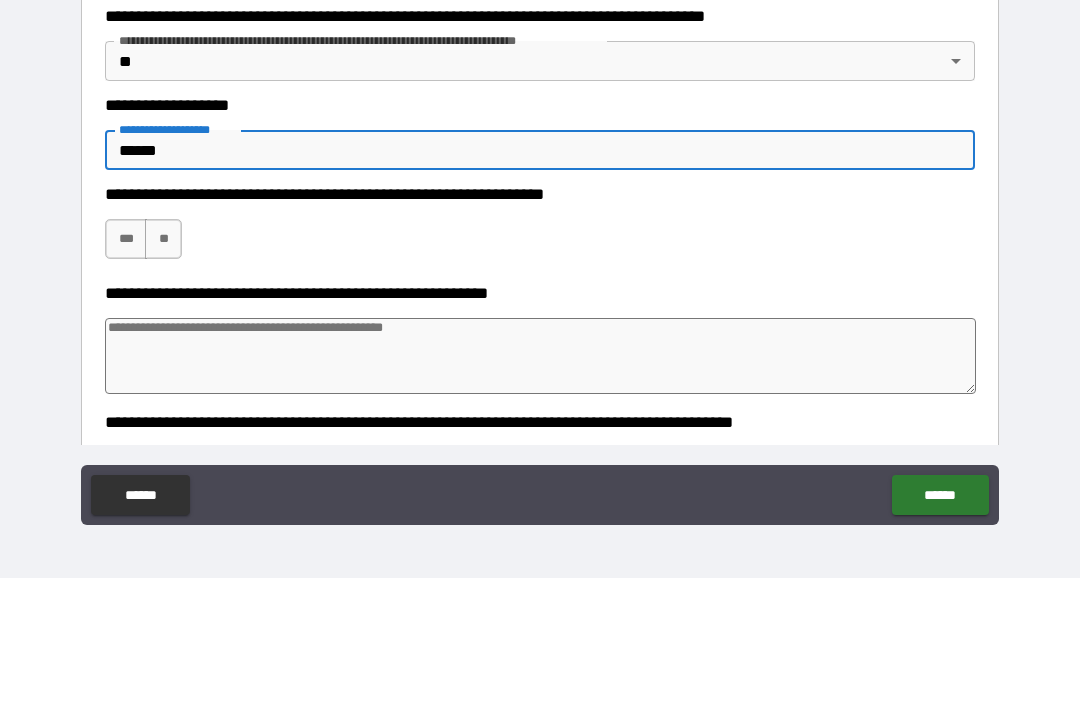 type on "*" 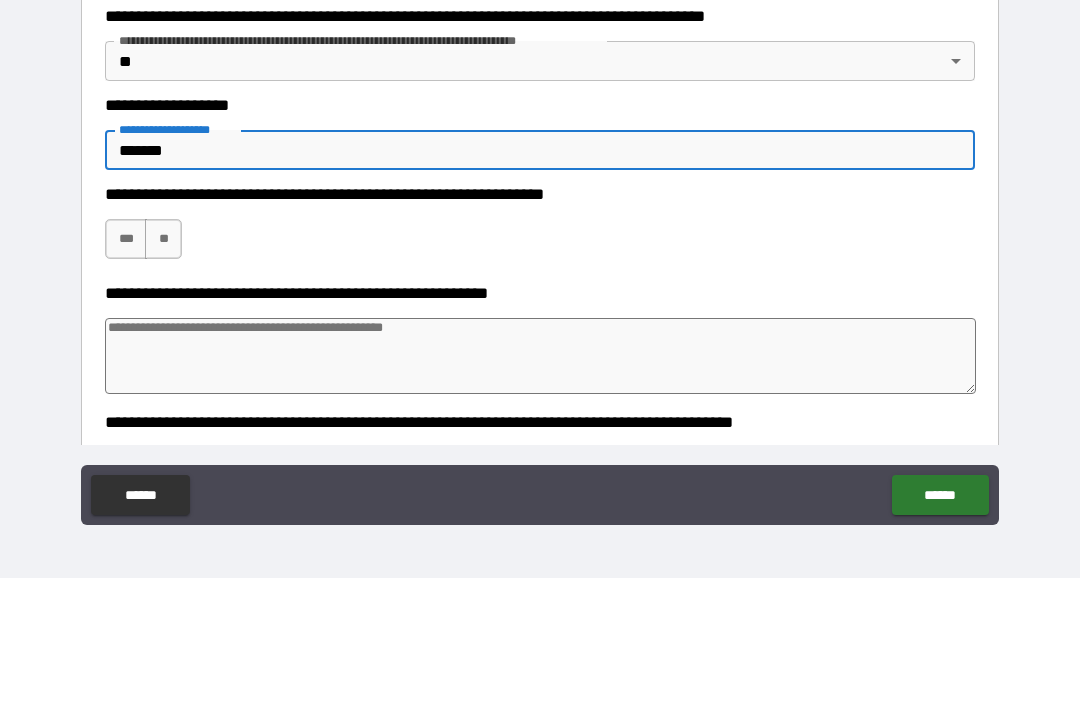 type on "*" 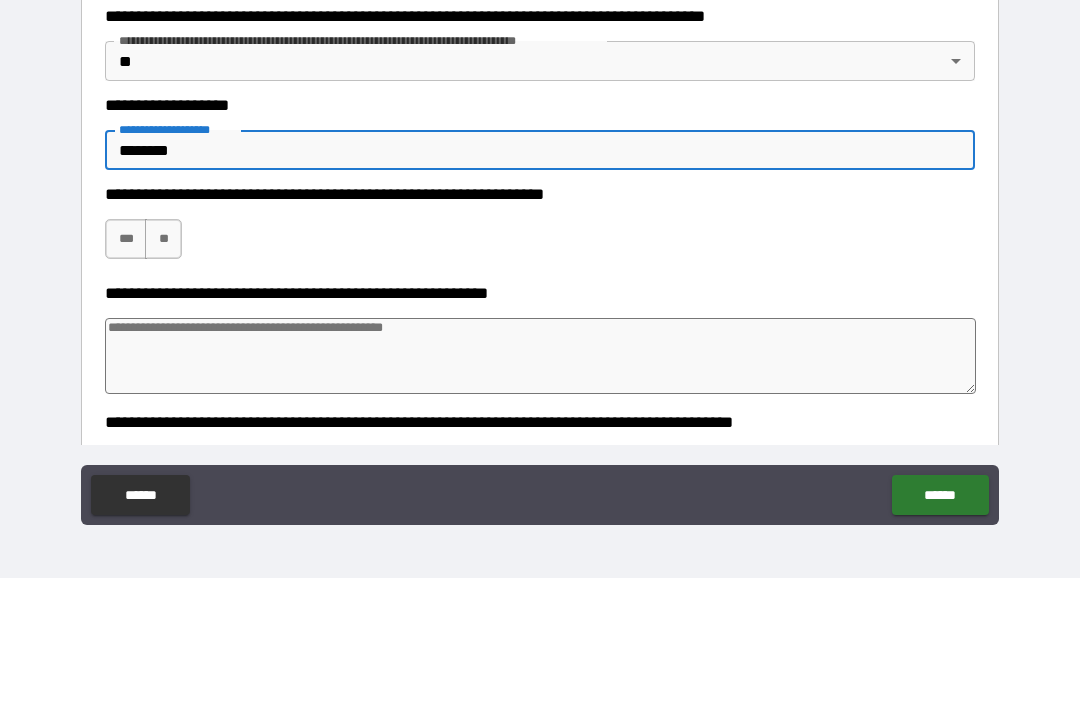 type on "*" 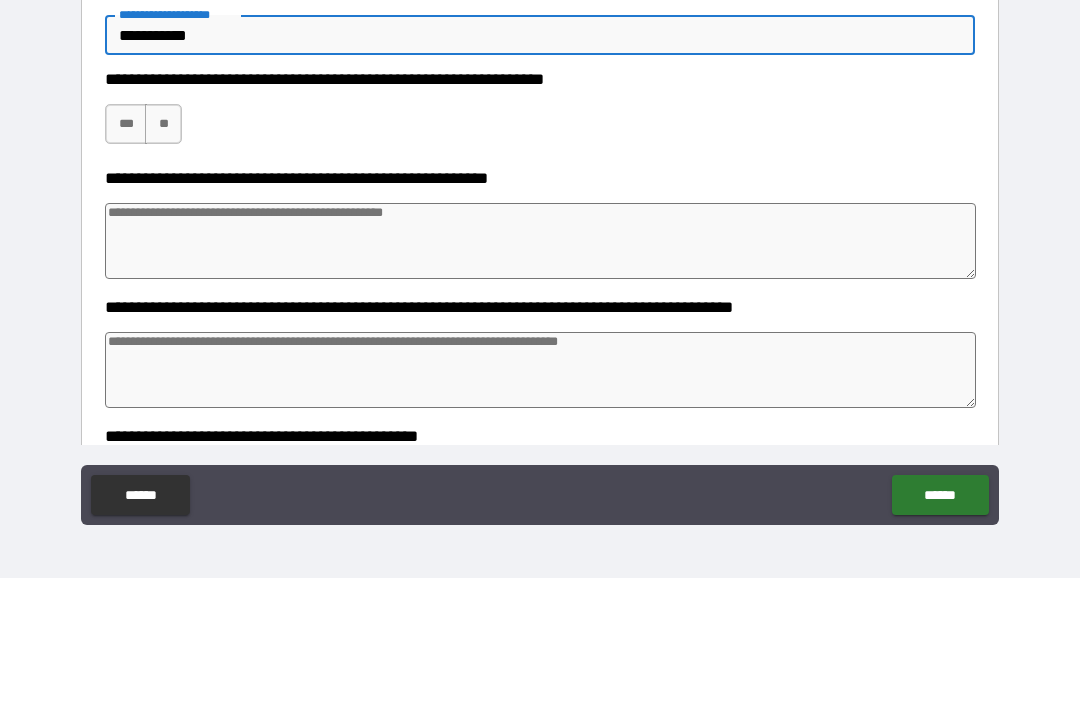 scroll, scrollTop: 597, scrollLeft: 0, axis: vertical 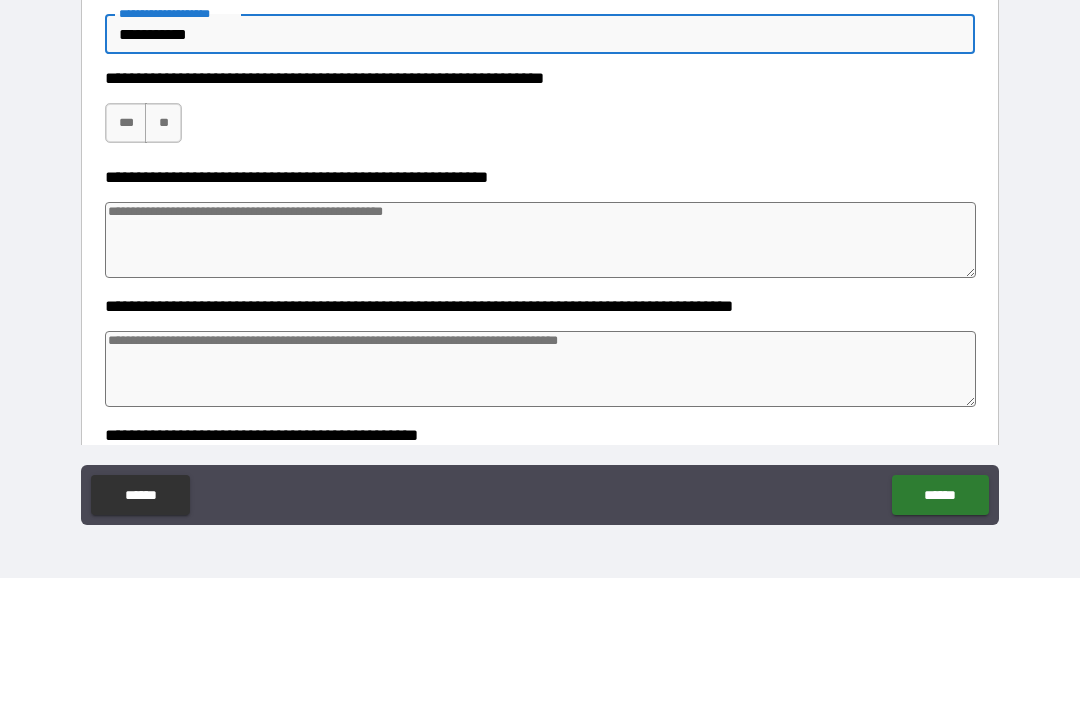 click on "**" at bounding box center (163, 252) 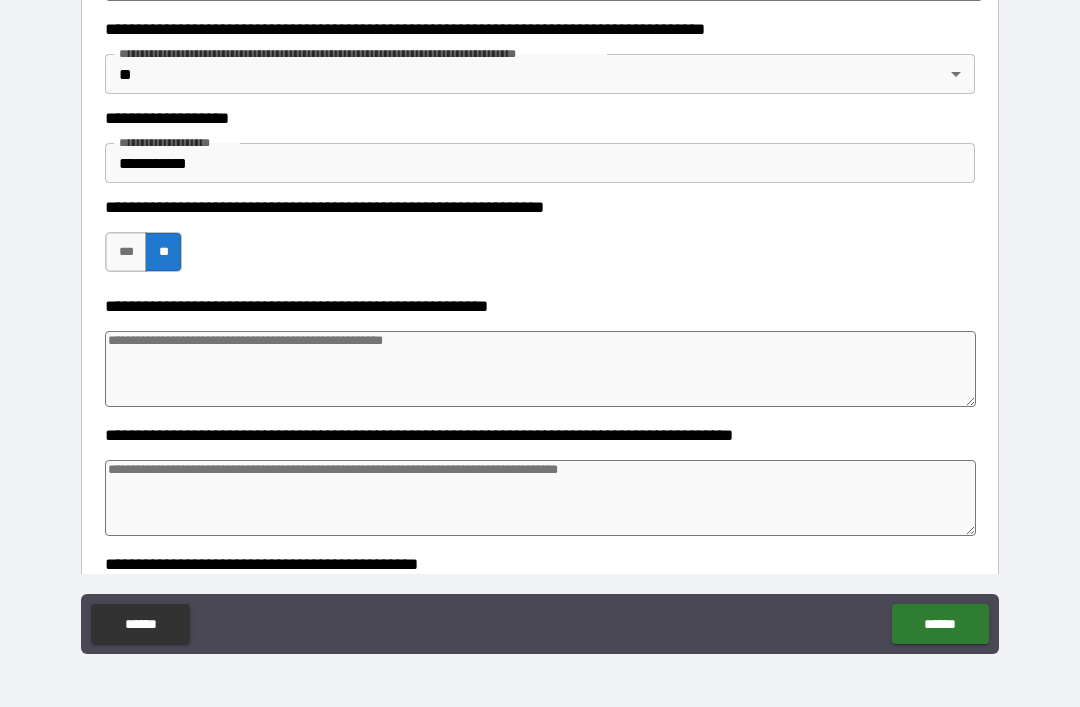 click at bounding box center [540, 369] 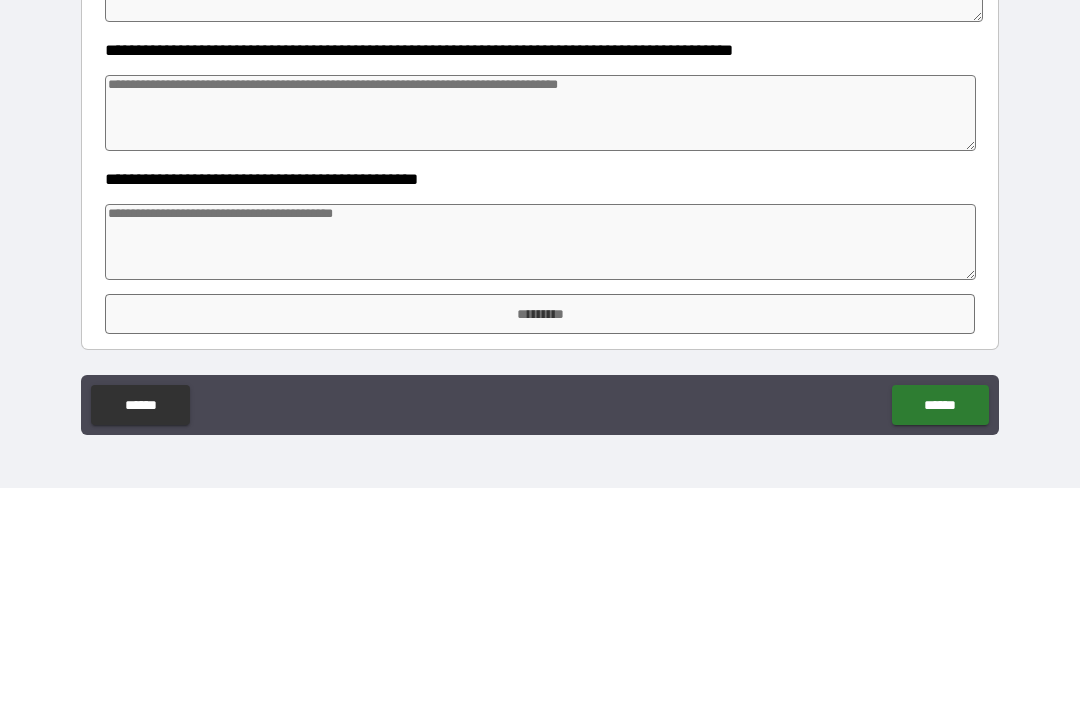 scroll, scrollTop: 763, scrollLeft: 0, axis: vertical 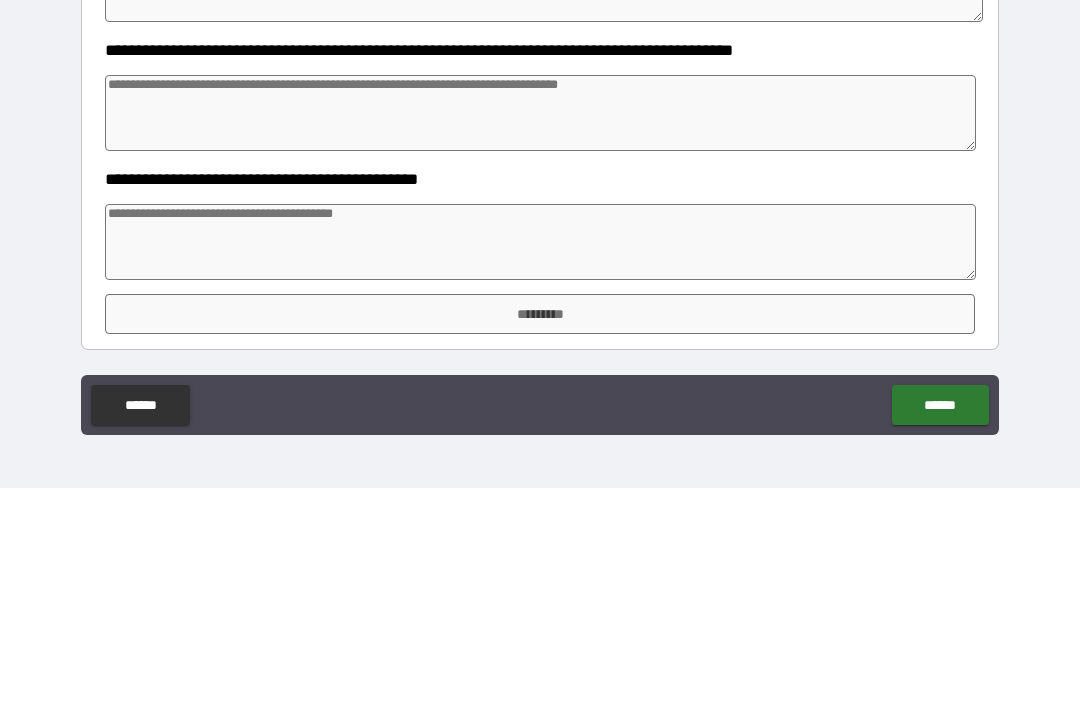 click at bounding box center [540, 461] 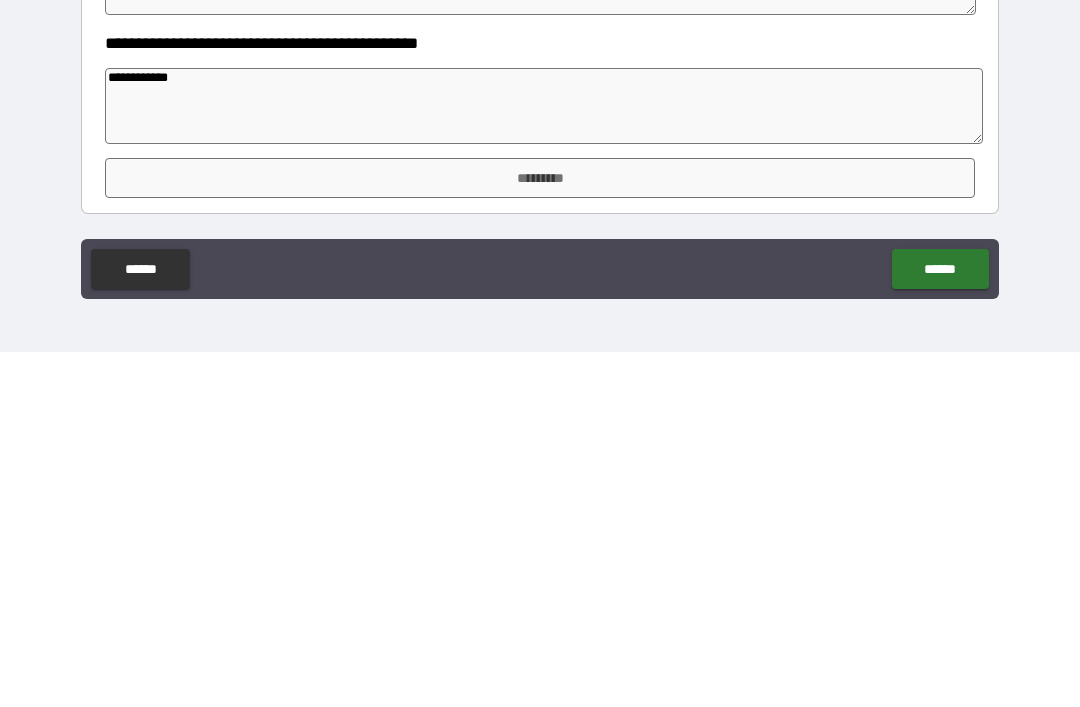 click on "*********" at bounding box center [540, 533] 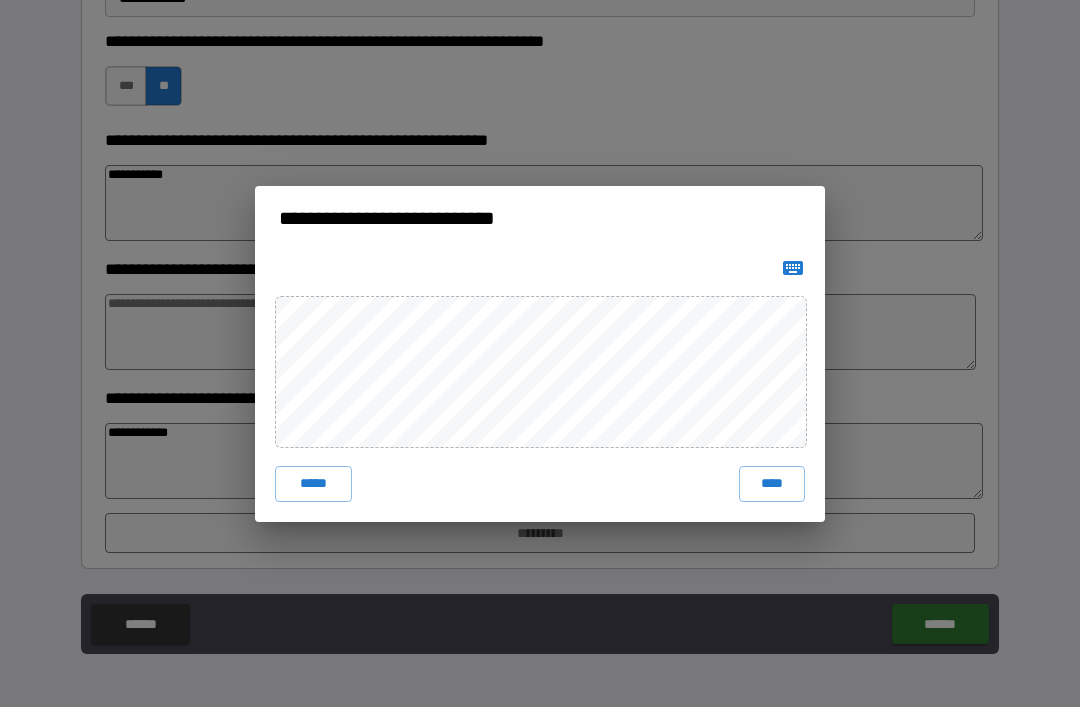 click on "****" at bounding box center [772, 484] 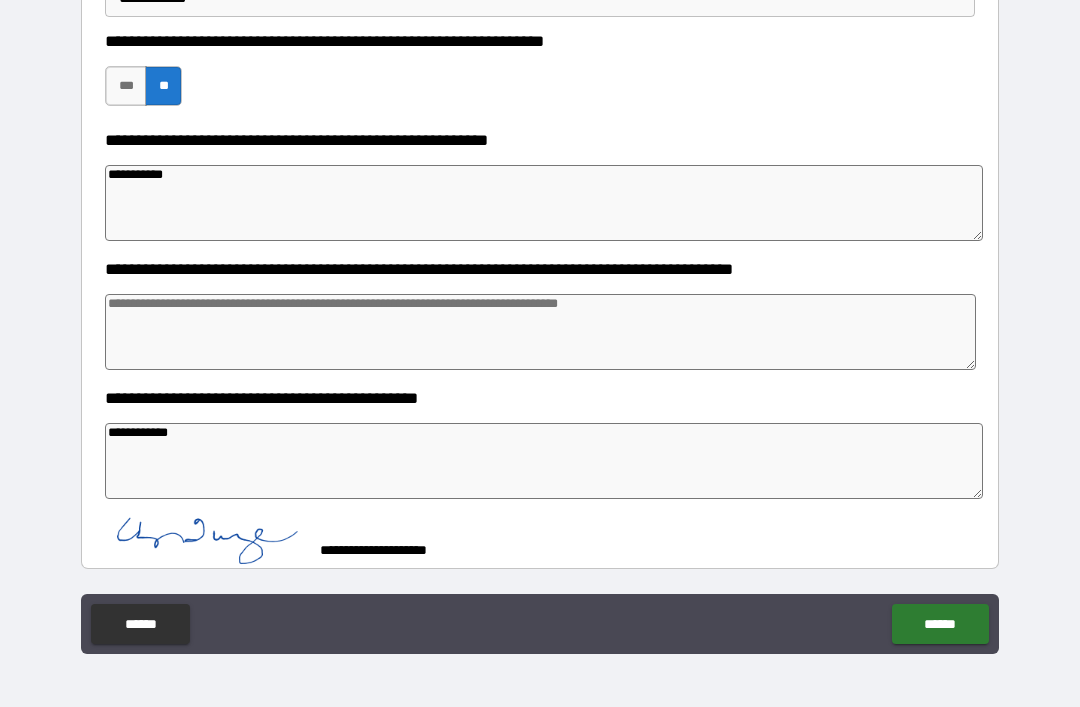 scroll, scrollTop: 753, scrollLeft: 0, axis: vertical 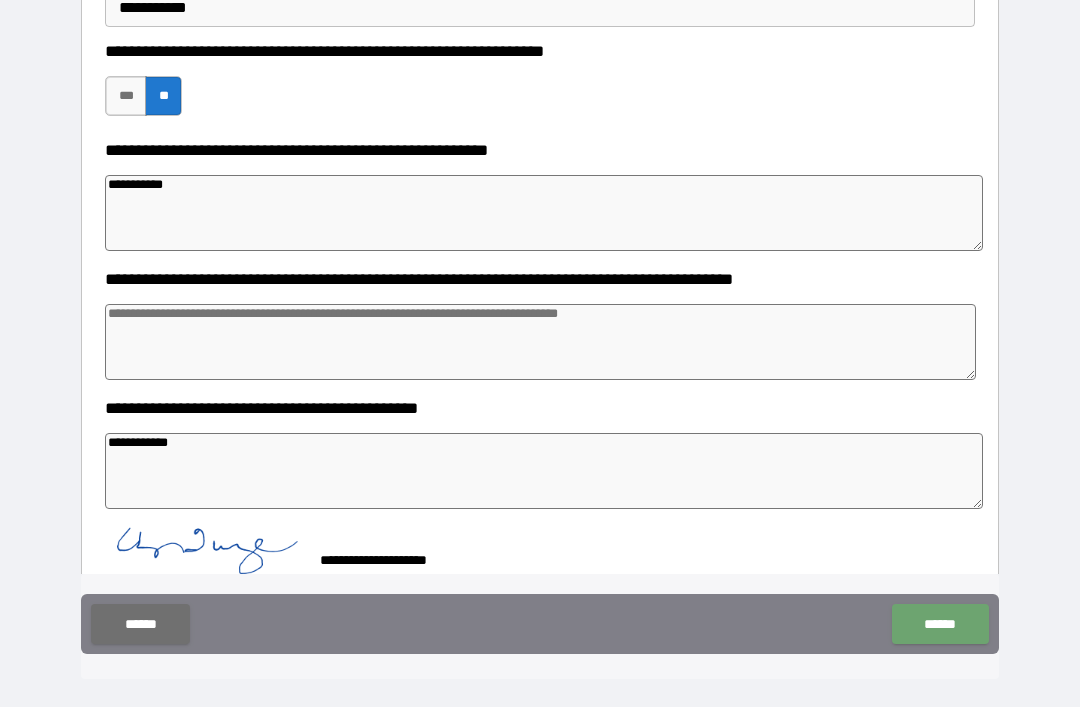 click on "******" at bounding box center [940, 624] 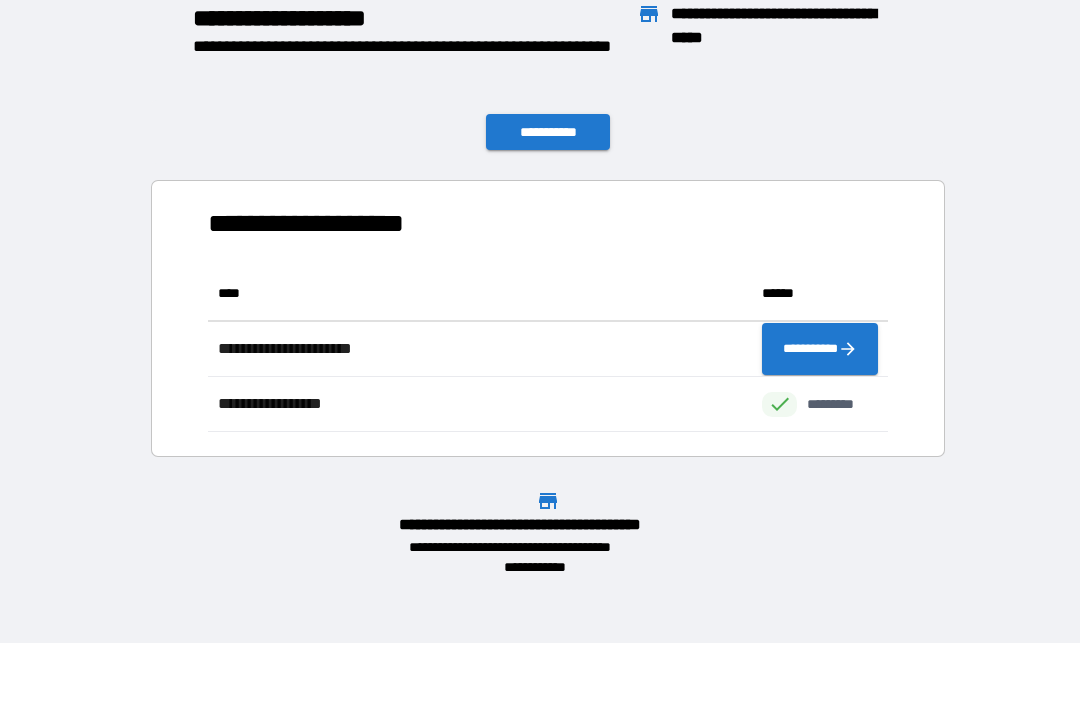 scroll, scrollTop: 1, scrollLeft: 1, axis: both 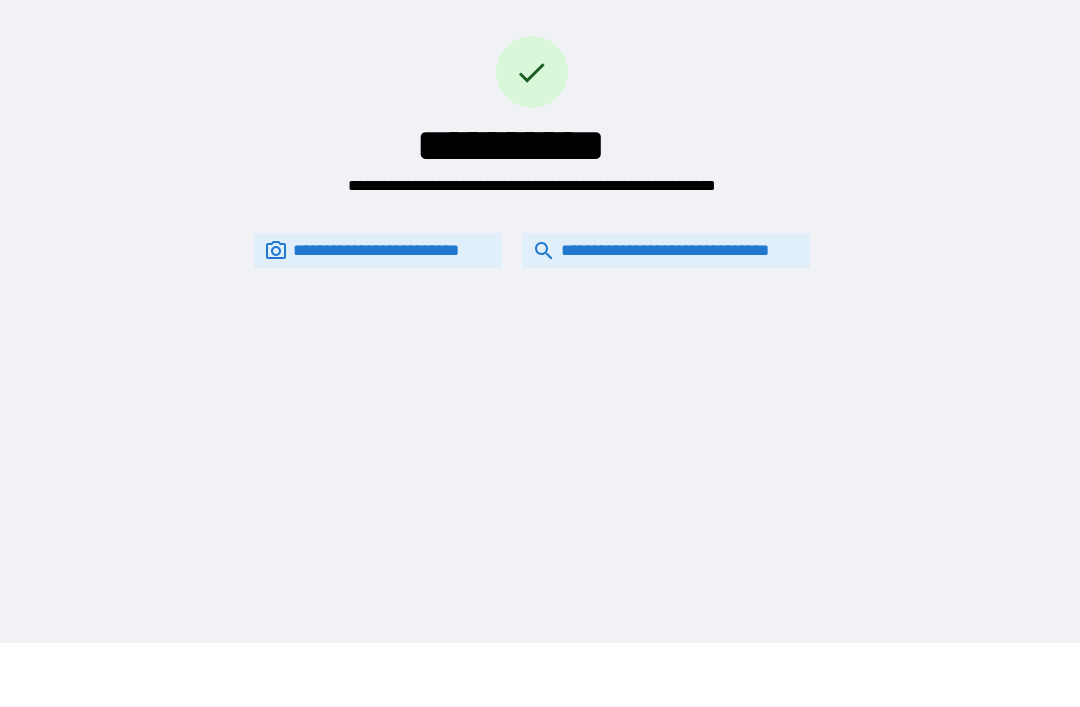 click on "**********" at bounding box center [666, 250] 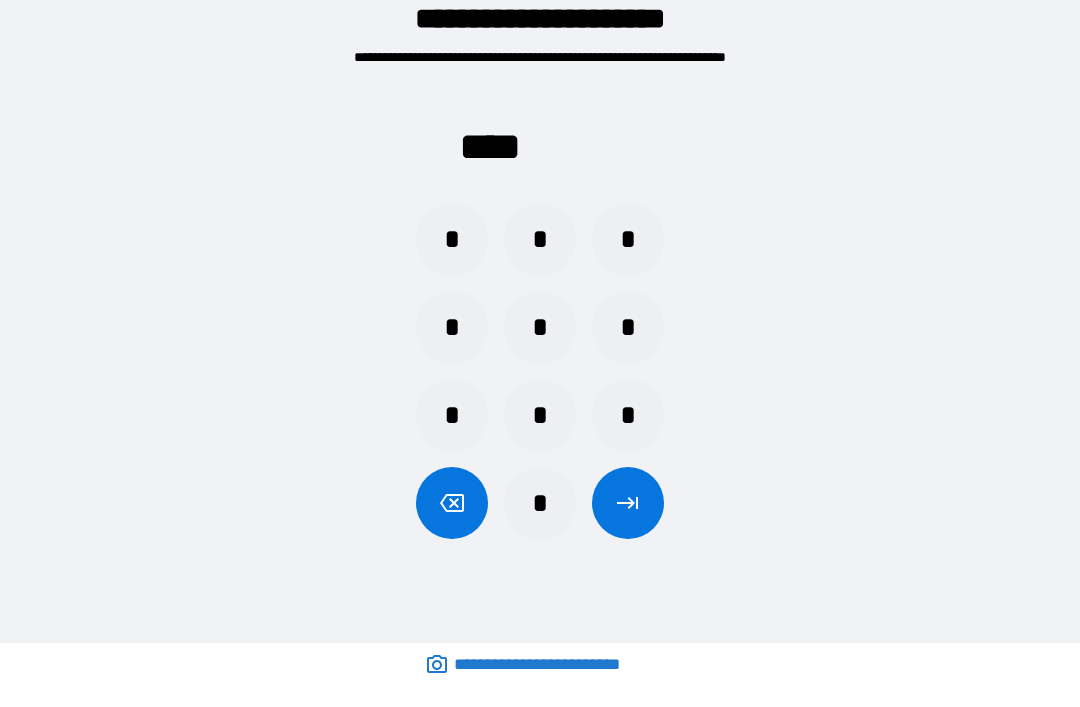 click on "*" at bounding box center (540, 503) 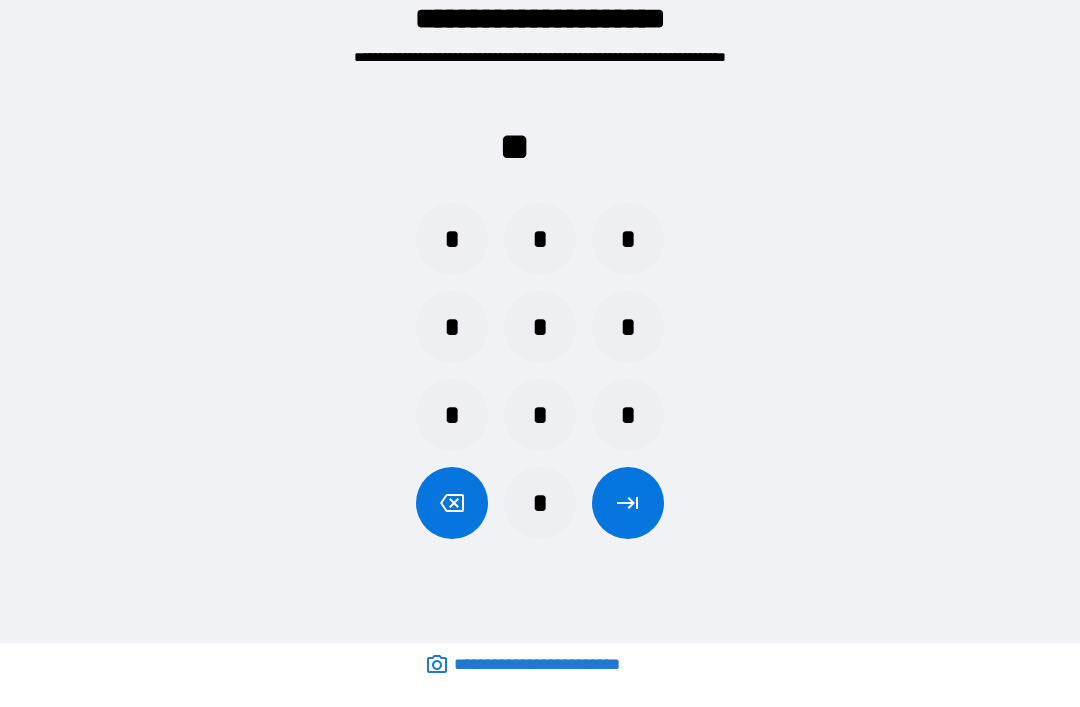 click on "*" at bounding box center (452, 327) 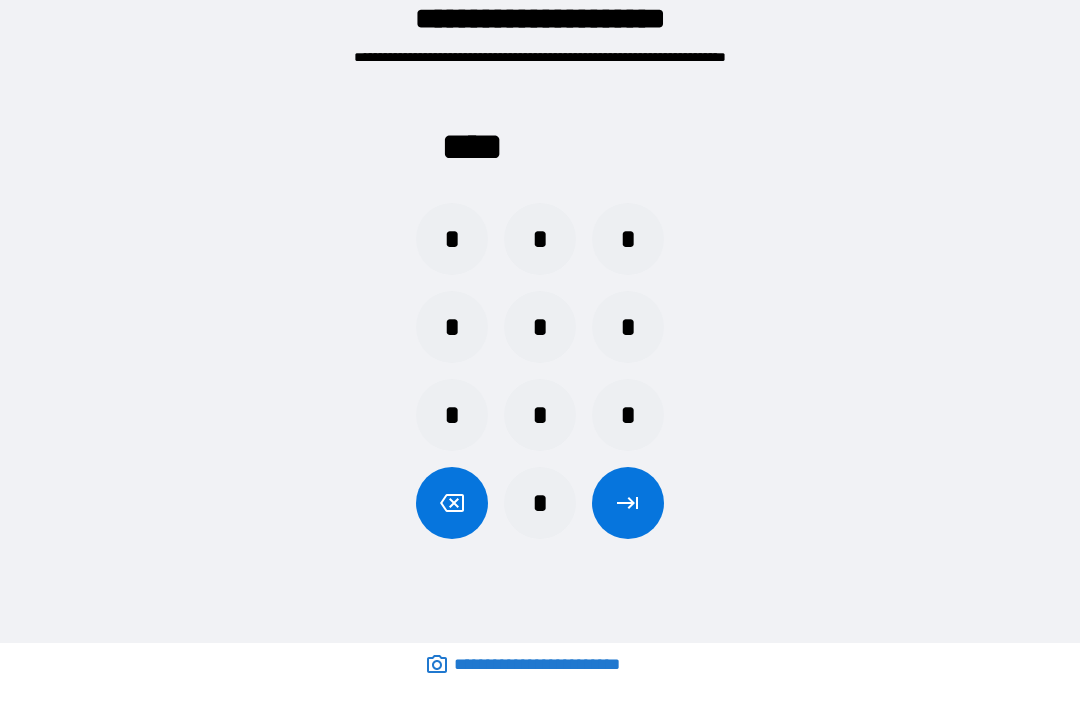 click 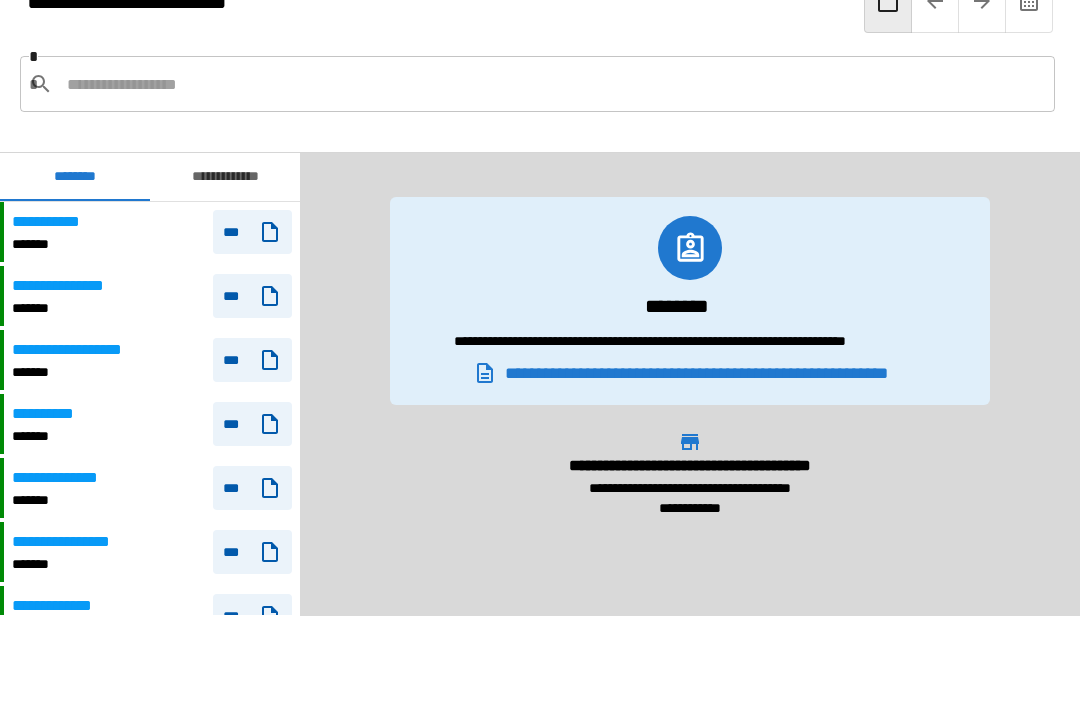 scroll, scrollTop: 180, scrollLeft: 0, axis: vertical 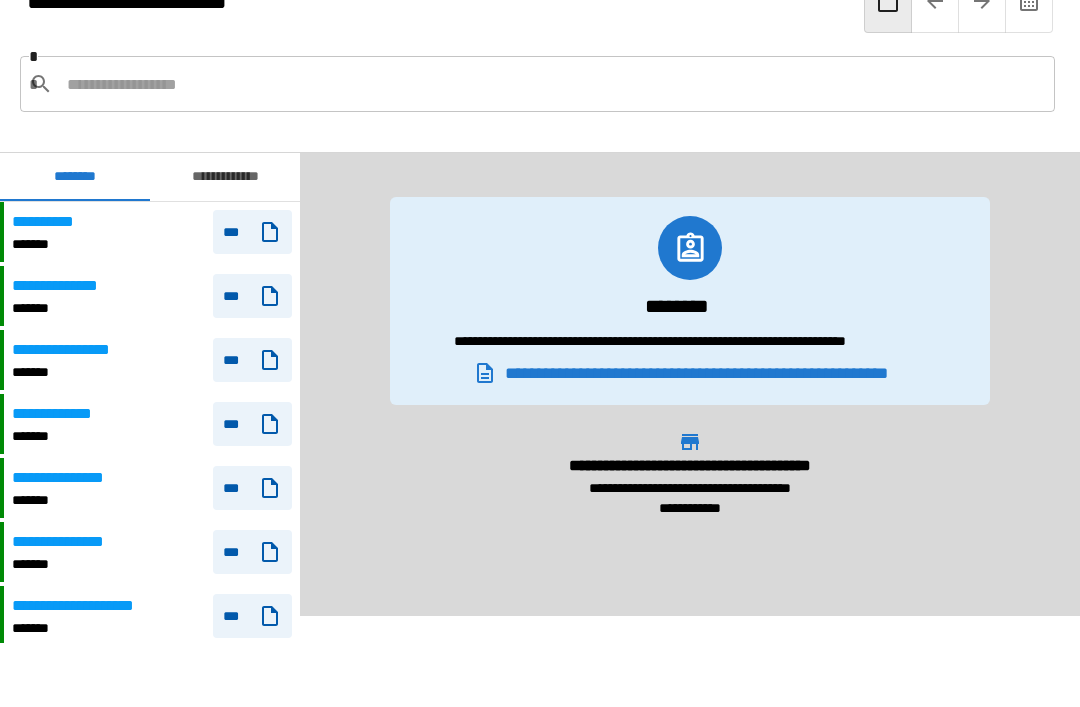 click on "**********" at bounding box center [152, 232] 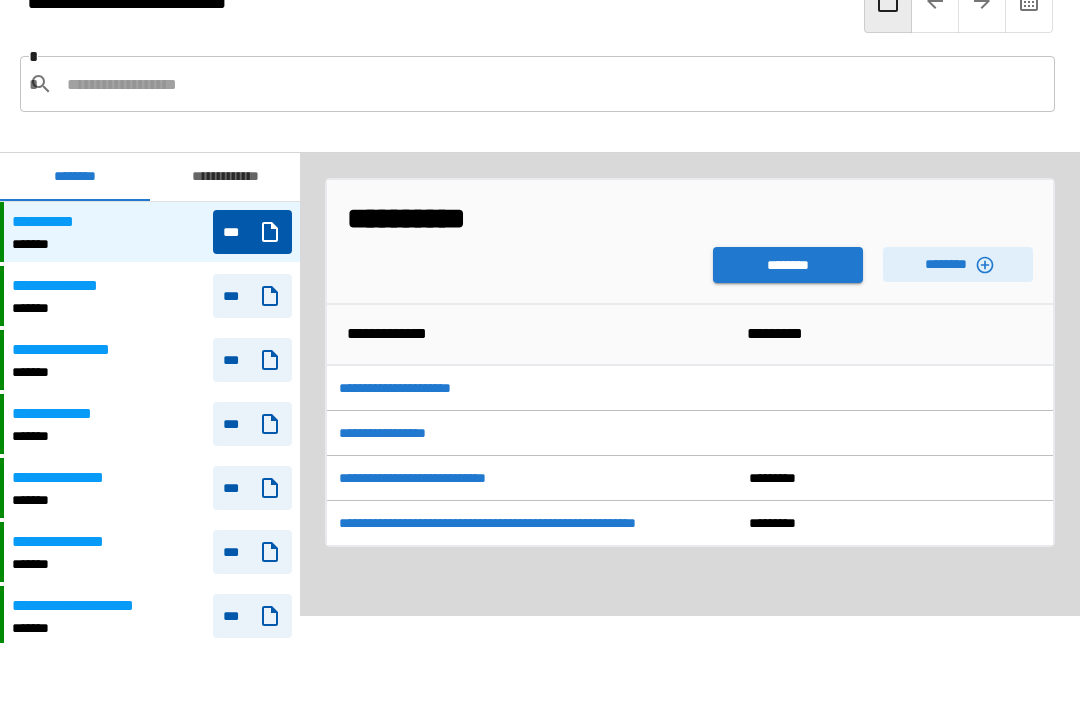 click on "********" at bounding box center [788, 265] 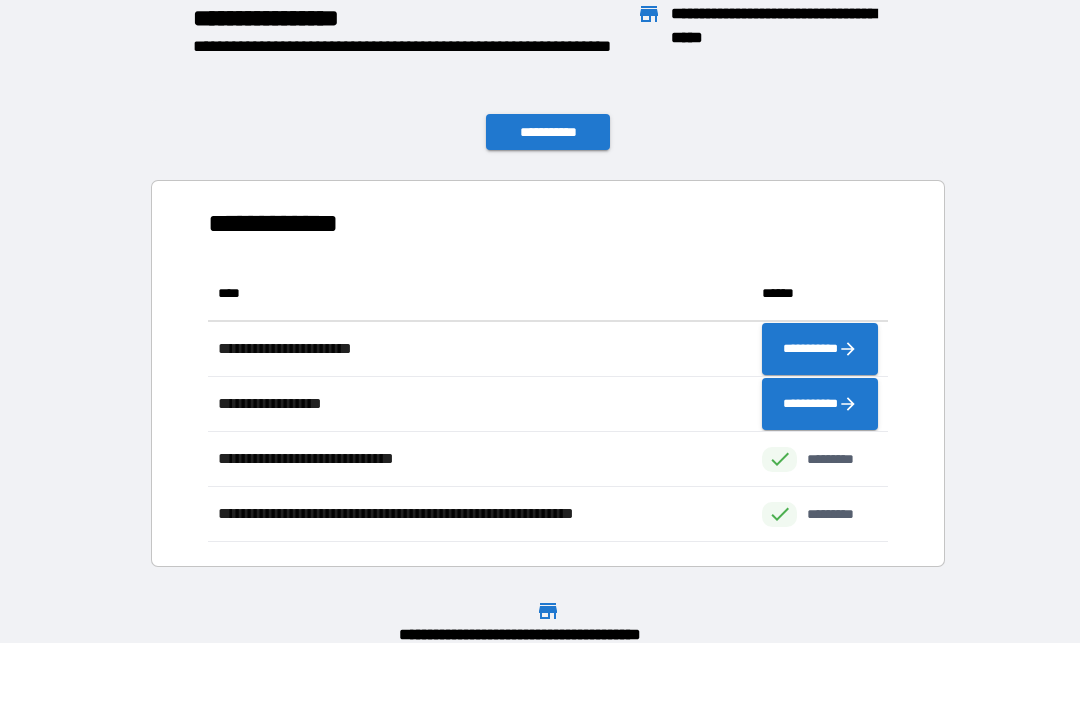 scroll, scrollTop: 1, scrollLeft: 1, axis: both 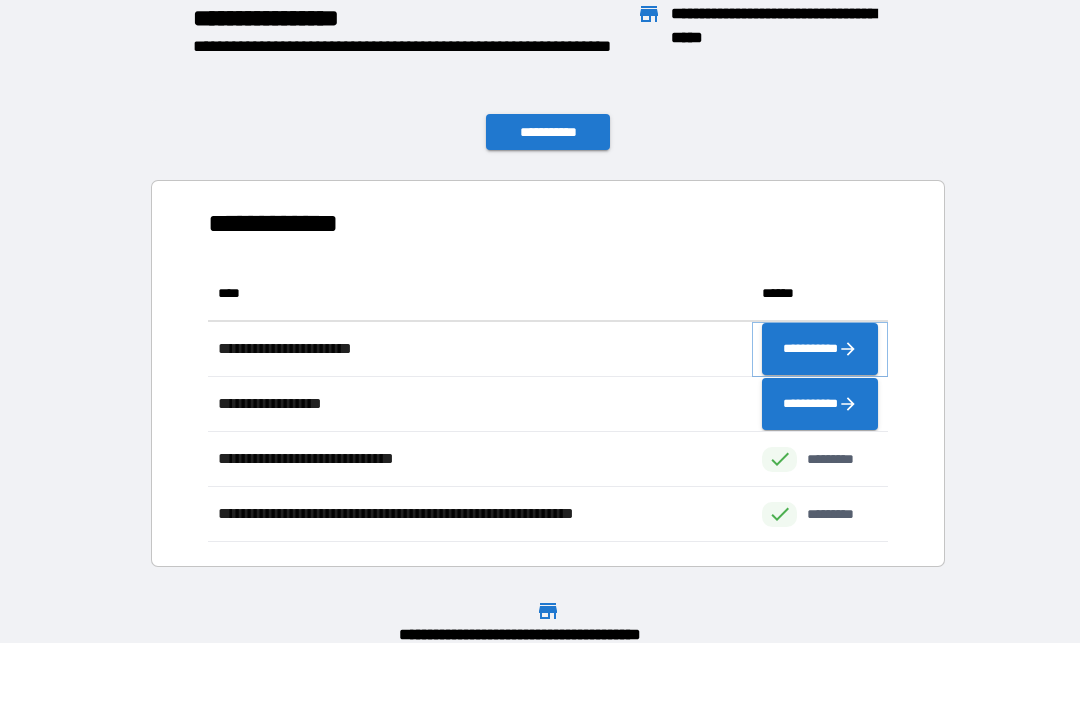 click on "**********" at bounding box center [820, 349] 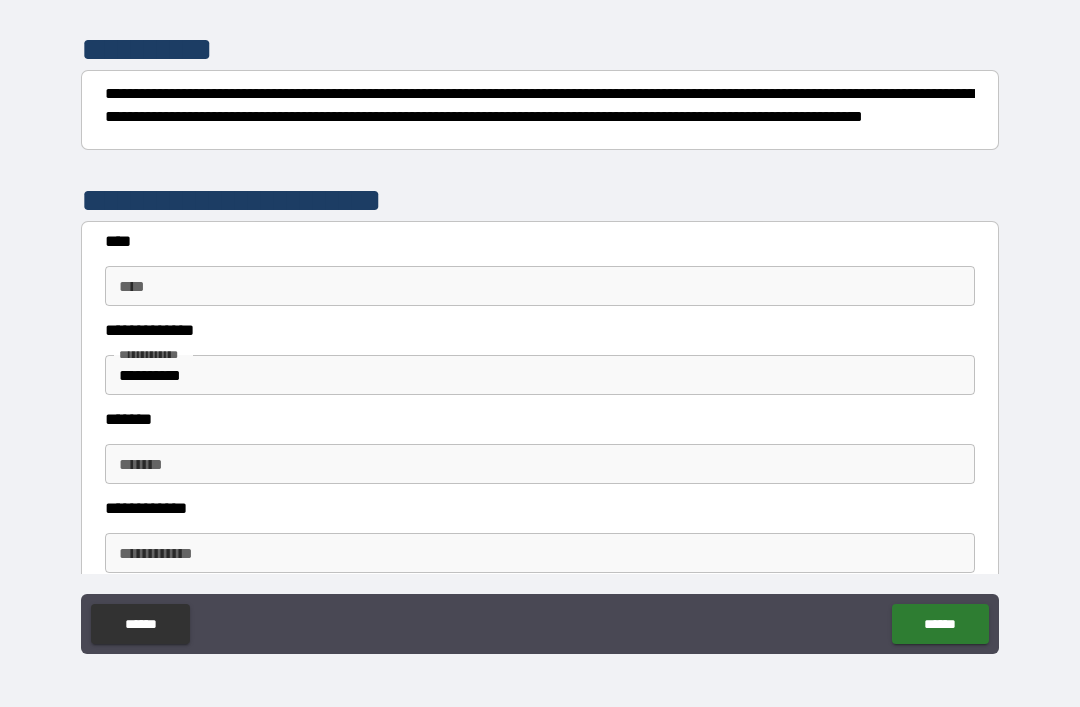 scroll, scrollTop: 235, scrollLeft: 0, axis: vertical 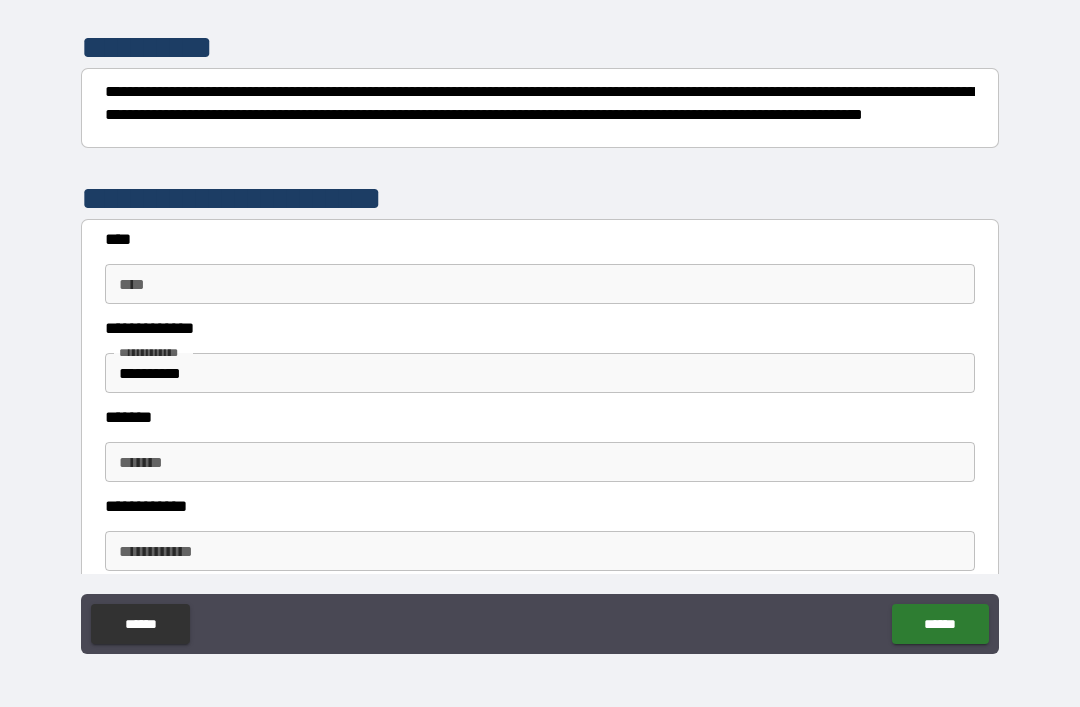 click on "****" at bounding box center (540, 284) 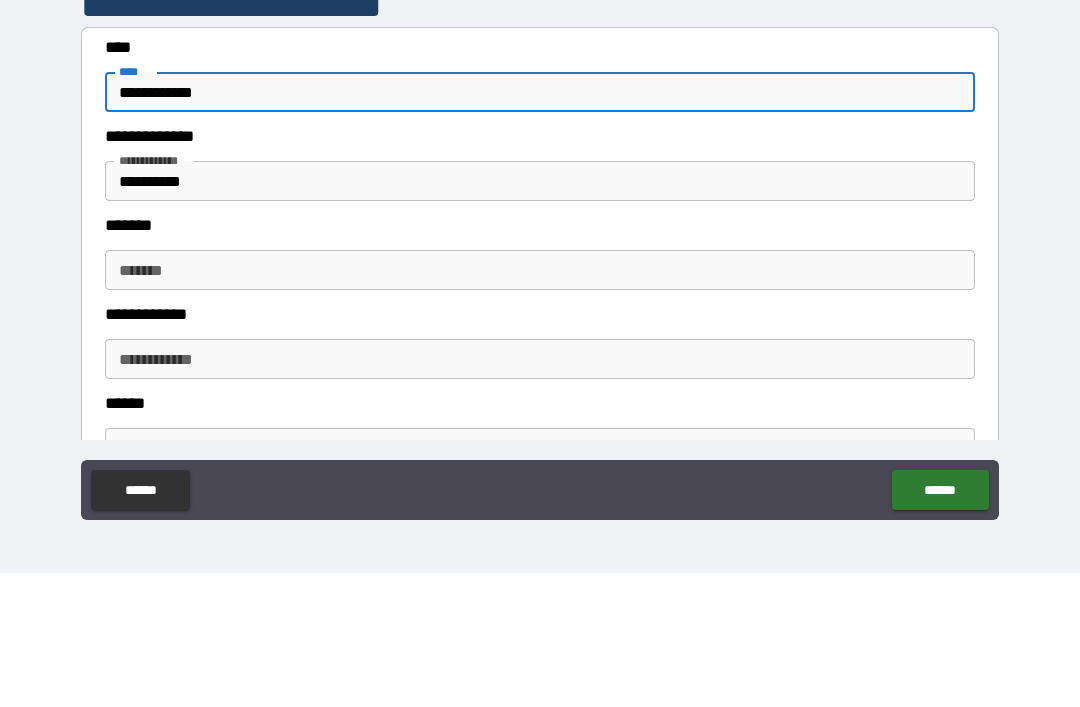 scroll, scrollTop: 295, scrollLeft: 0, axis: vertical 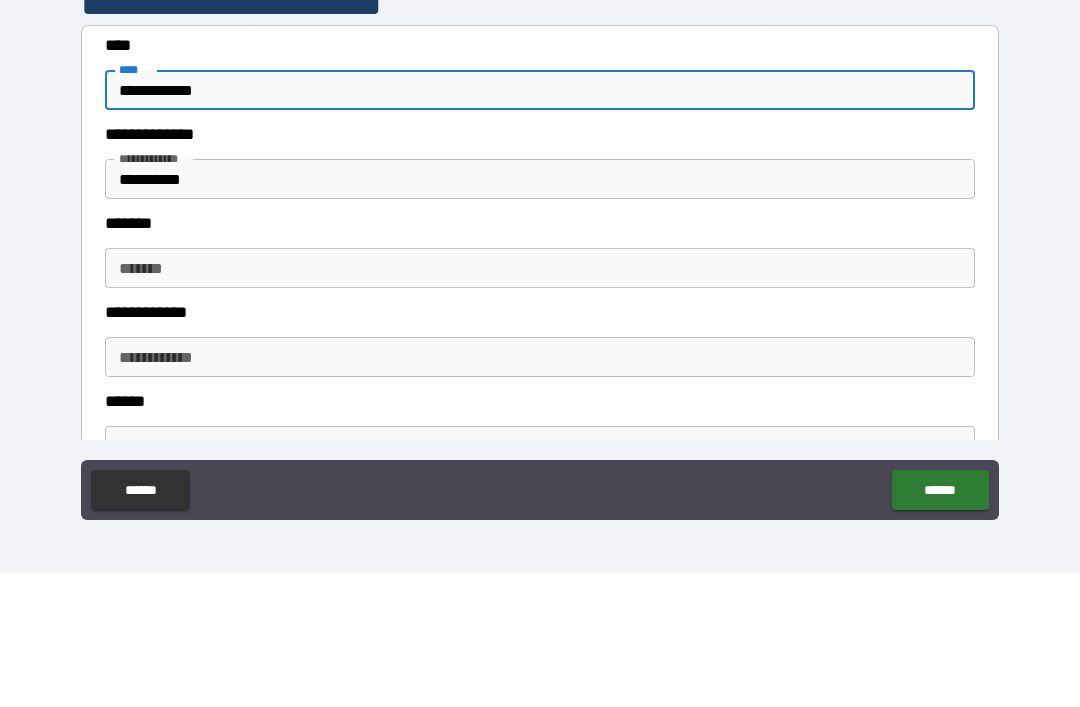 click on "**********" at bounding box center (540, 313) 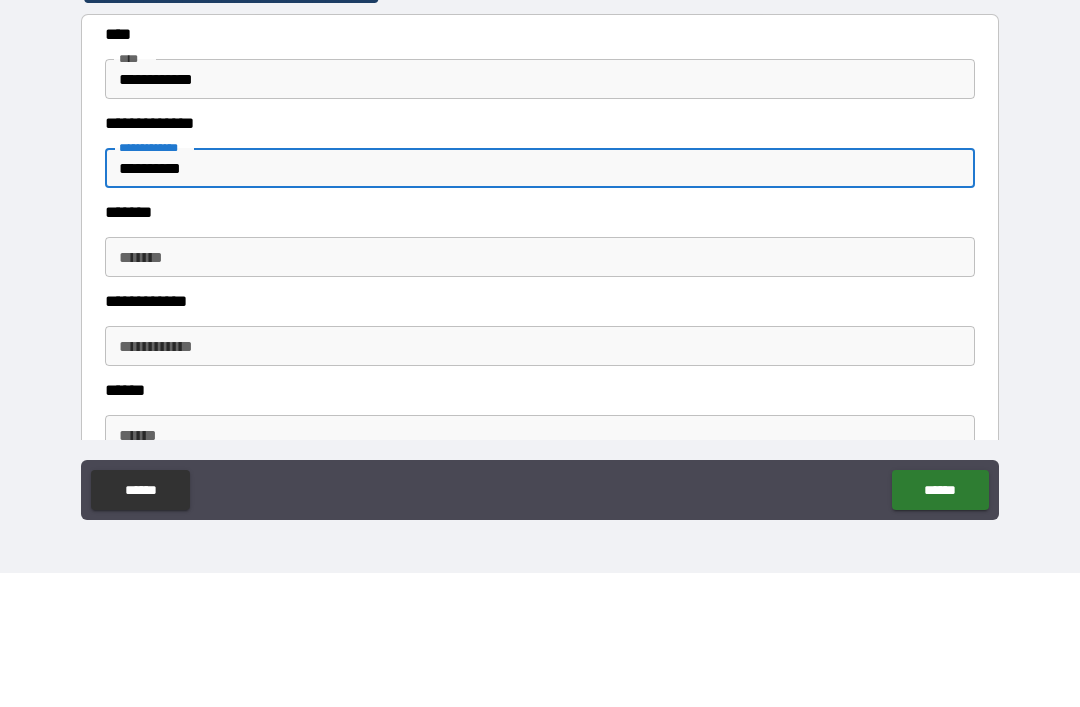 scroll, scrollTop: 307, scrollLeft: 0, axis: vertical 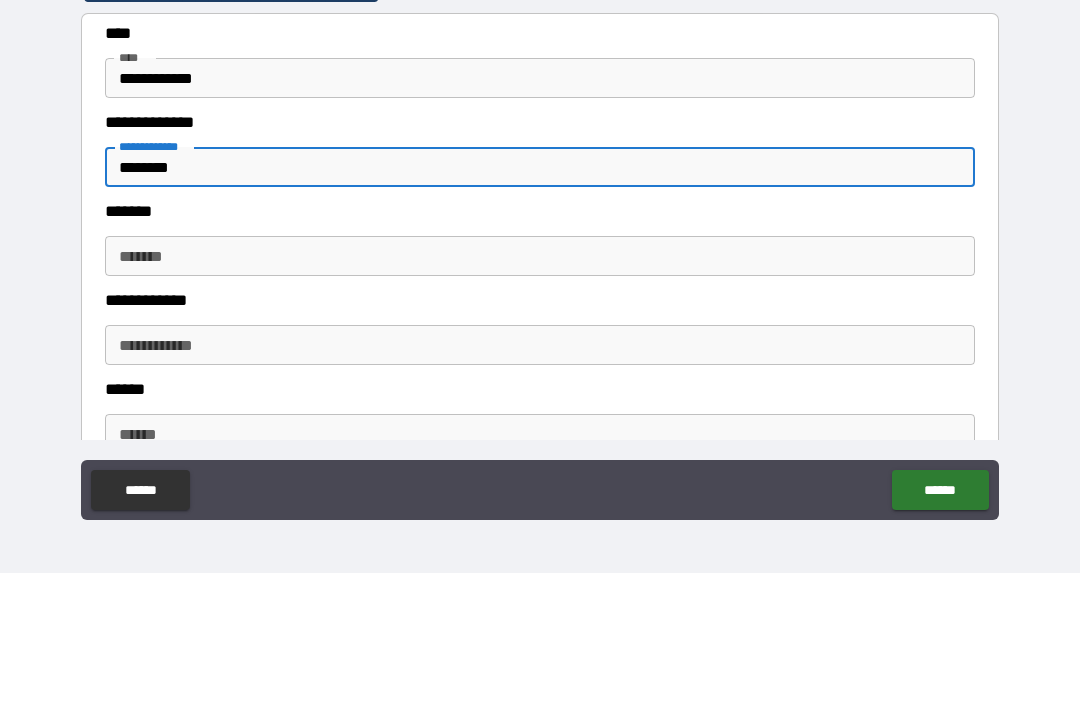 click on "*******" at bounding box center [540, 390] 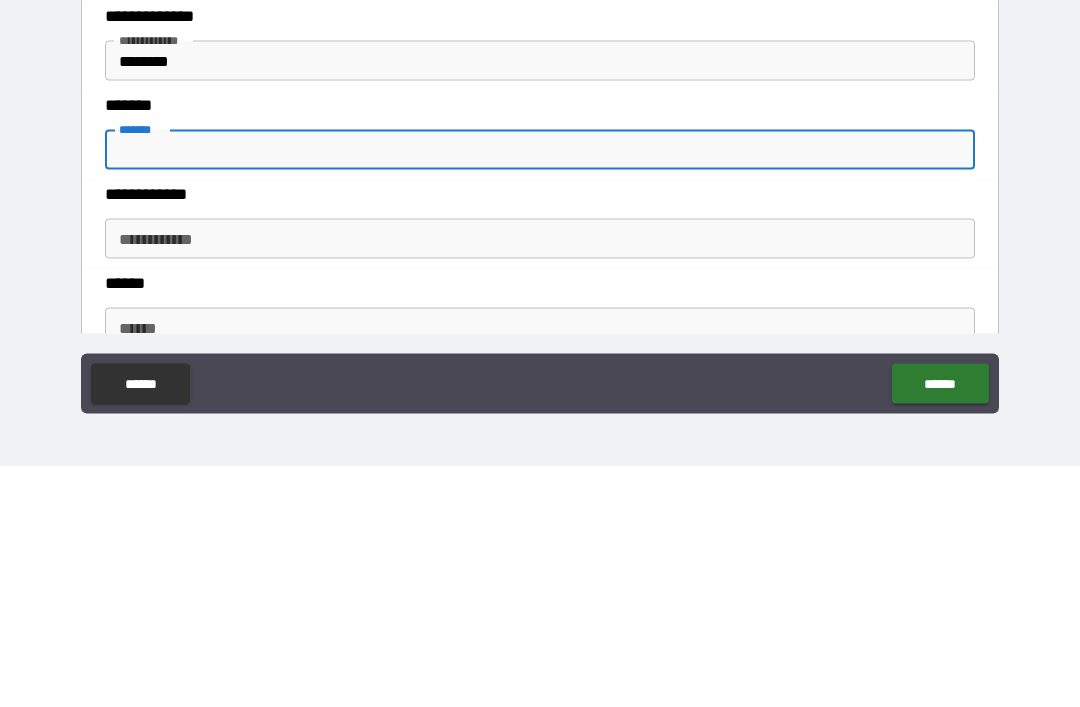 click on "********" at bounding box center (540, 301) 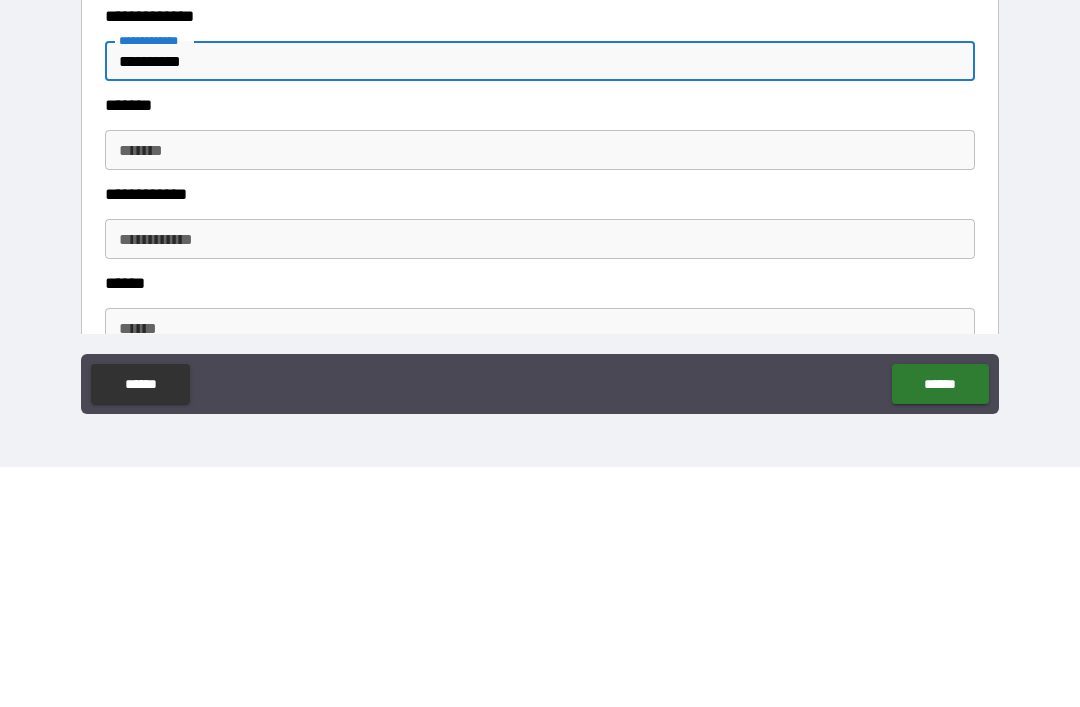 click on "*******" at bounding box center (540, 390) 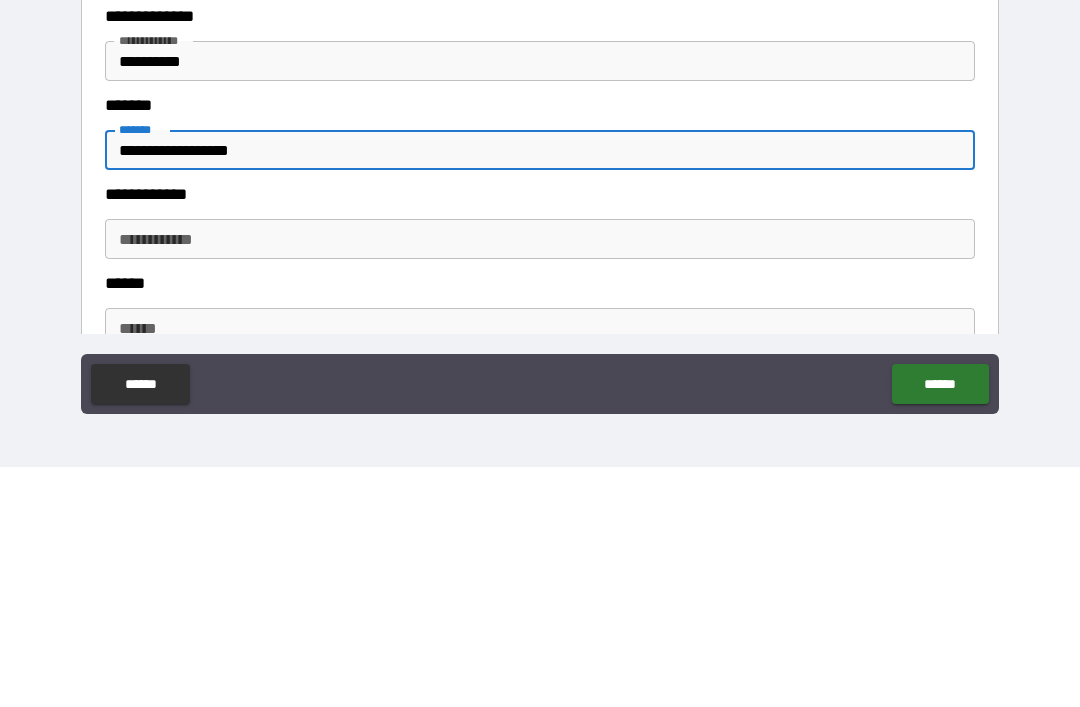 click on "**********" at bounding box center [540, 479] 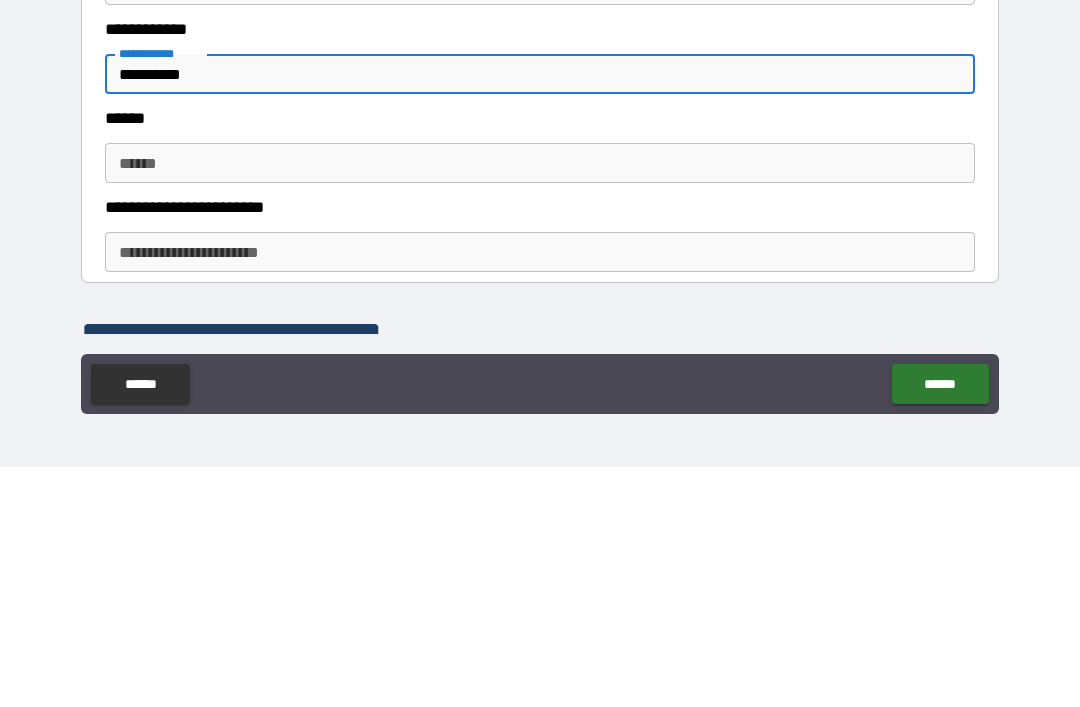 scroll, scrollTop: 487, scrollLeft: 0, axis: vertical 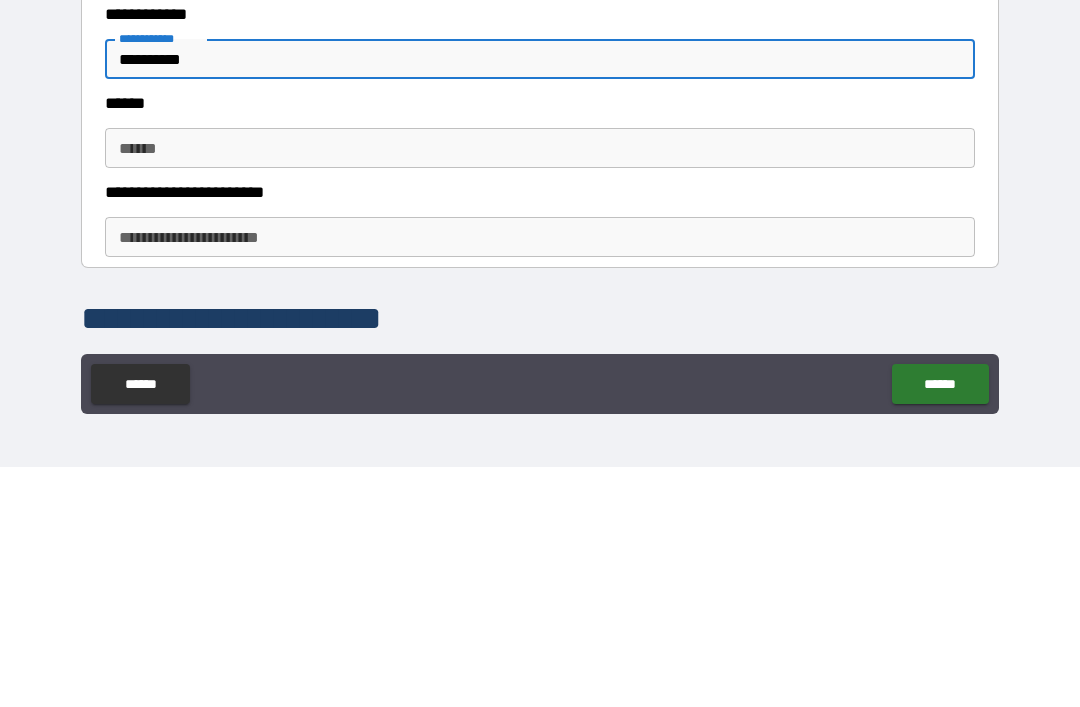 click on "******" at bounding box center [540, 388] 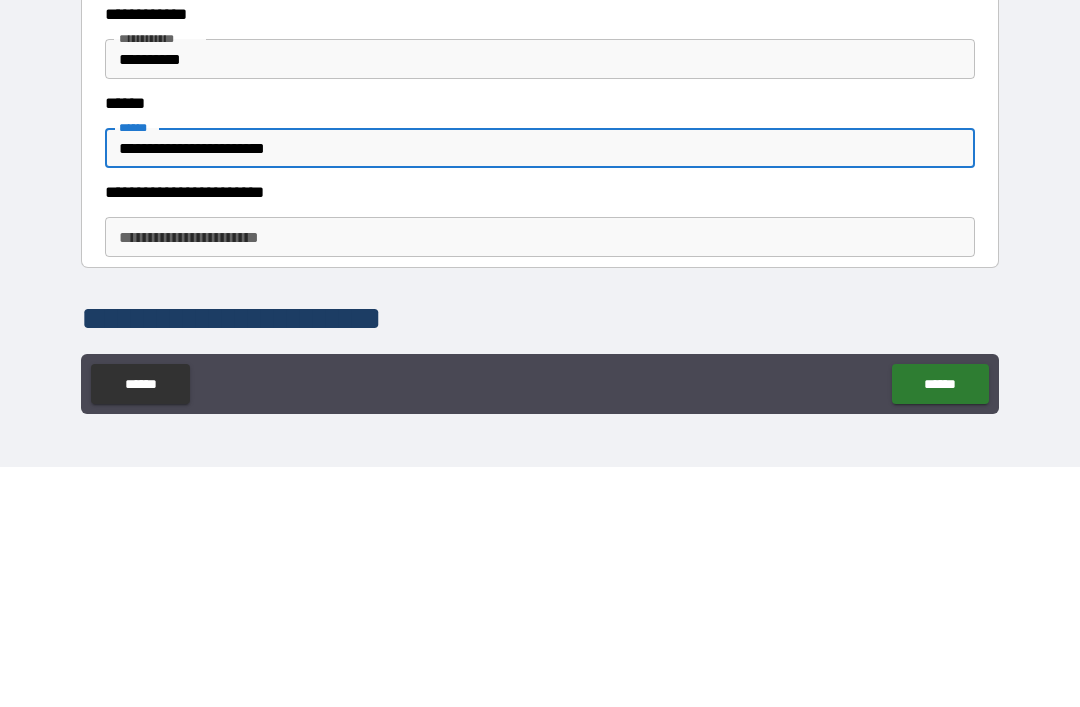 click on "**********" at bounding box center [540, 477] 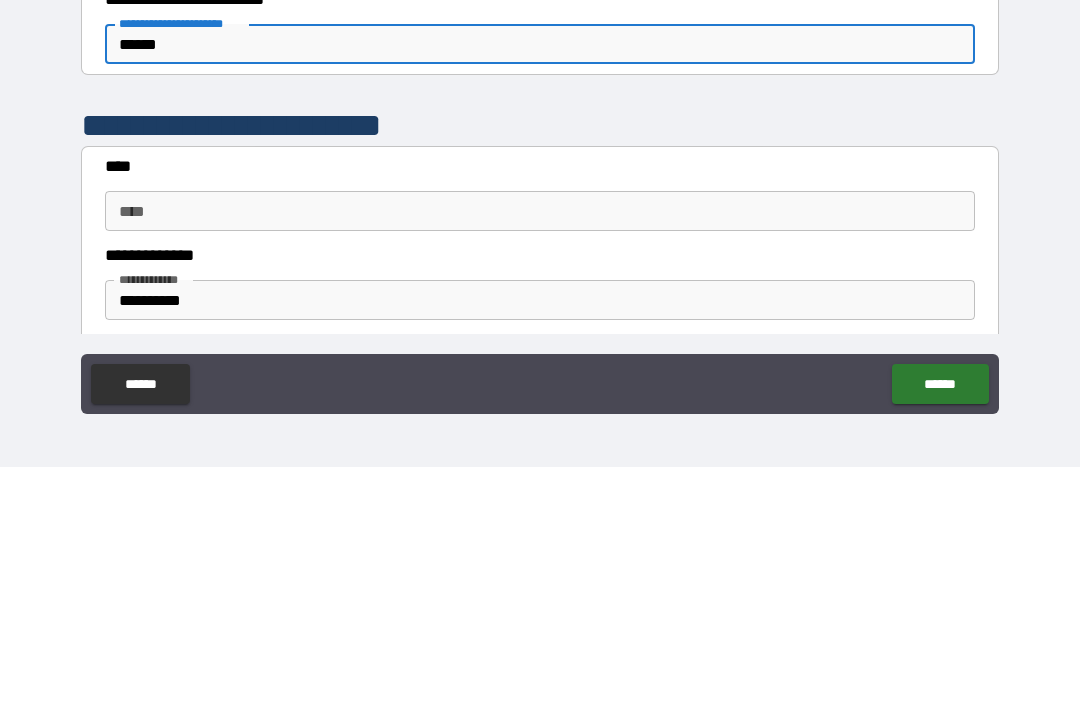 scroll, scrollTop: 691, scrollLeft: 0, axis: vertical 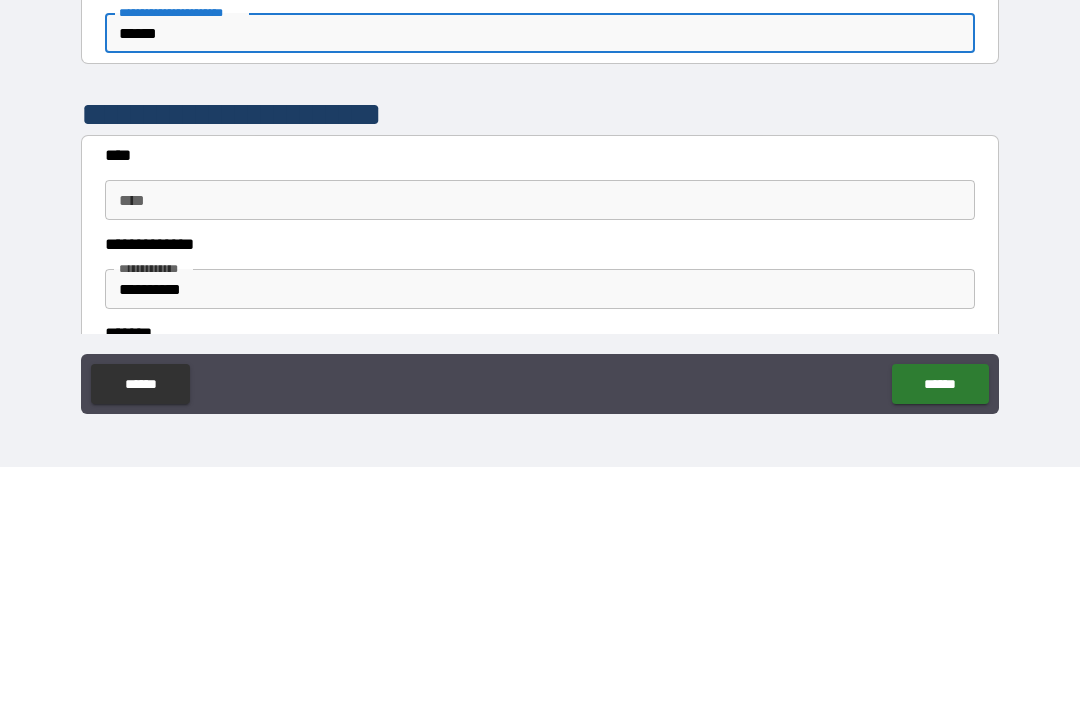 click on "****" at bounding box center (540, 440) 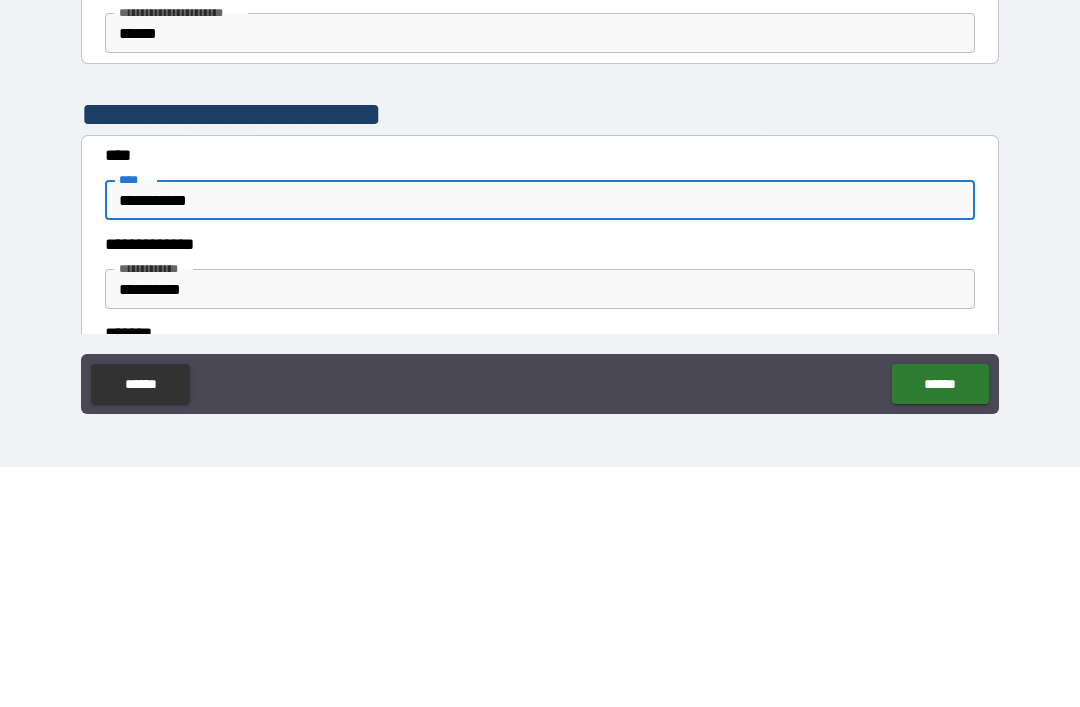 click on "**********" at bounding box center (540, 529) 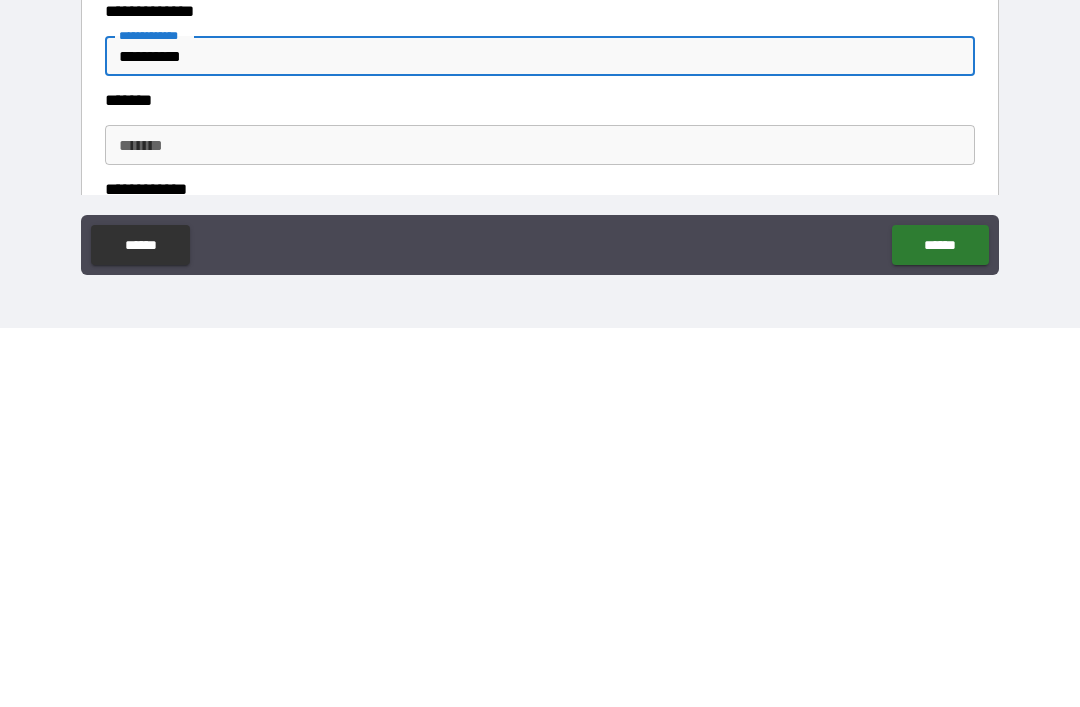 scroll, scrollTop: 790, scrollLeft: 0, axis: vertical 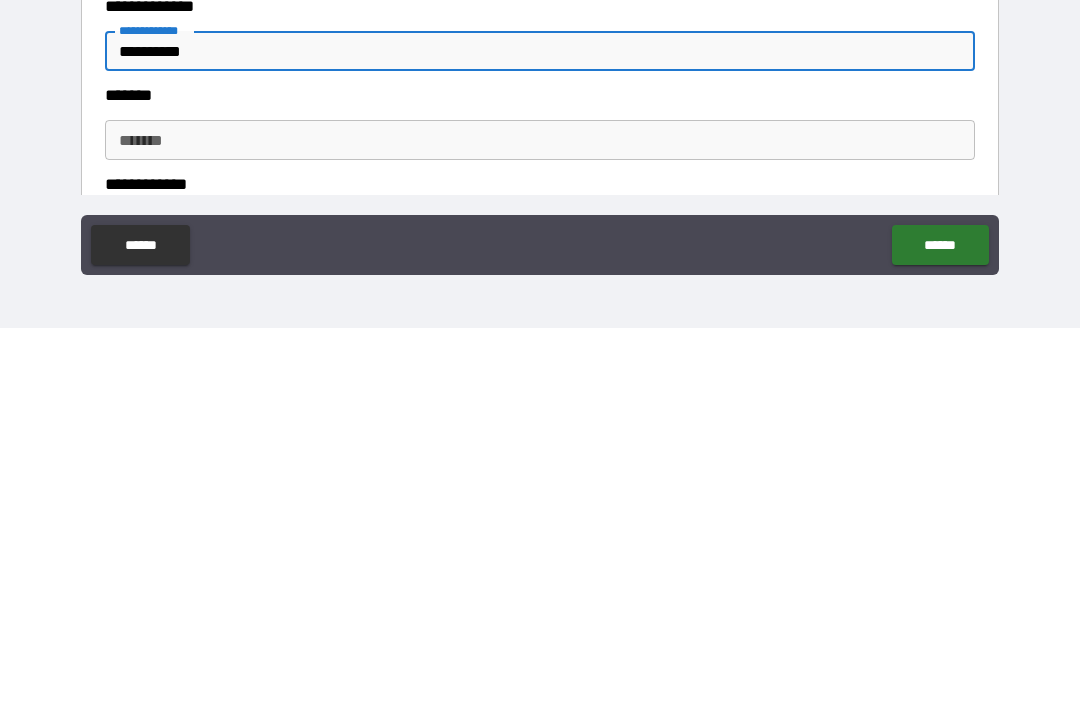 click on "*******" at bounding box center [540, 519] 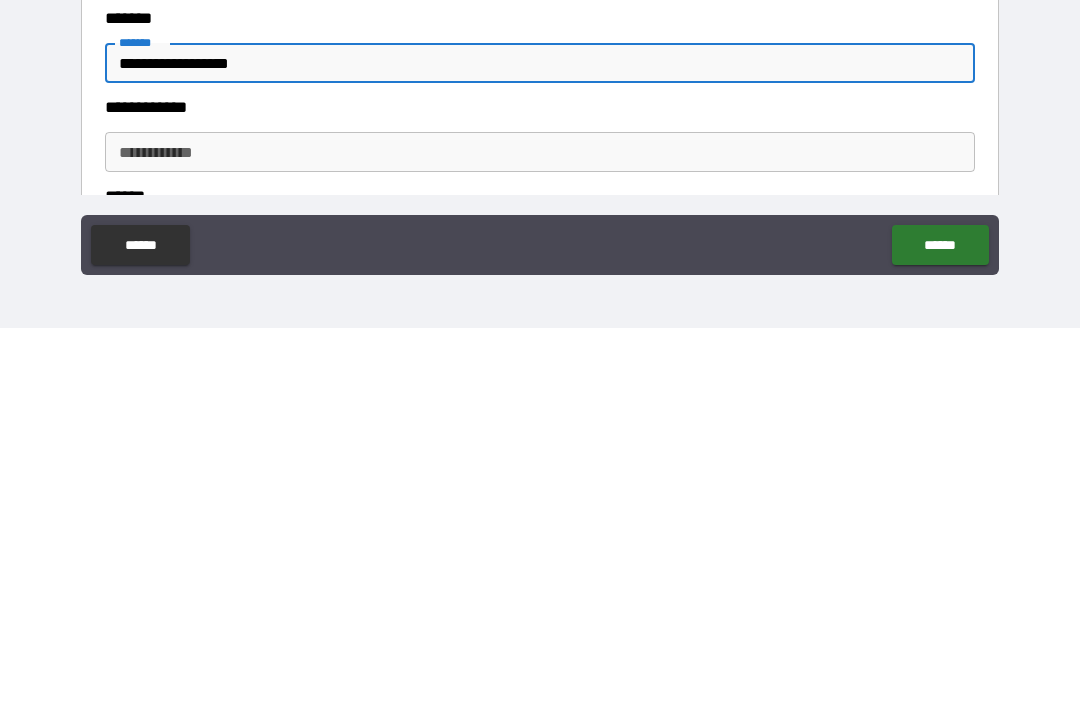 scroll, scrollTop: 868, scrollLeft: 0, axis: vertical 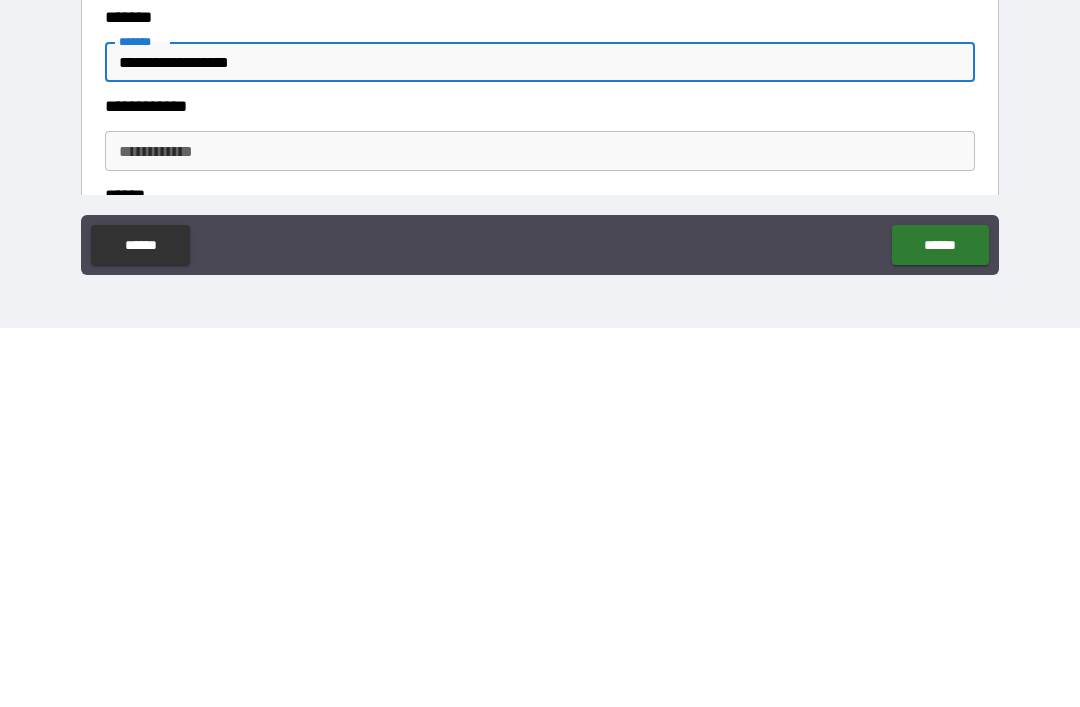 click on "**********" at bounding box center (540, 530) 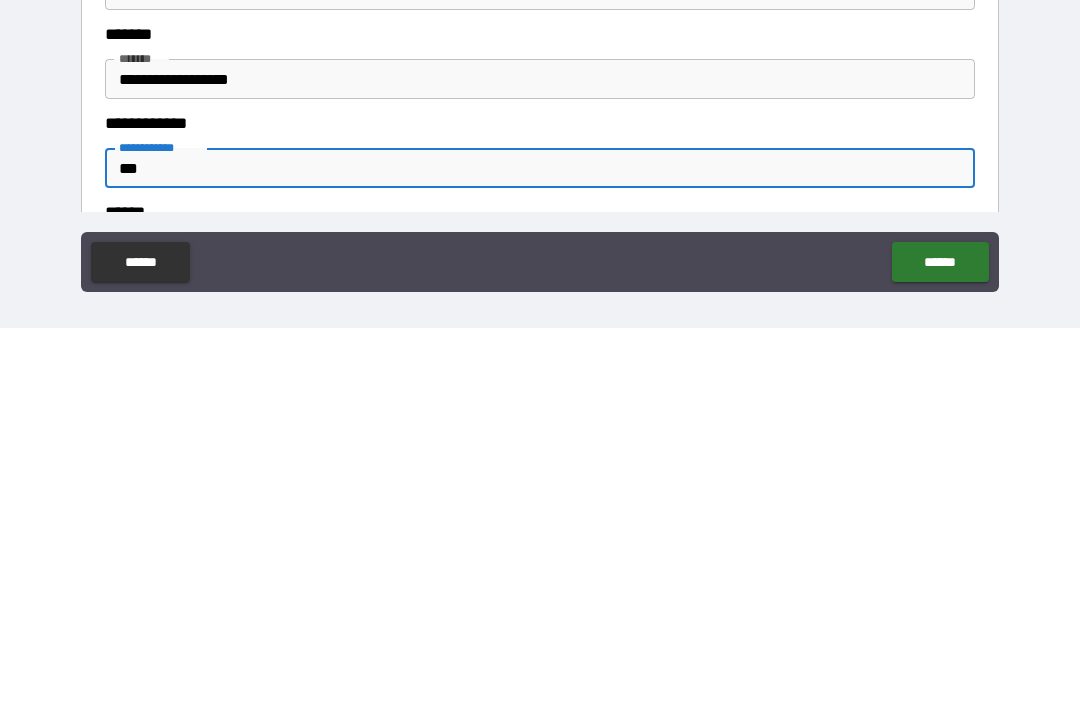 scroll, scrollTop: 0, scrollLeft: 0, axis: both 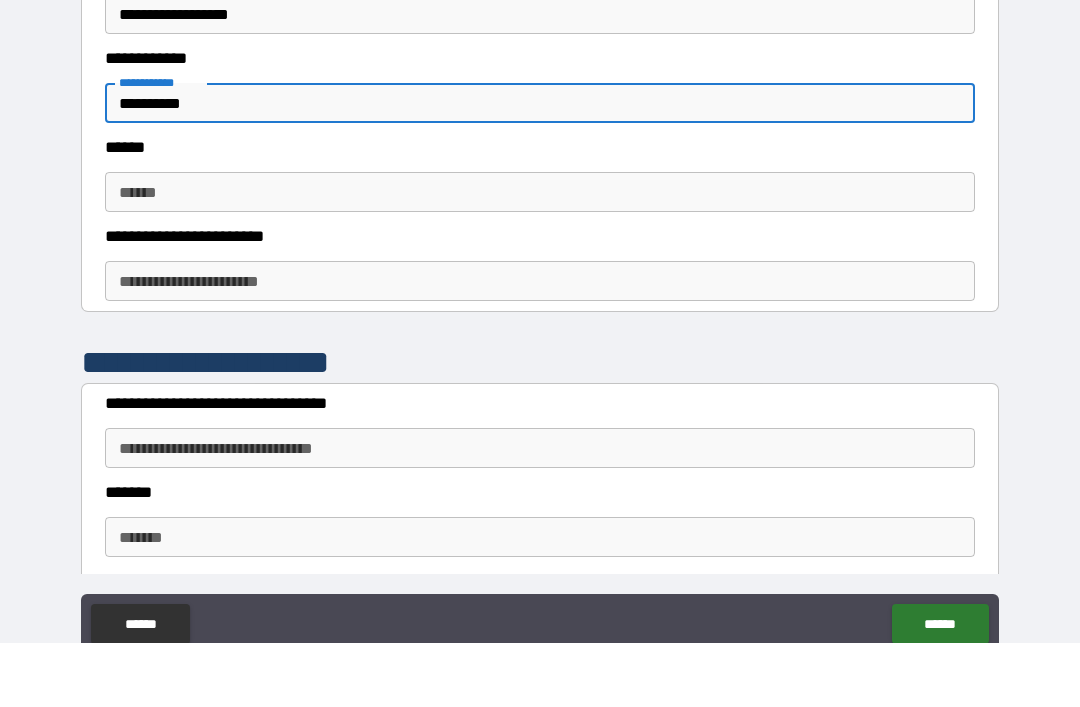 click on "******" at bounding box center [540, 256] 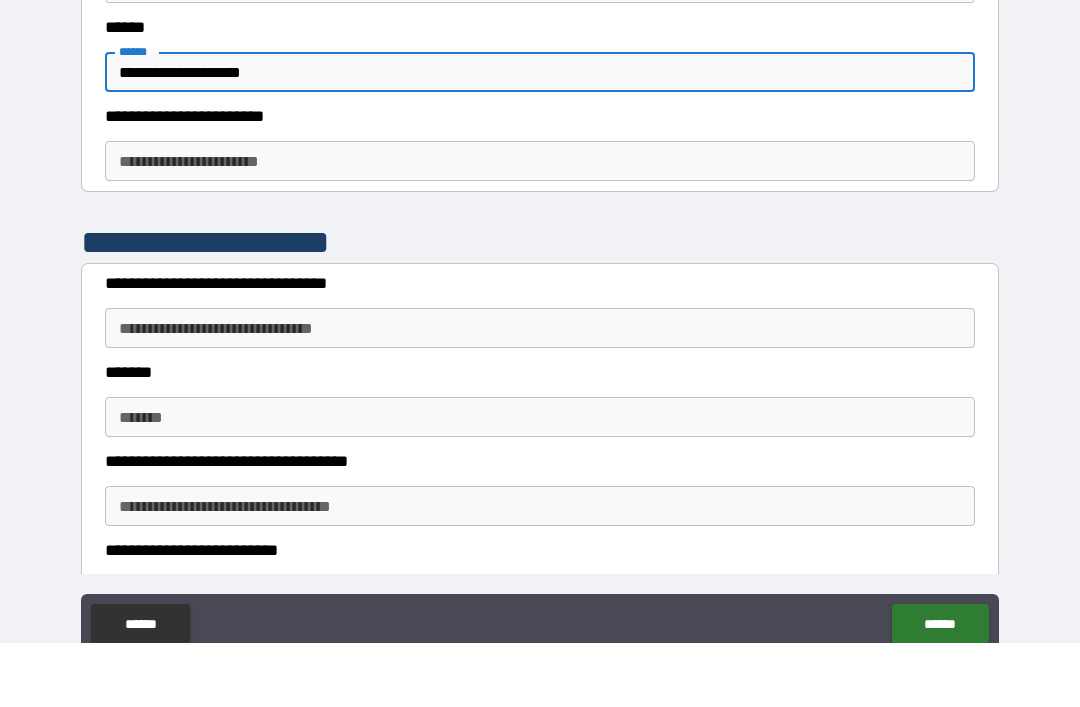 scroll, scrollTop: 1416, scrollLeft: 0, axis: vertical 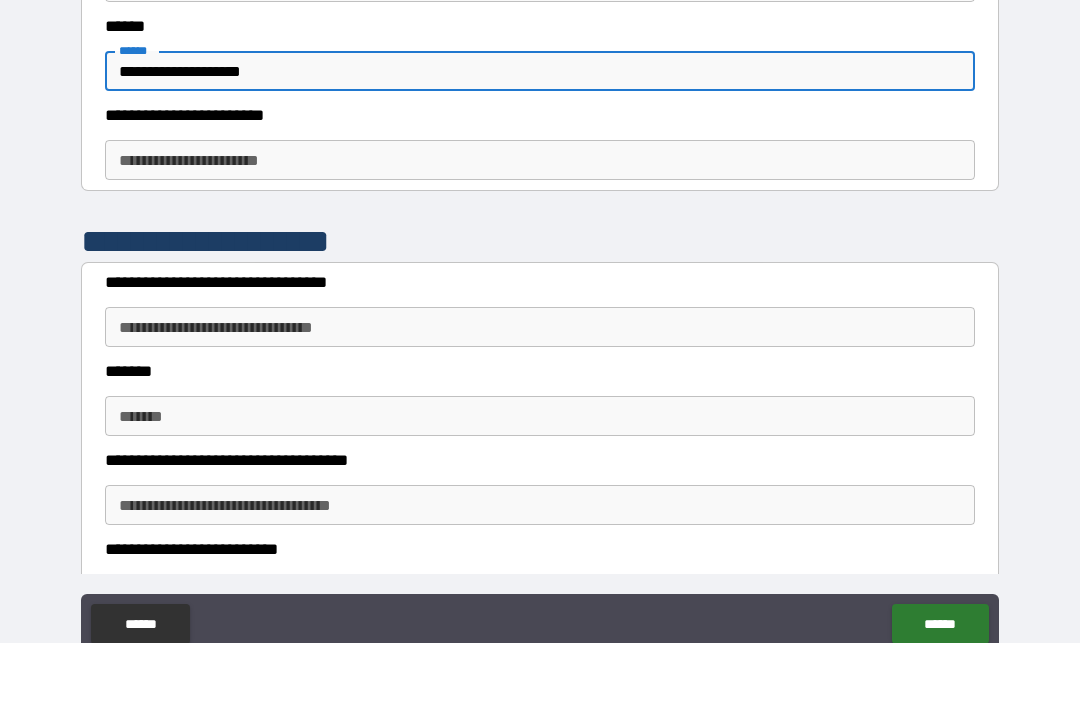 click on "**********" at bounding box center (540, 224) 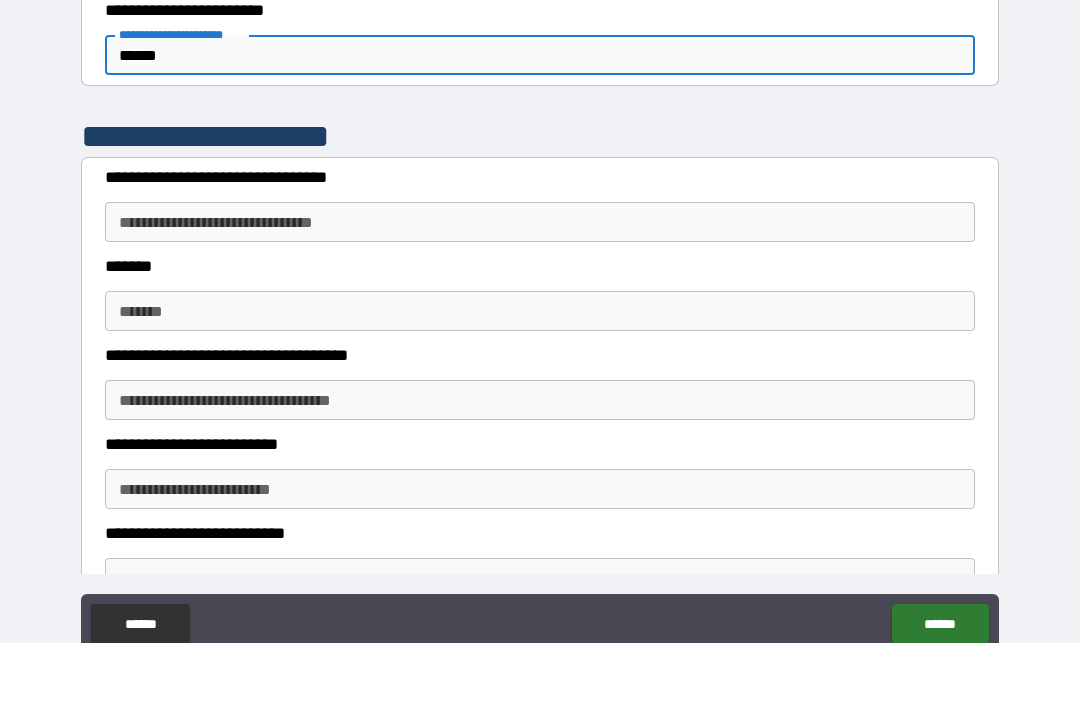 scroll, scrollTop: 1525, scrollLeft: 0, axis: vertical 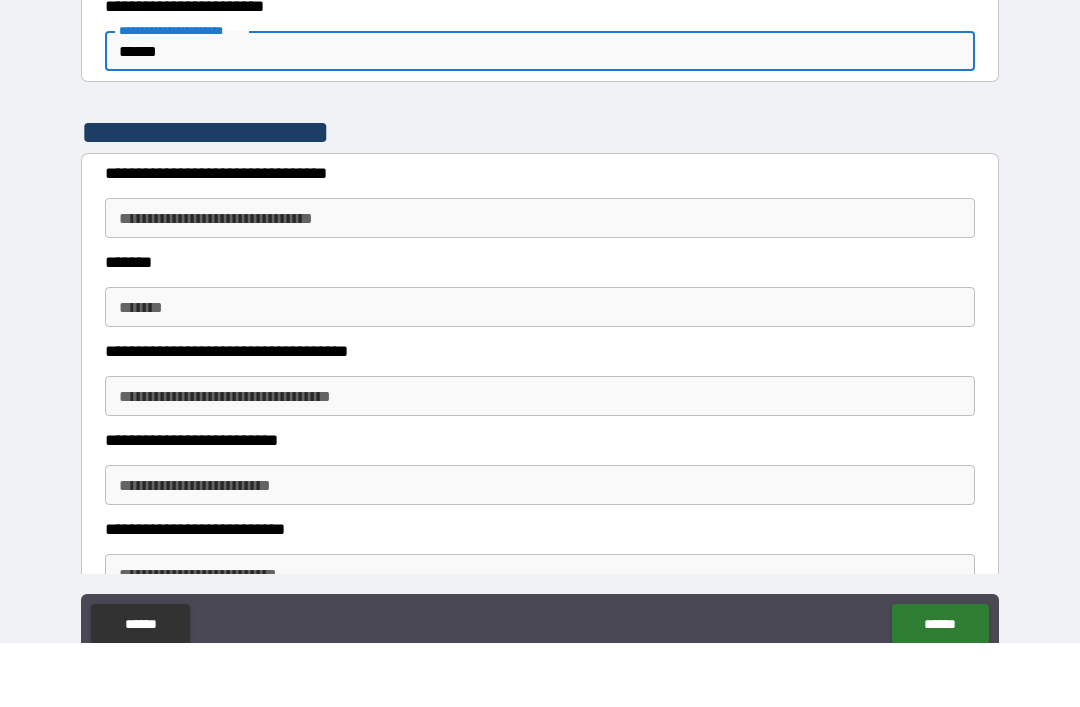 click on "**********" at bounding box center [540, 282] 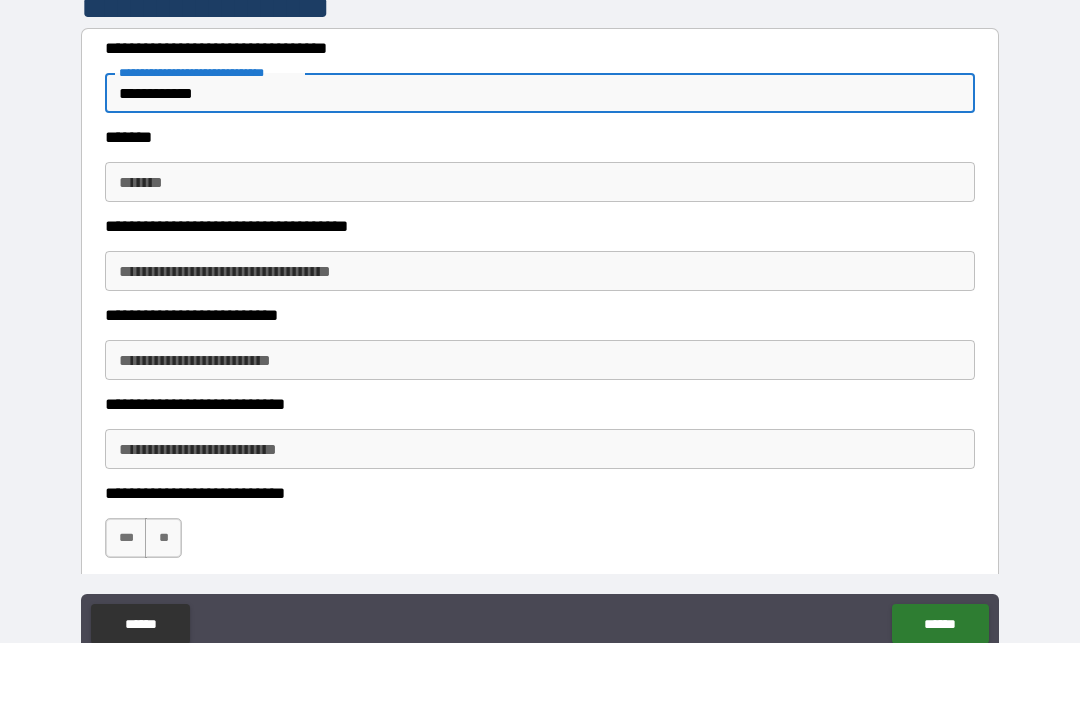 scroll, scrollTop: 1651, scrollLeft: 0, axis: vertical 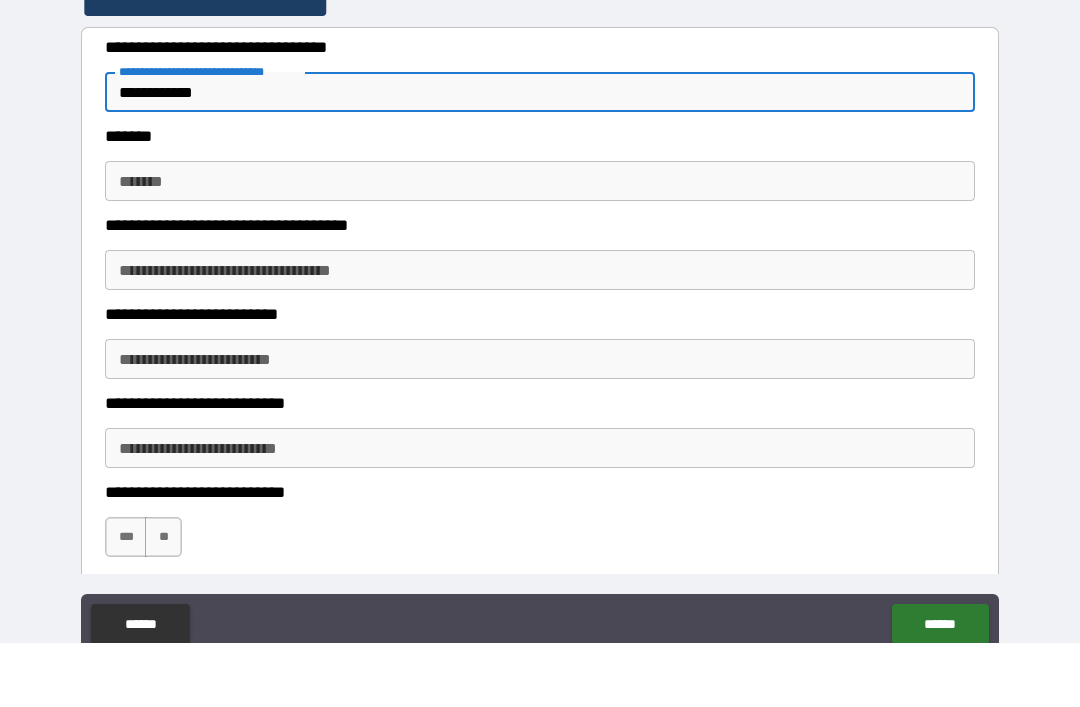 click on "*******" at bounding box center (540, 245) 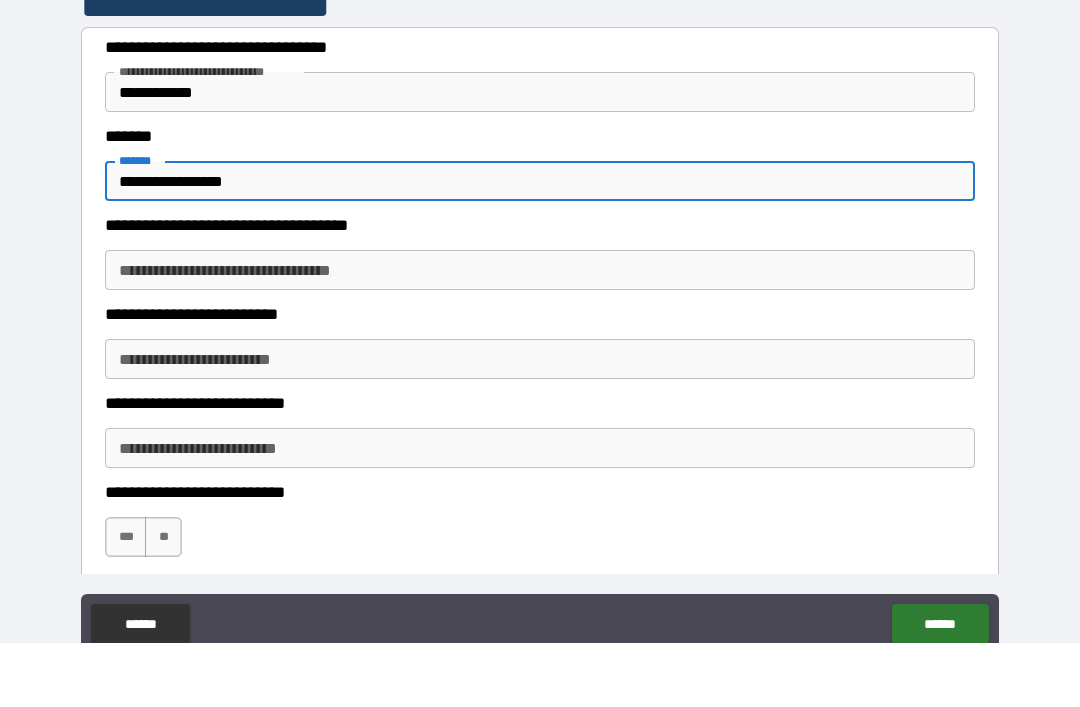 click on "**********" at bounding box center [540, 334] 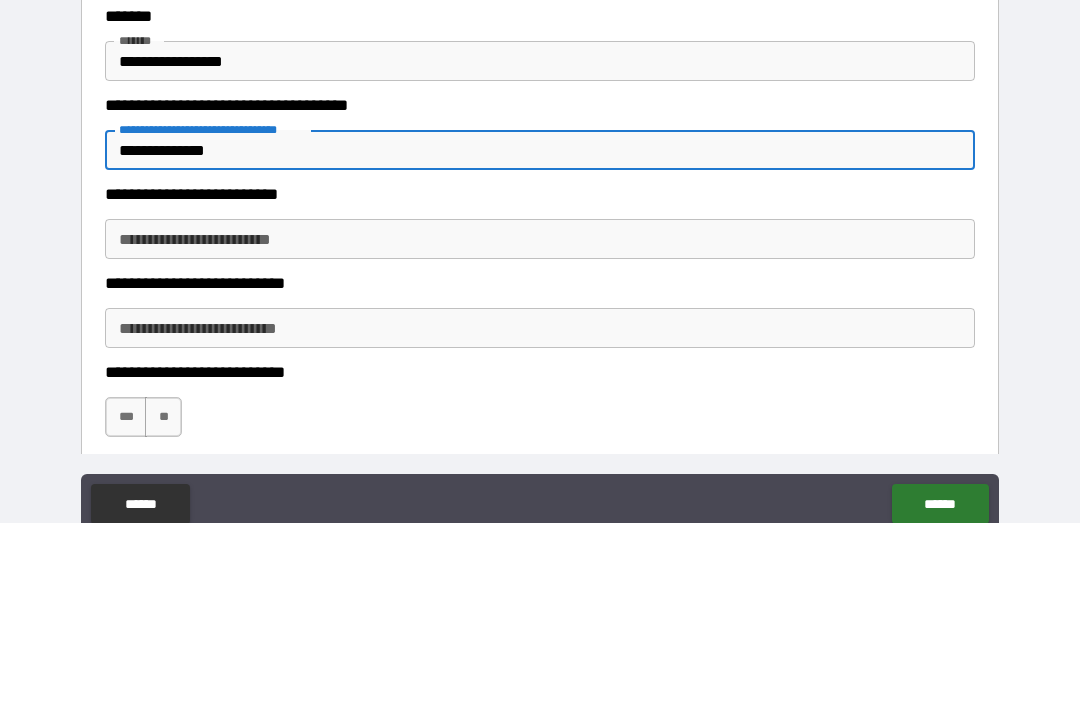 click on "**********" at bounding box center [540, 423] 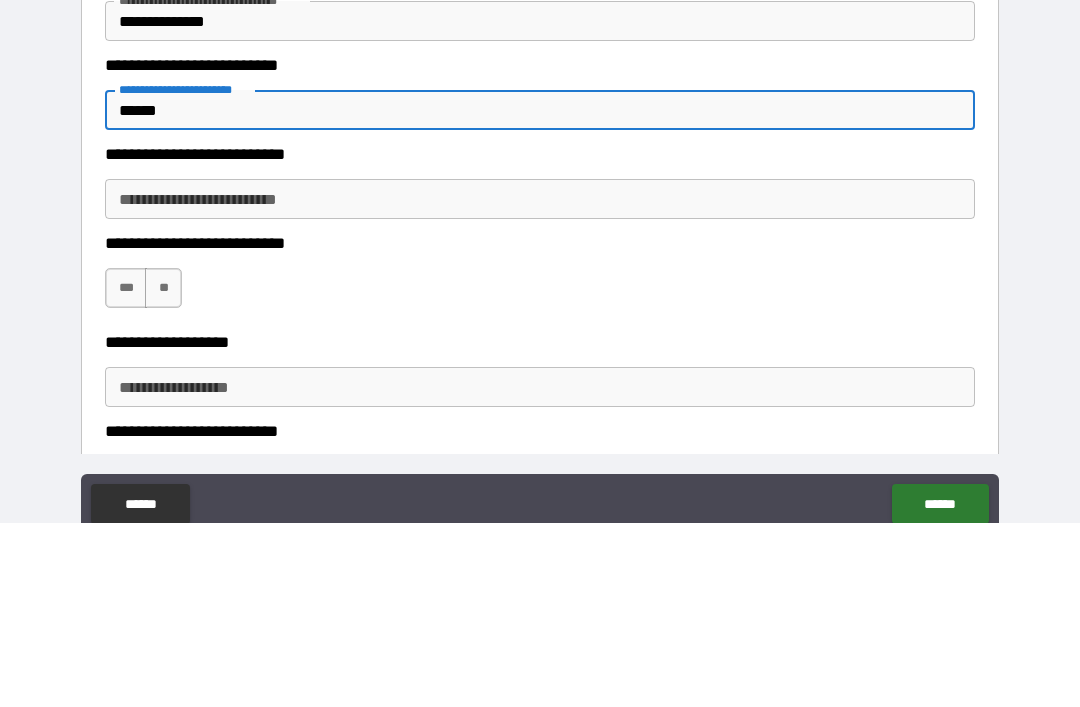 scroll, scrollTop: 1779, scrollLeft: 0, axis: vertical 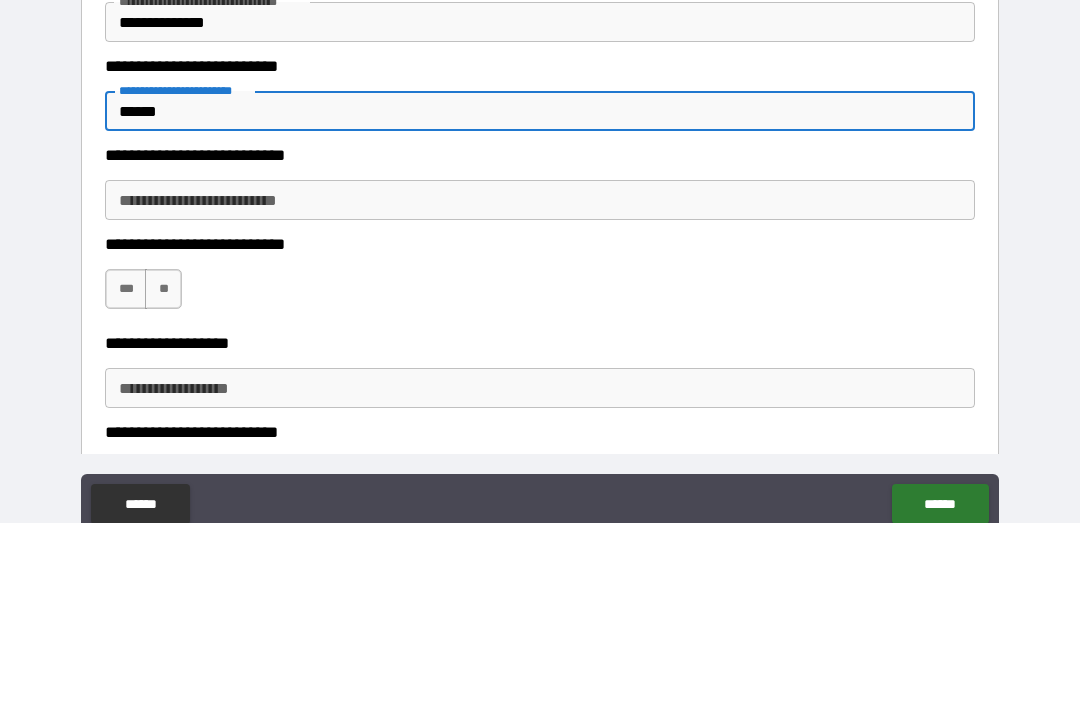 click on "**********" at bounding box center [540, 384] 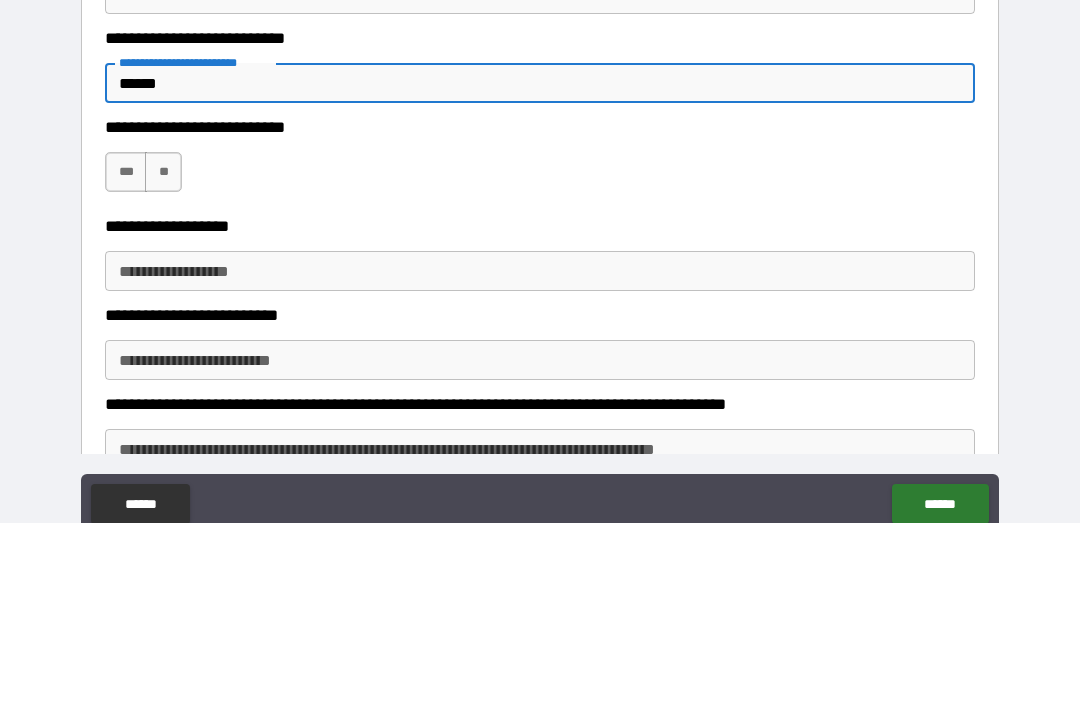 scroll, scrollTop: 1897, scrollLeft: 0, axis: vertical 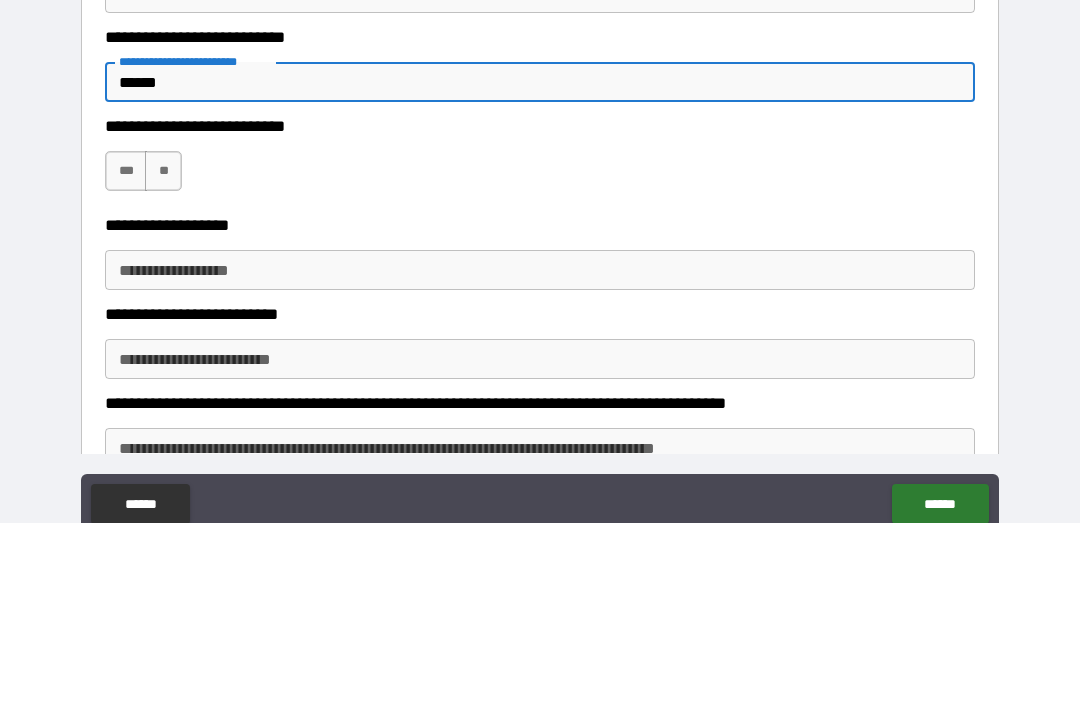 click on "***" at bounding box center (126, 355) 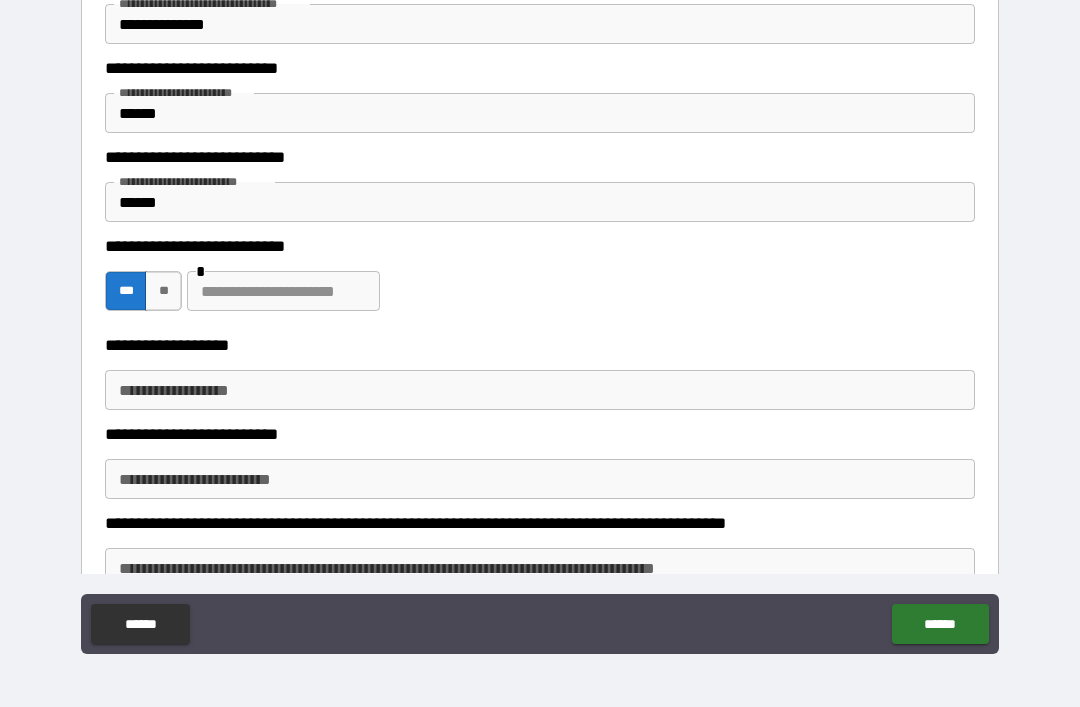 click at bounding box center [283, 291] 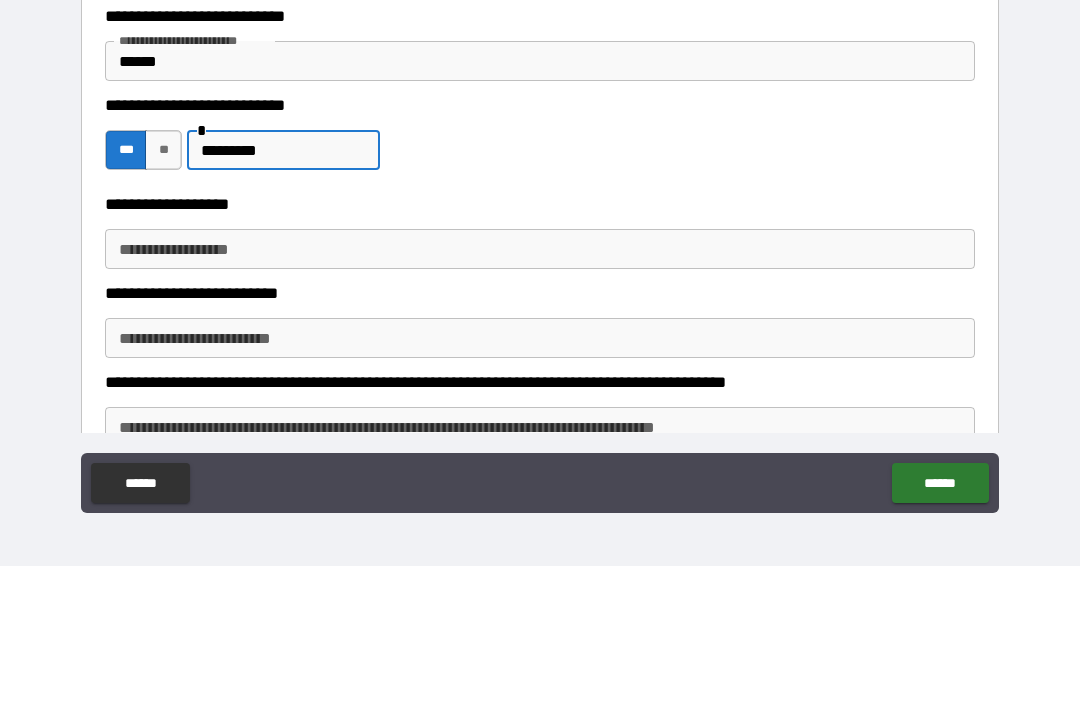 click on "**********" at bounding box center (540, 390) 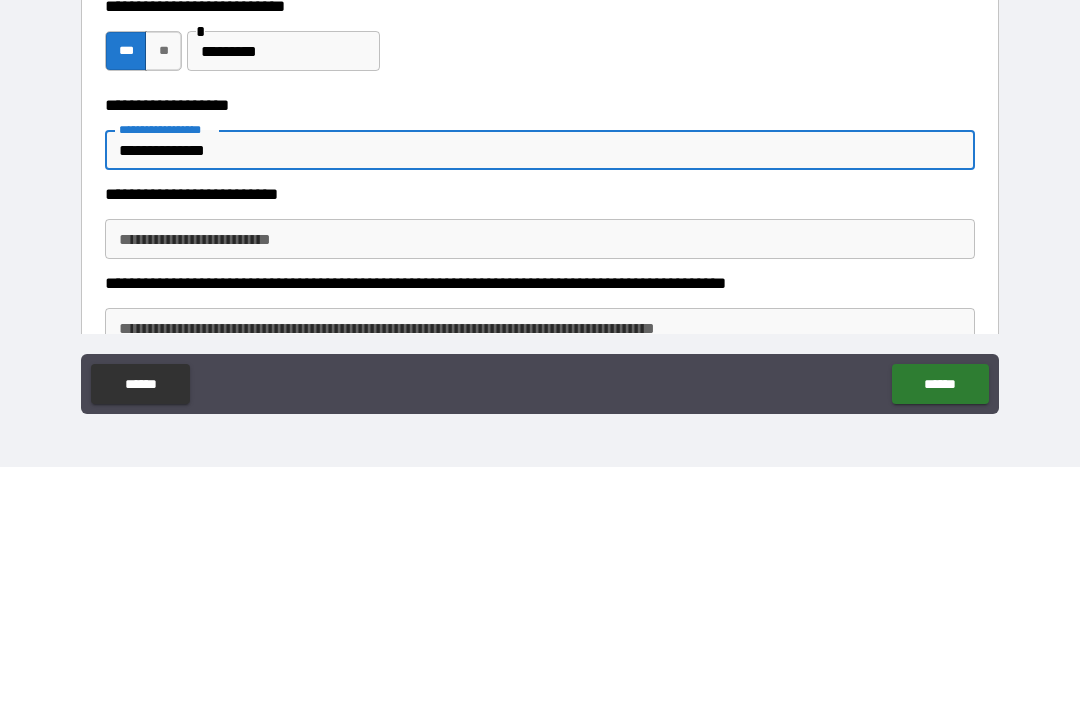 click on "**********" at bounding box center [540, 479] 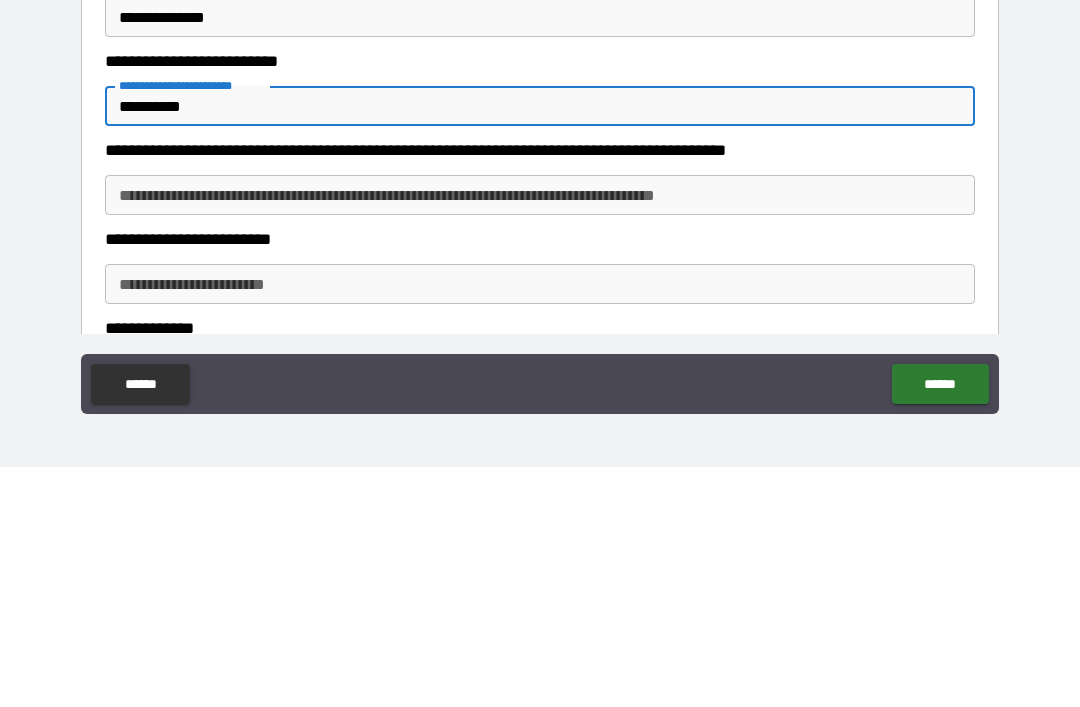 scroll, scrollTop: 2031, scrollLeft: 0, axis: vertical 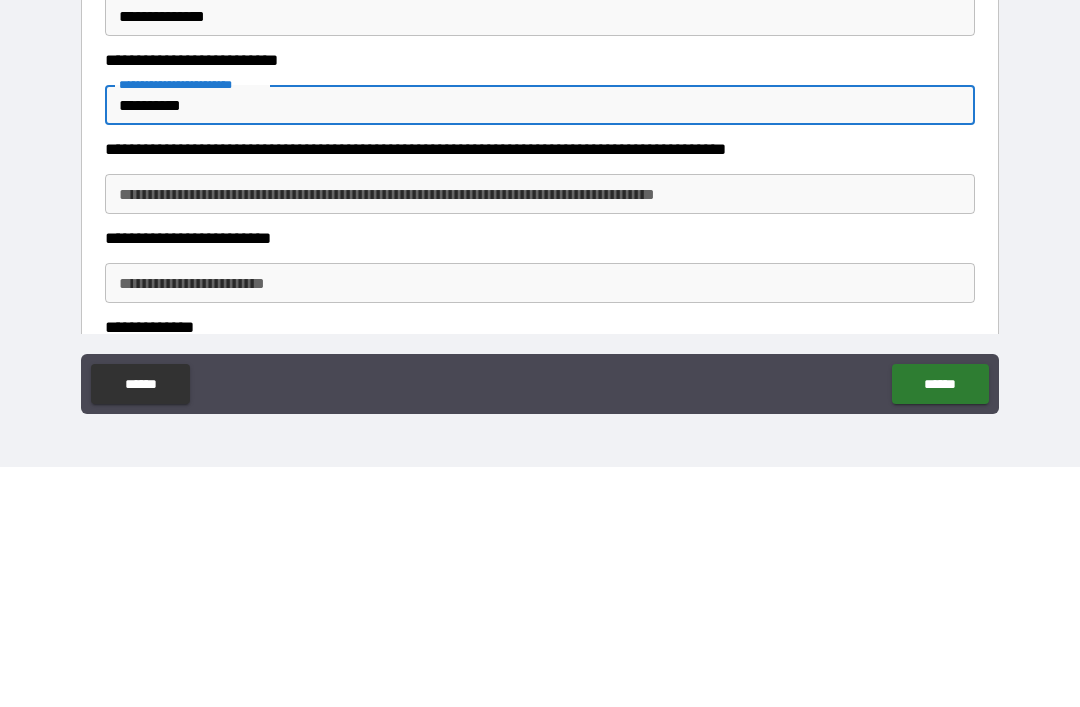 click on "**********" at bounding box center (540, 434) 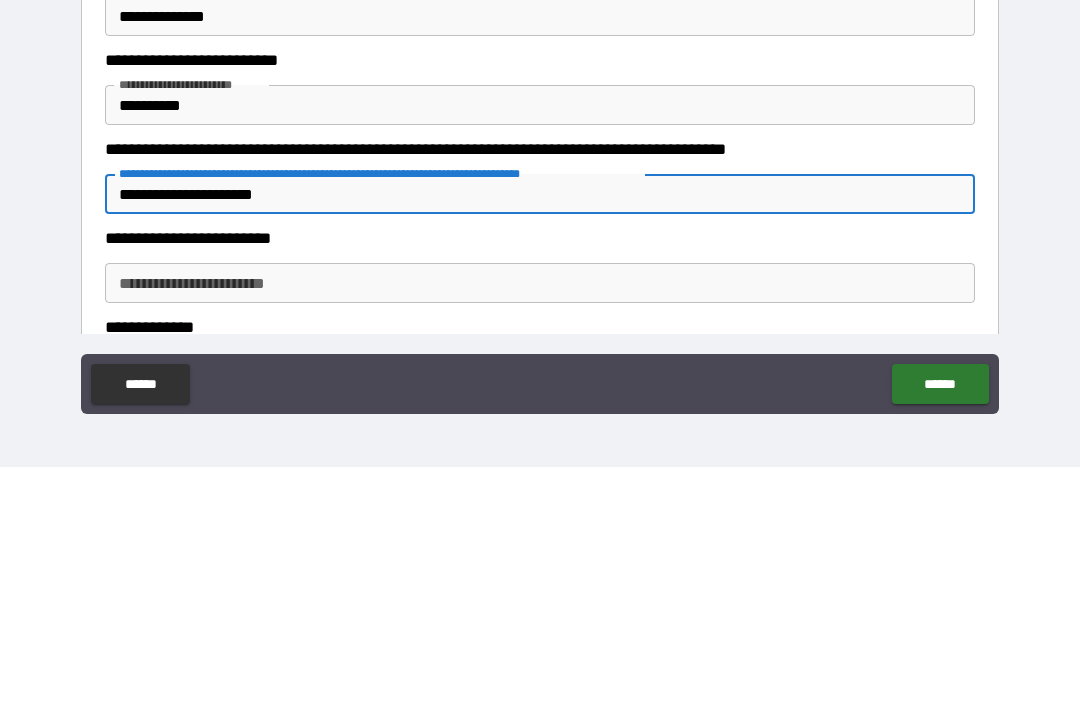 click on "**********" at bounding box center [540, 523] 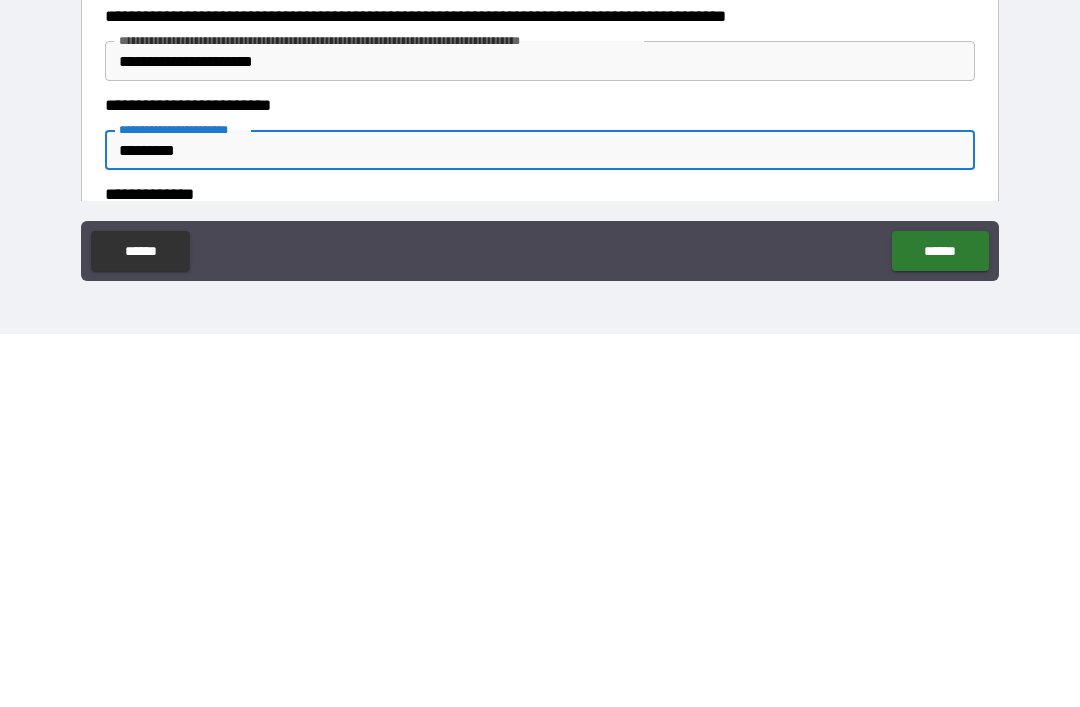 click on "******" at bounding box center (940, 624) 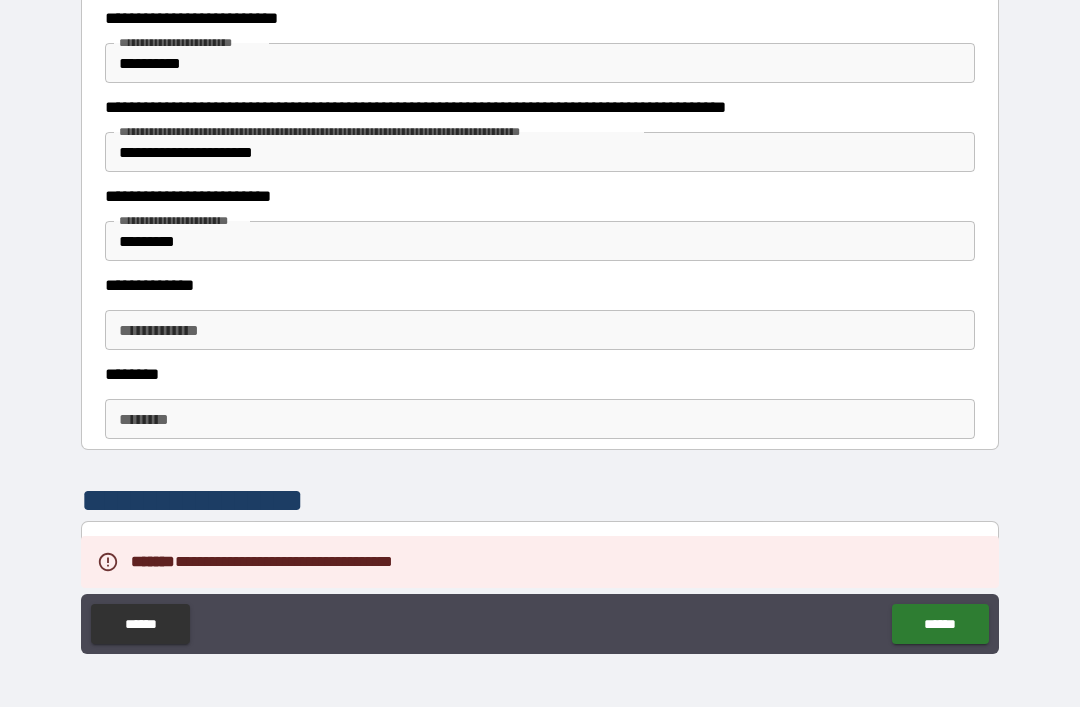 scroll, scrollTop: 2336, scrollLeft: 0, axis: vertical 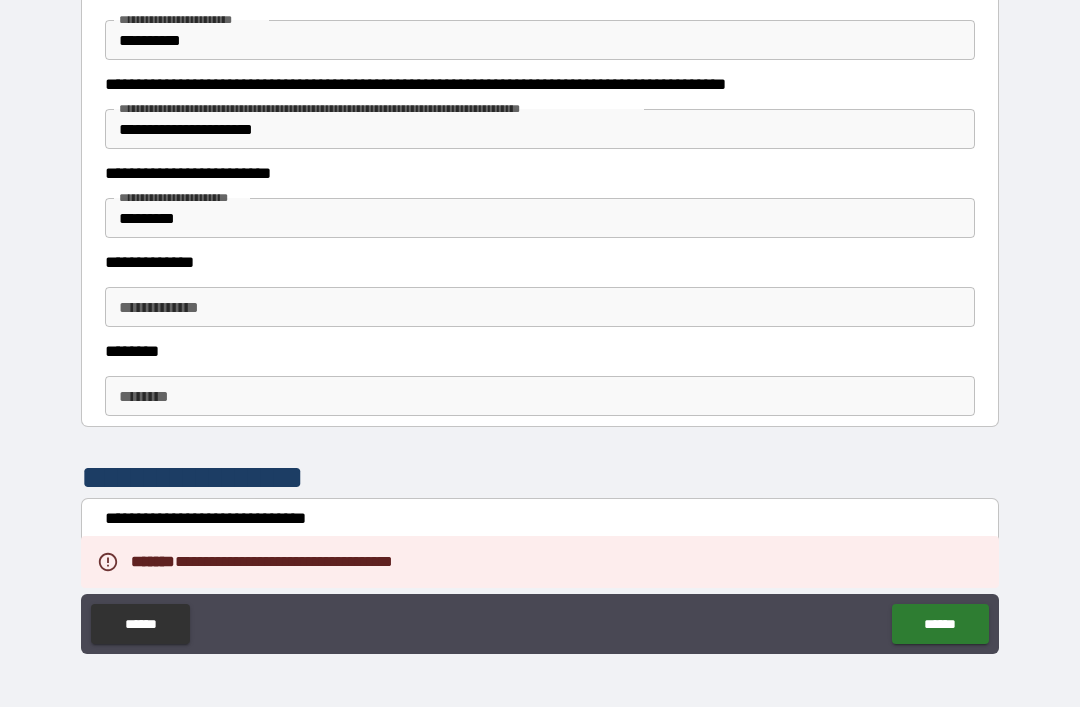 click on "**********" at bounding box center (540, 307) 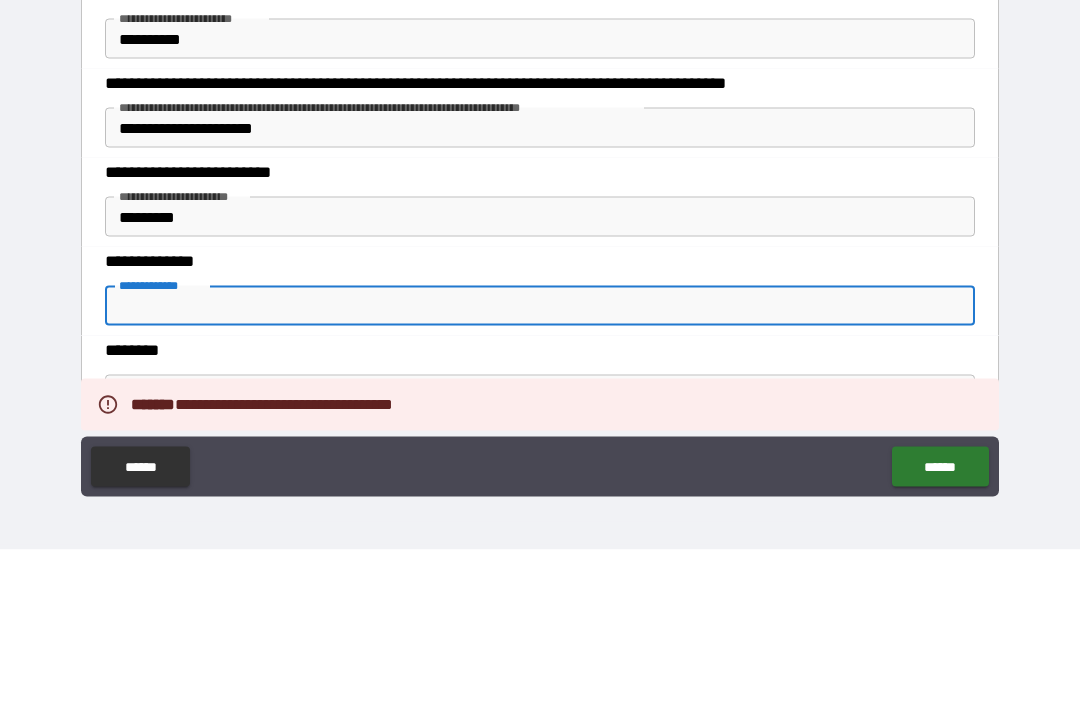 scroll, scrollTop: 2174, scrollLeft: 0, axis: vertical 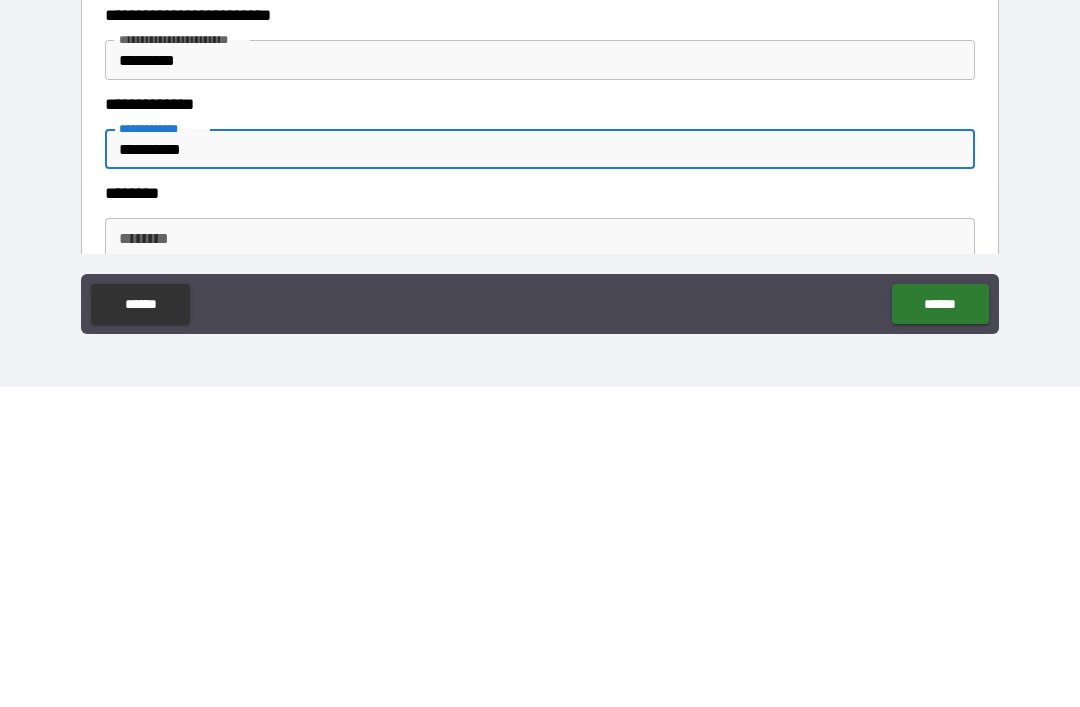 click on "********" at bounding box center [540, 558] 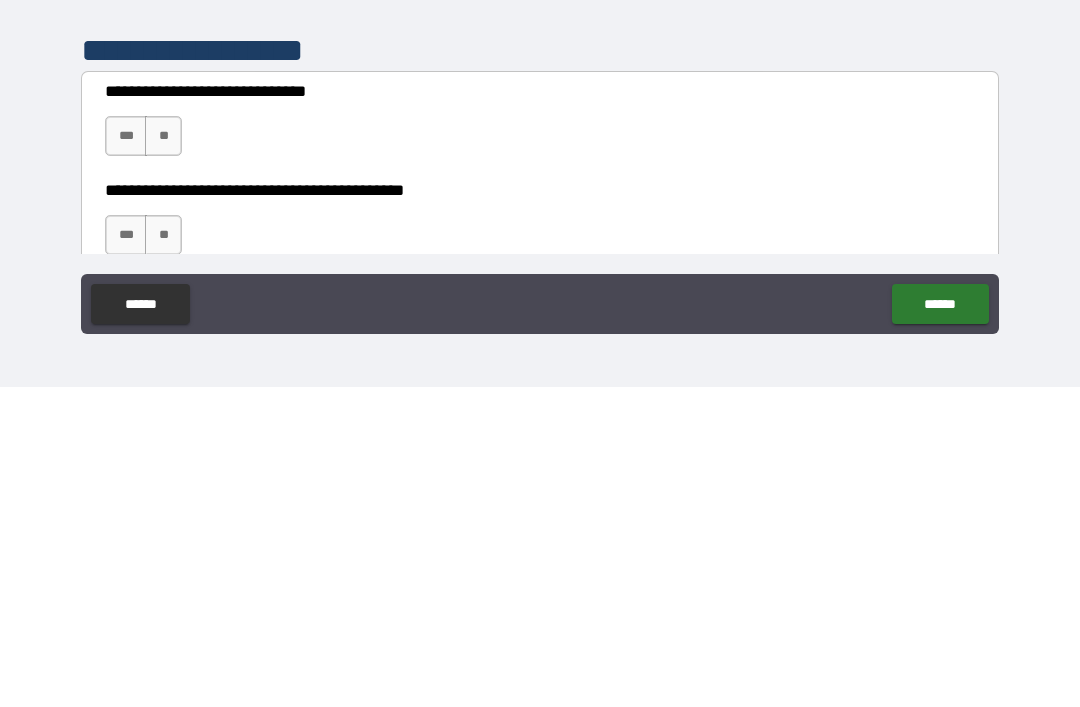 scroll, scrollTop: 2444, scrollLeft: 0, axis: vertical 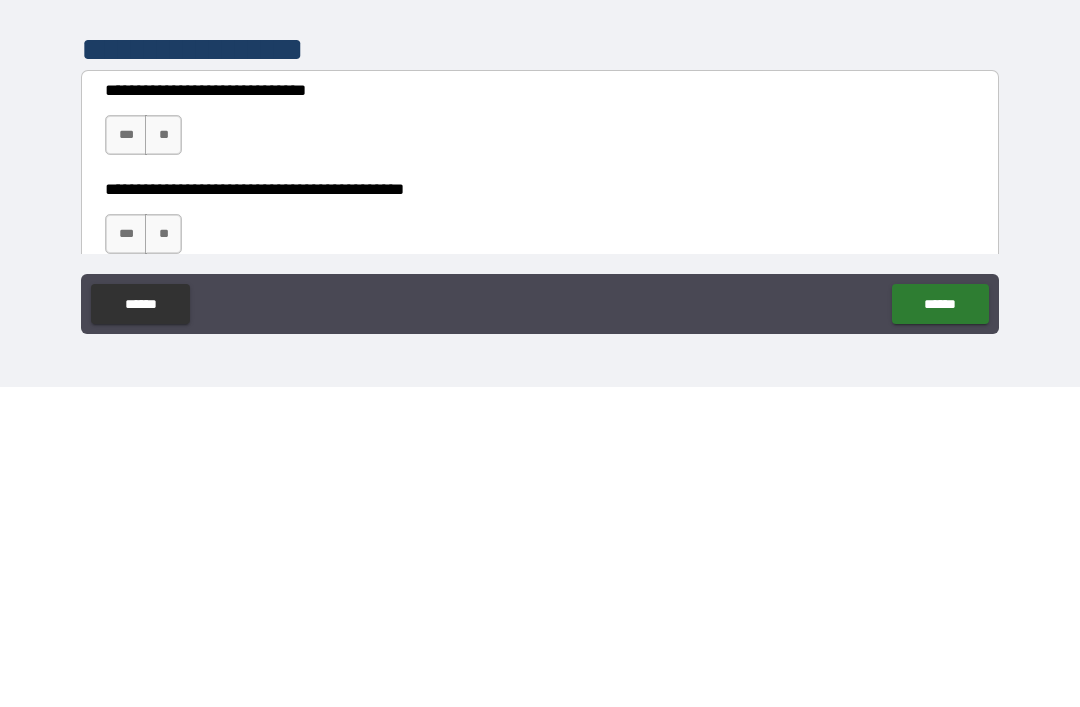 click on "***" at bounding box center [126, 455] 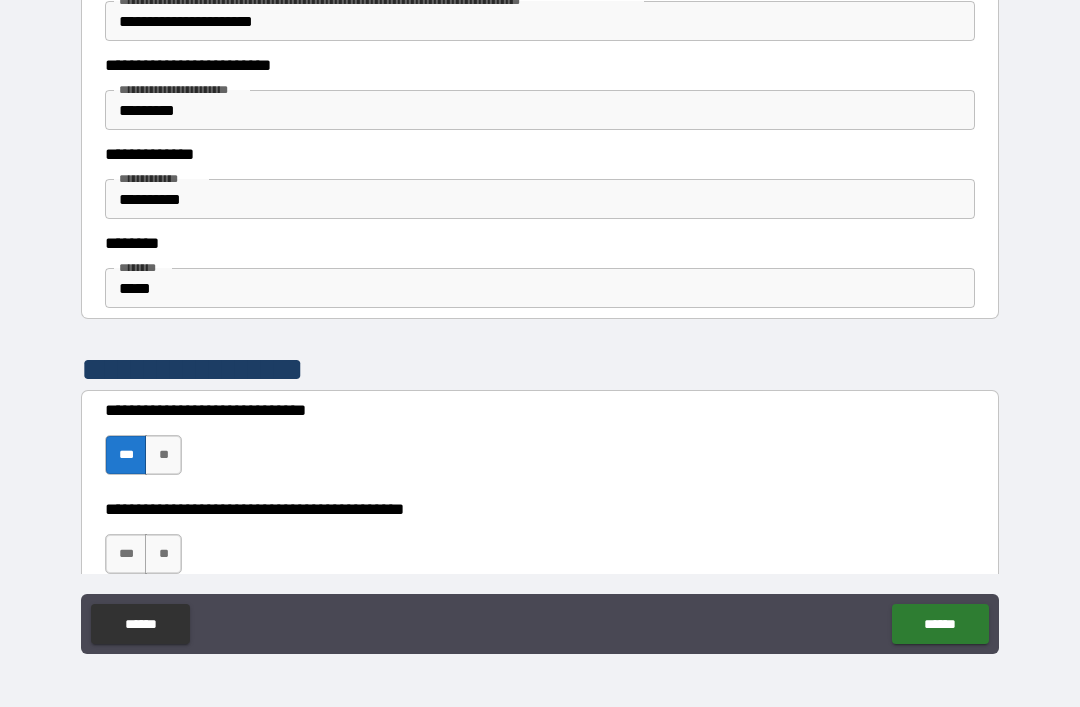 click on "***" at bounding box center (126, 554) 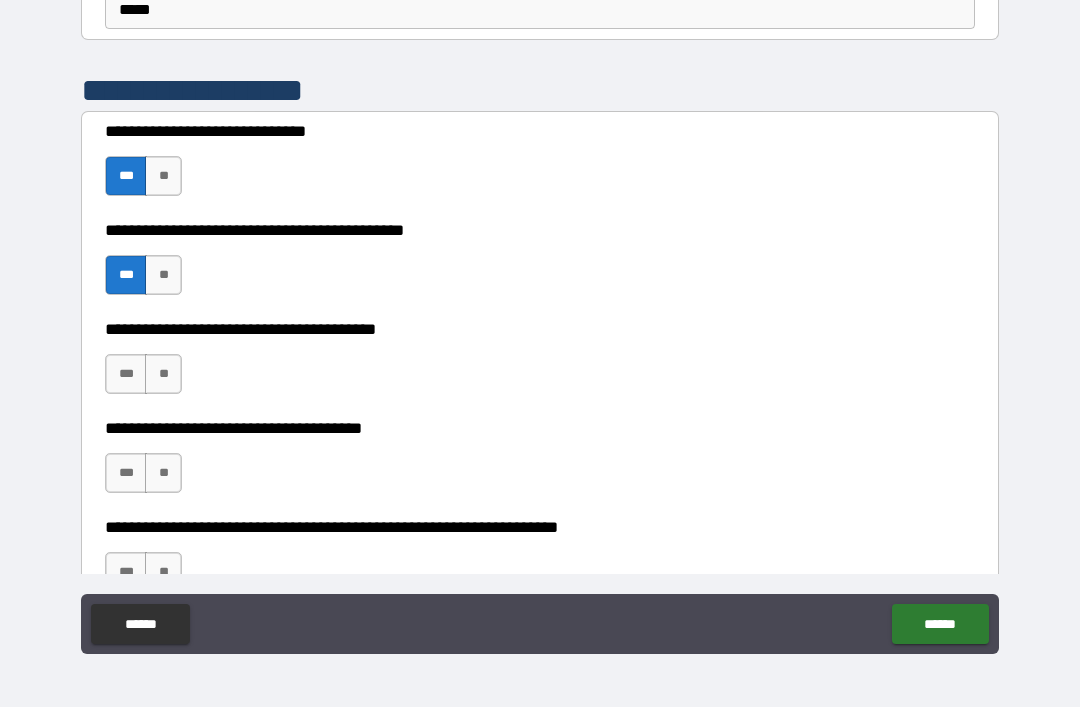scroll, scrollTop: 2724, scrollLeft: 0, axis: vertical 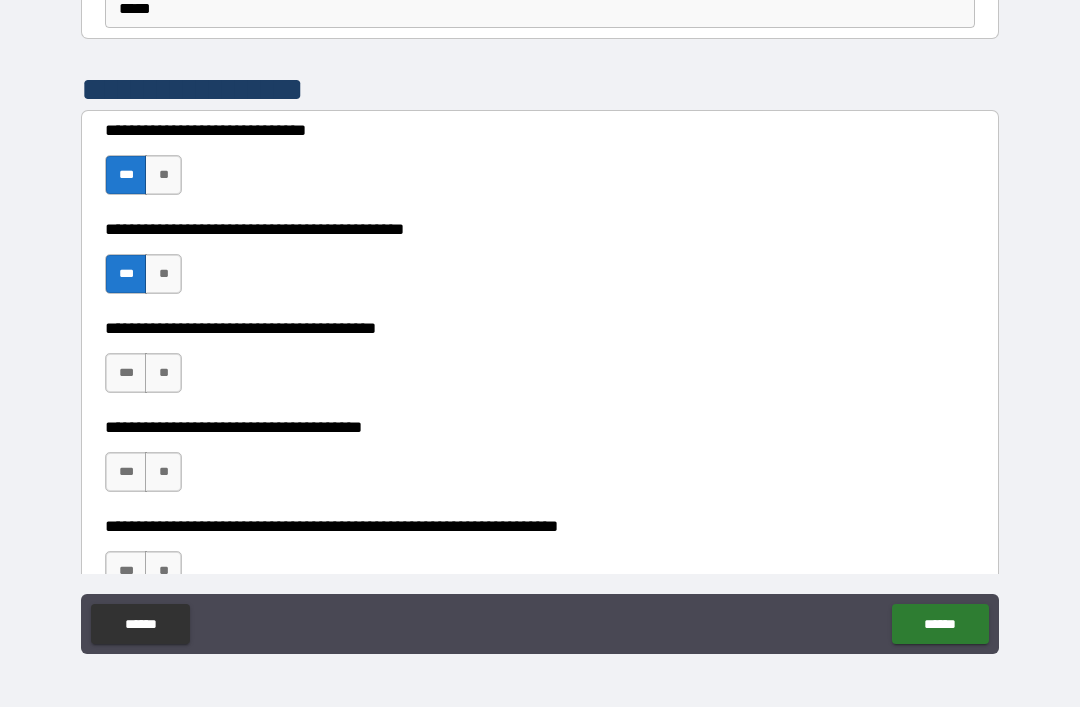 click on "***" at bounding box center (126, 373) 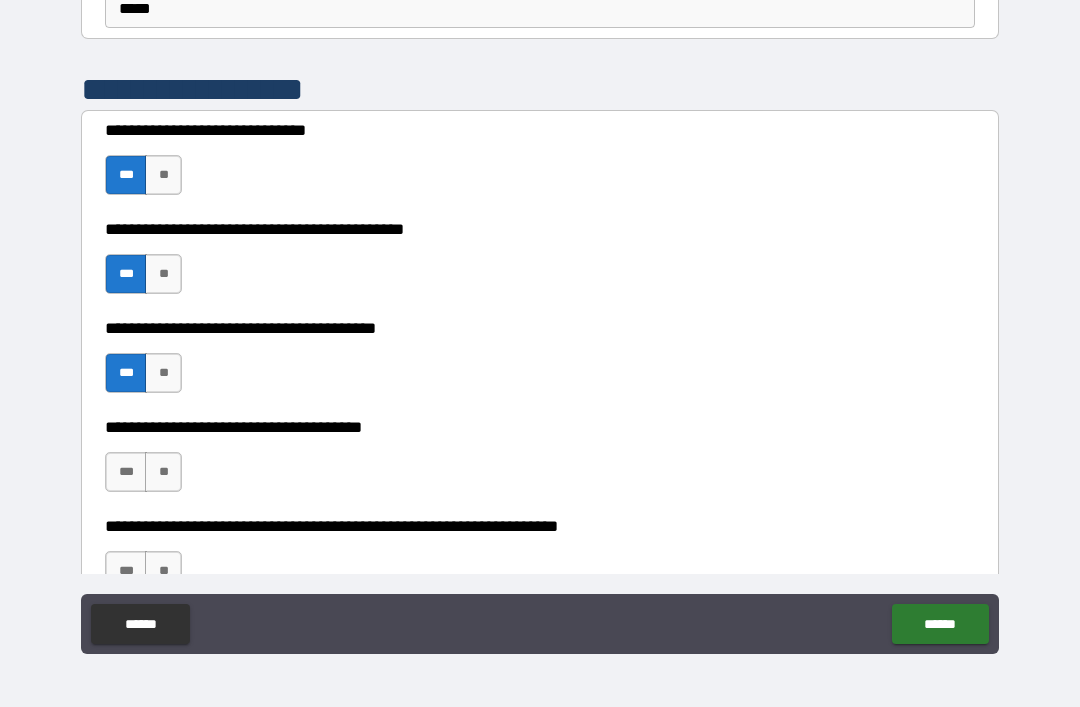 click on "**" at bounding box center [163, 472] 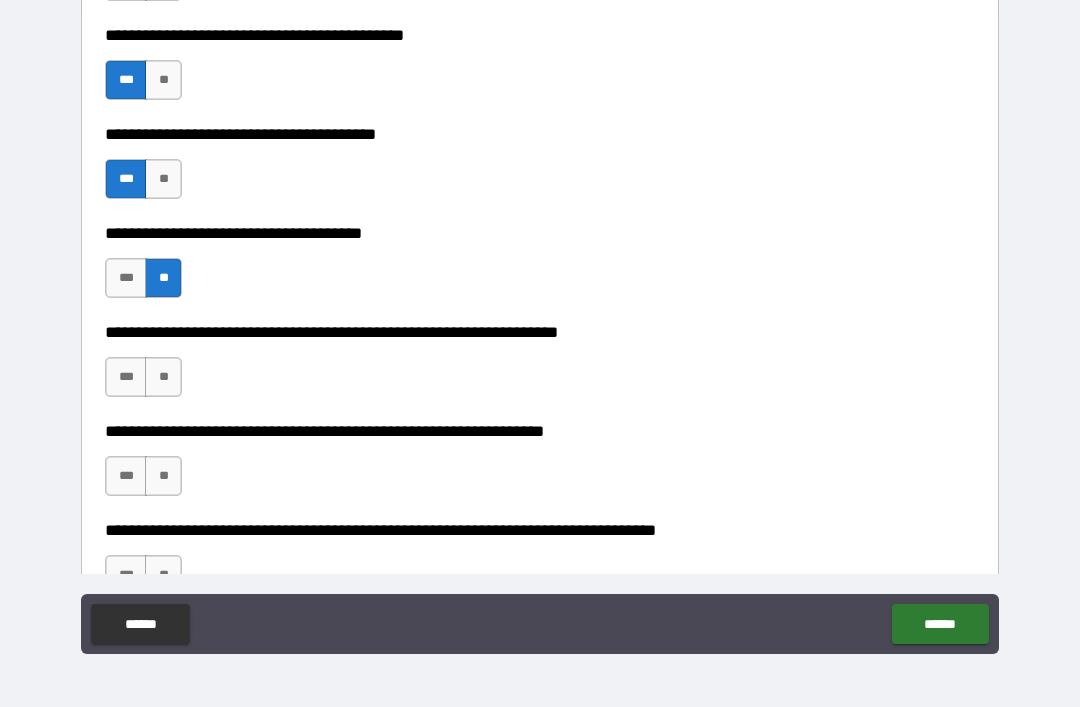scroll, scrollTop: 2931, scrollLeft: 0, axis: vertical 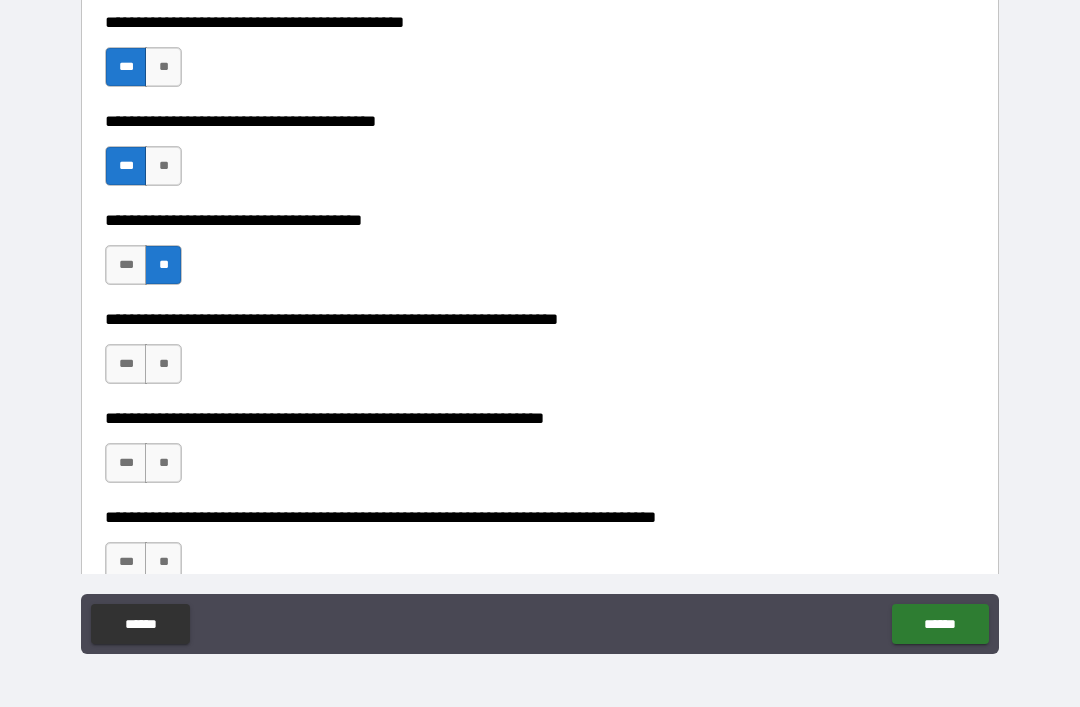 click on "***" at bounding box center (126, 364) 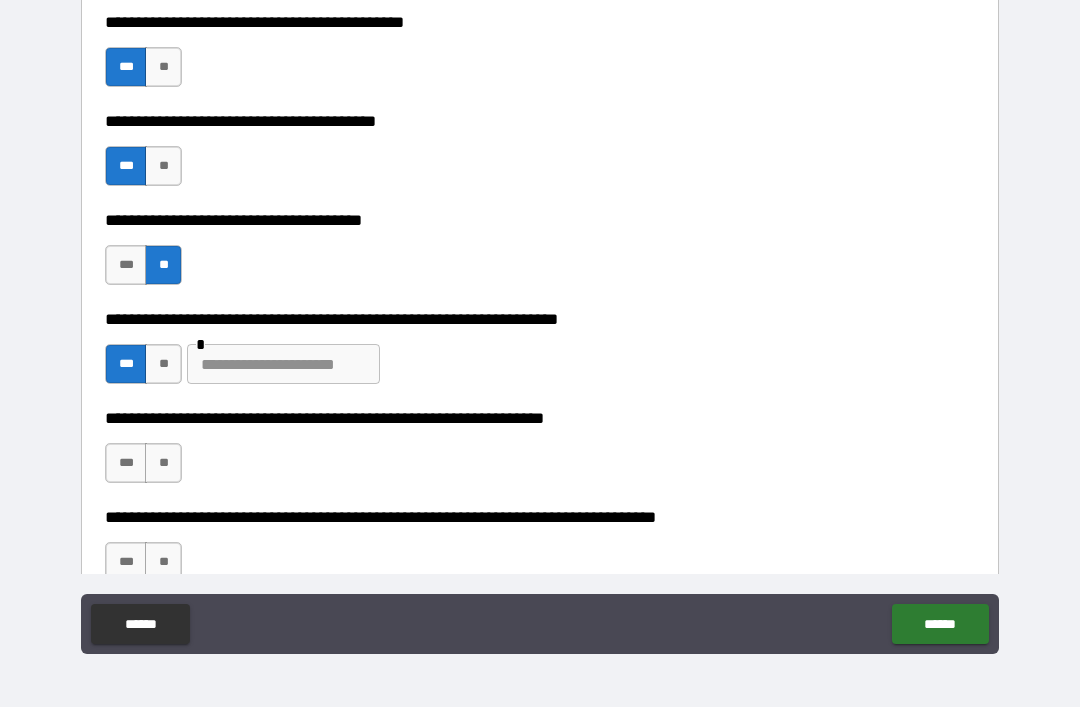 click at bounding box center (283, 364) 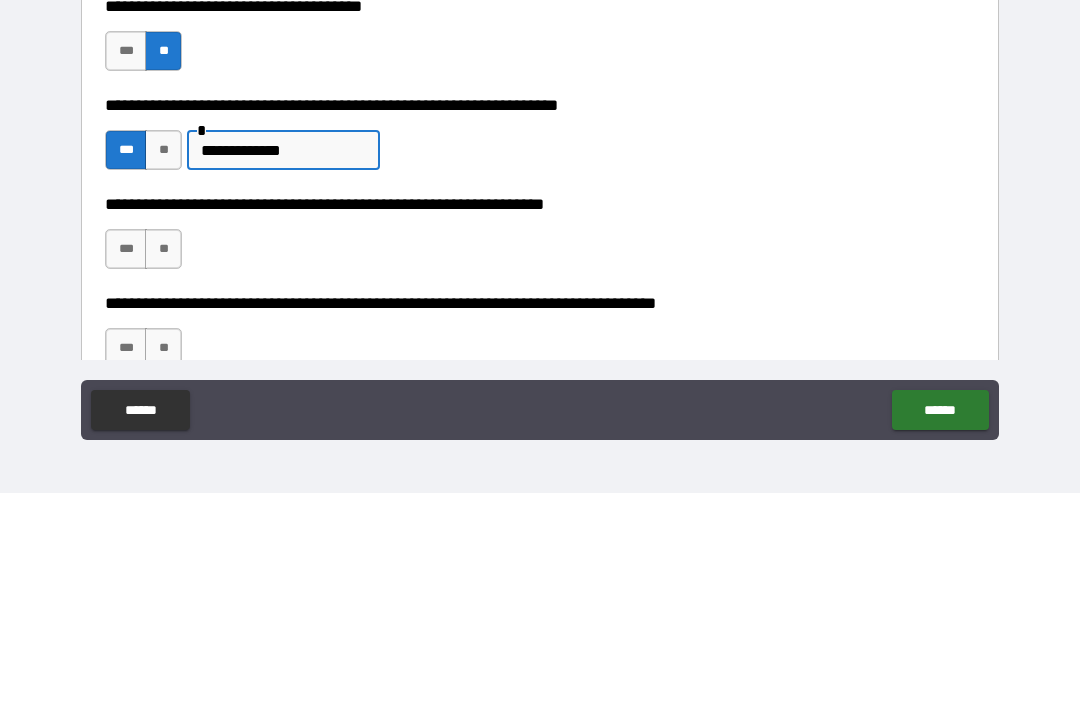 click on "**" at bounding box center [163, 463] 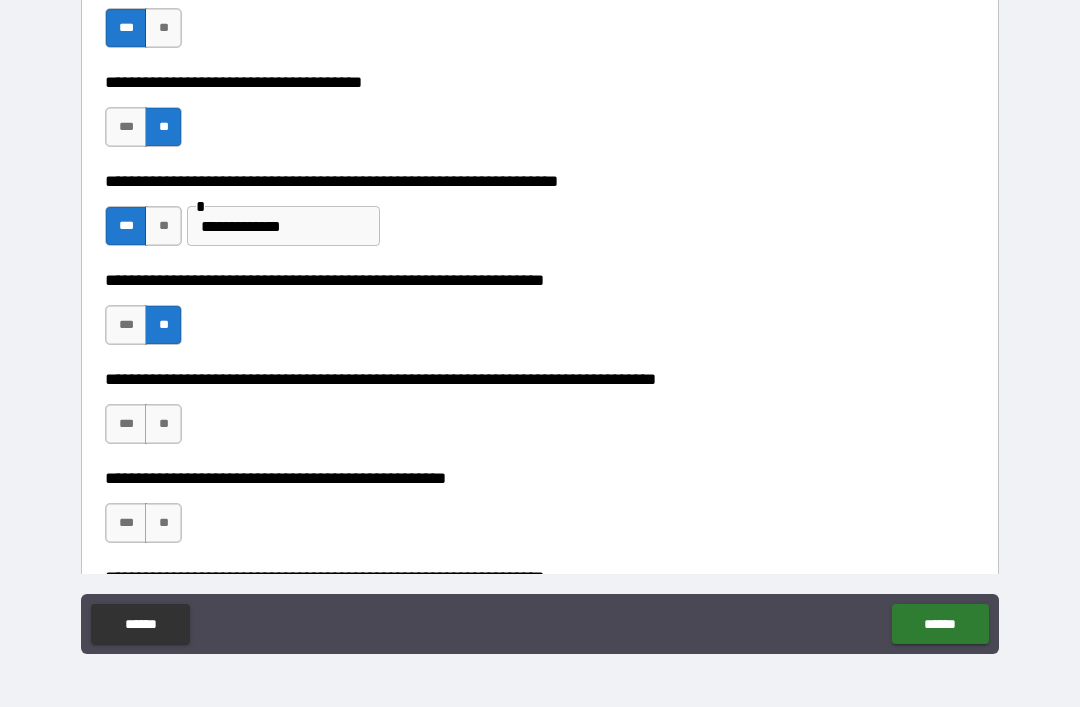 scroll, scrollTop: 3093, scrollLeft: 0, axis: vertical 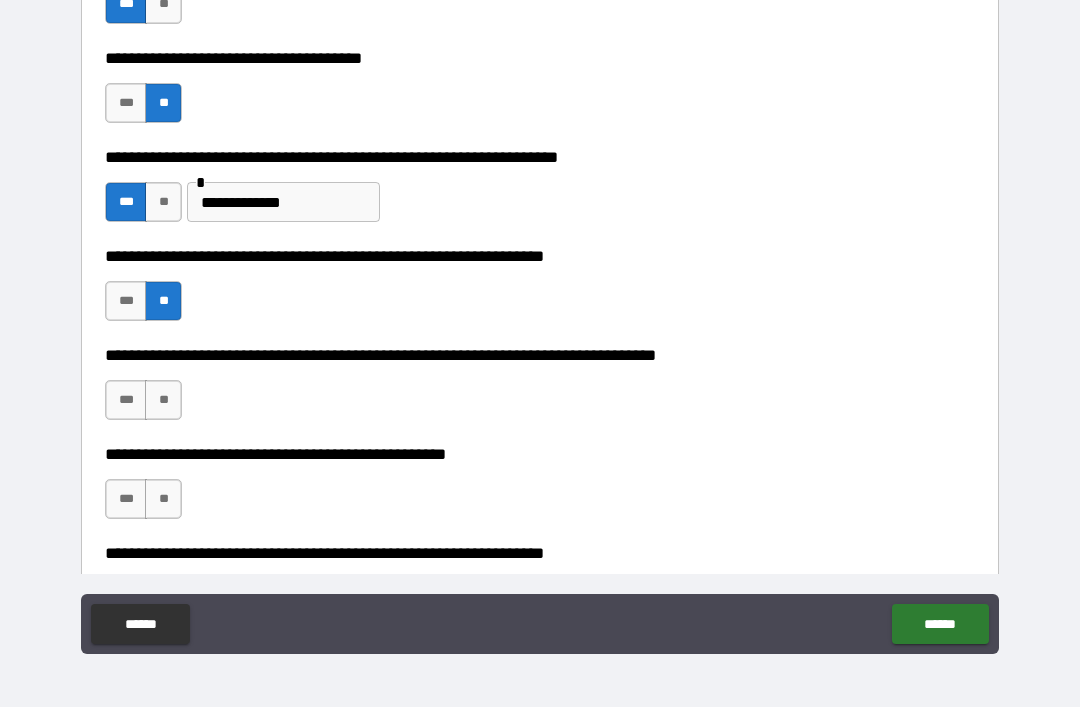 click on "**" at bounding box center [163, 400] 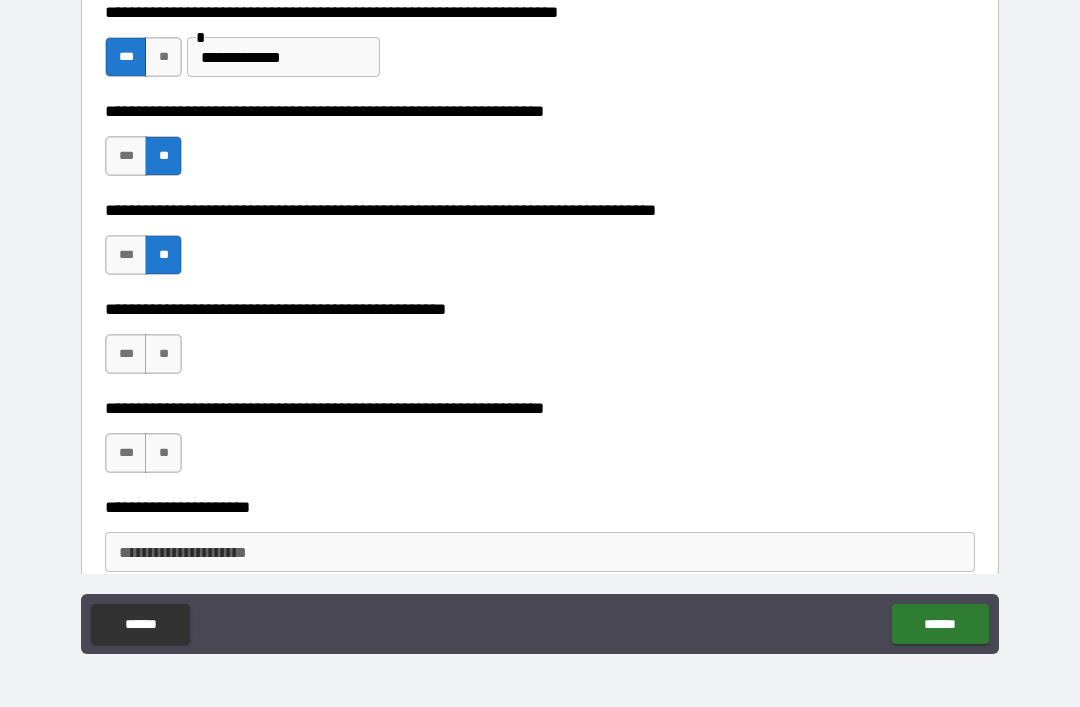scroll, scrollTop: 3241, scrollLeft: 0, axis: vertical 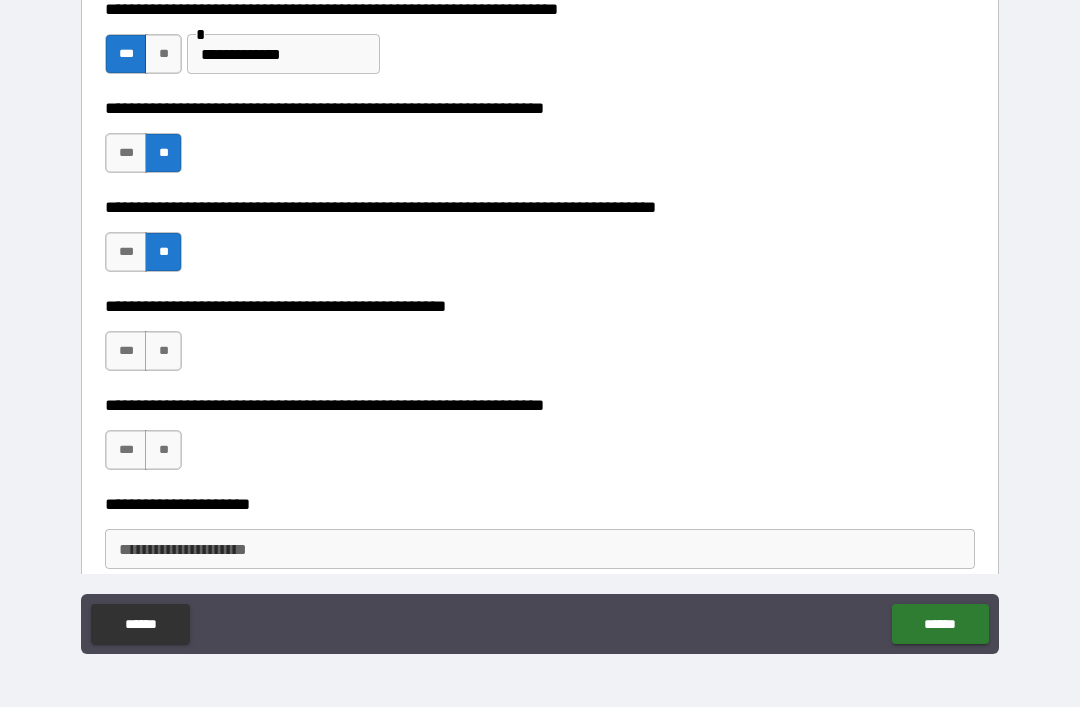 click on "**" at bounding box center (163, 351) 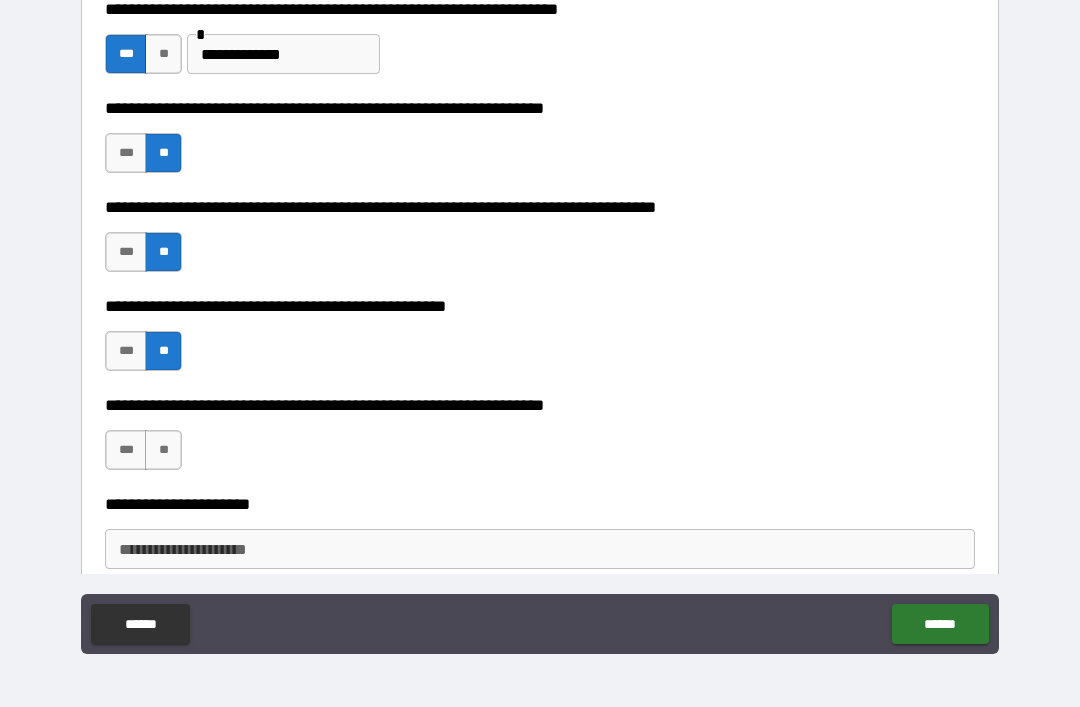 click on "***" at bounding box center [126, 450] 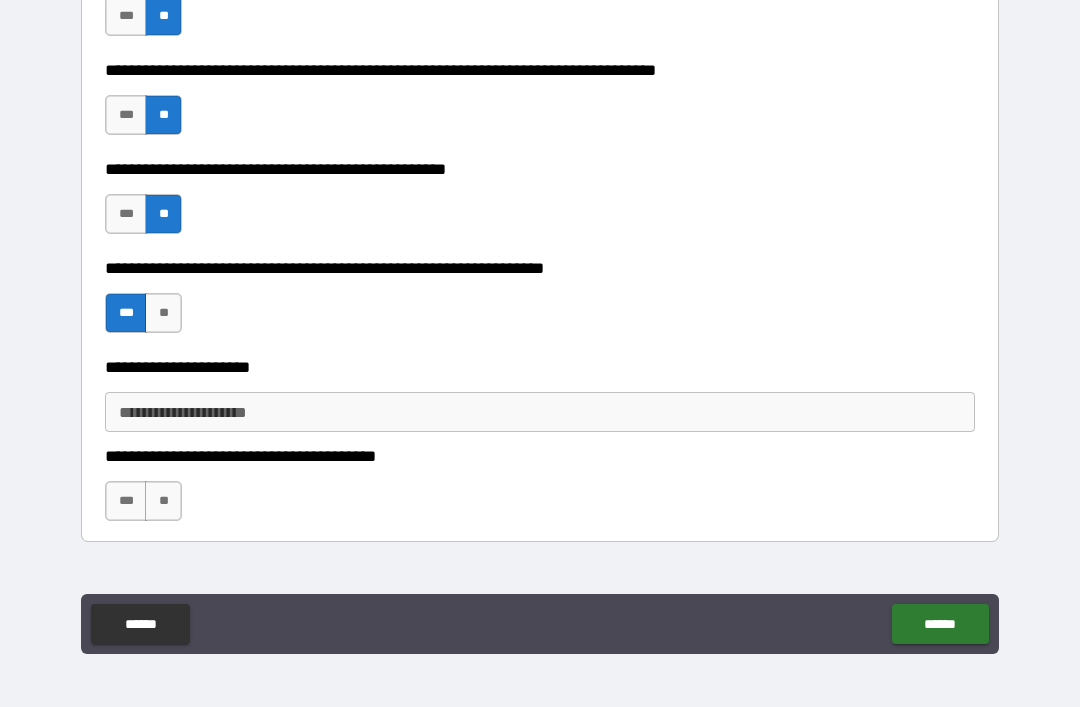 scroll, scrollTop: 3382, scrollLeft: 0, axis: vertical 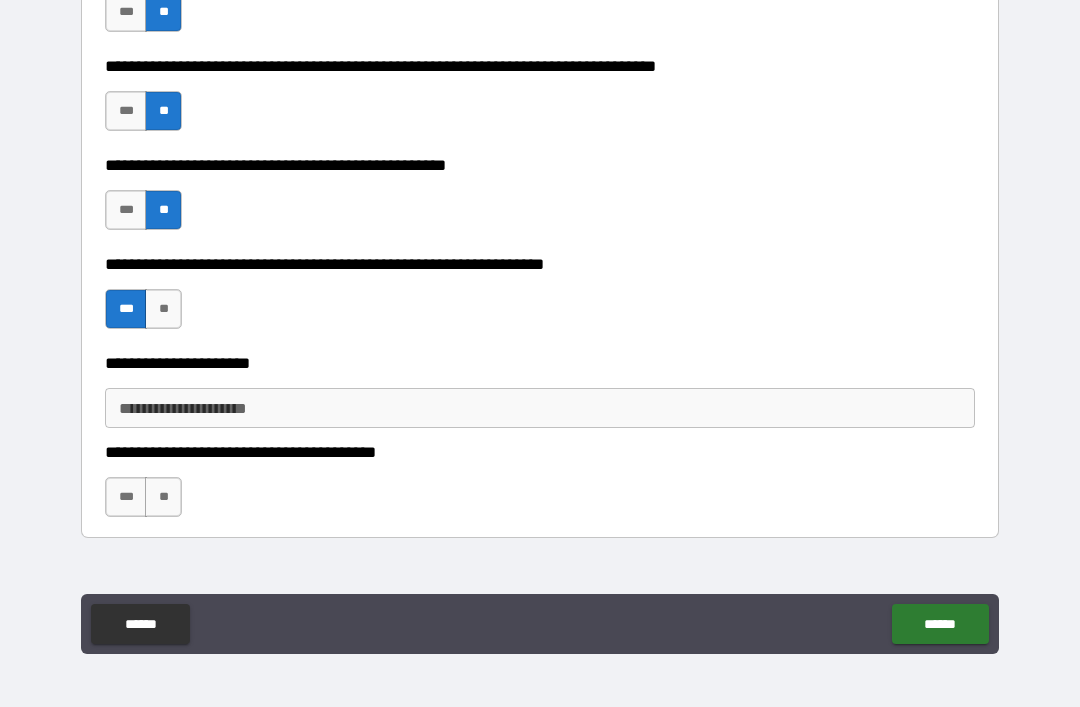click on "**********" at bounding box center (540, 408) 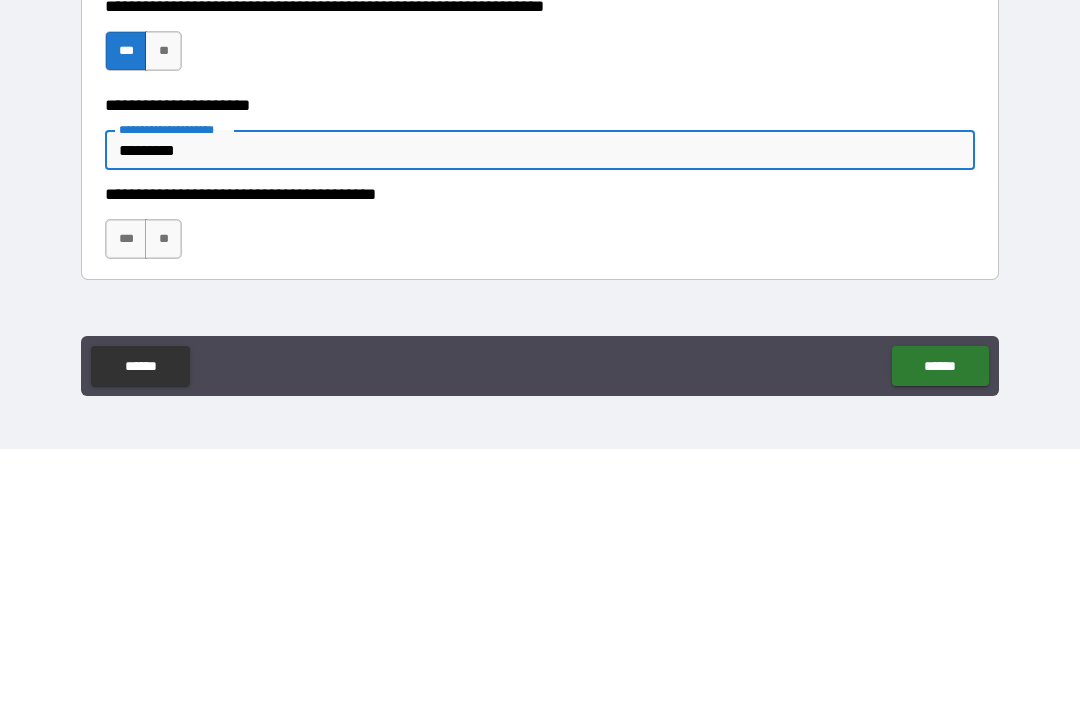 click on "**" at bounding box center (163, 497) 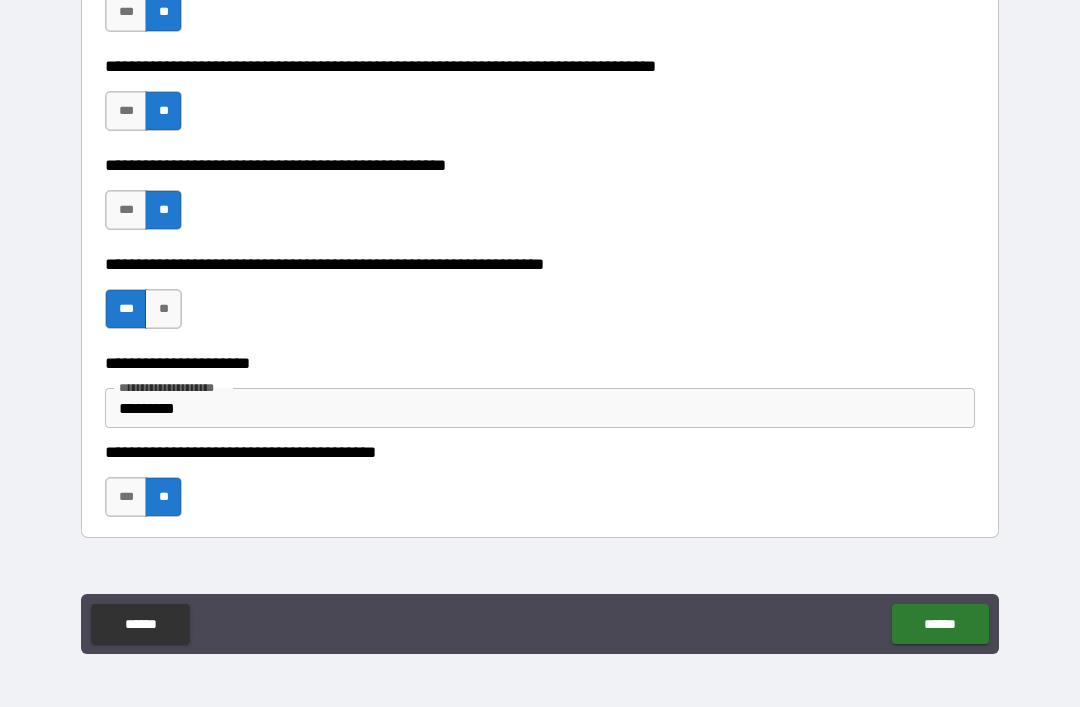 click on "******" at bounding box center [940, 624] 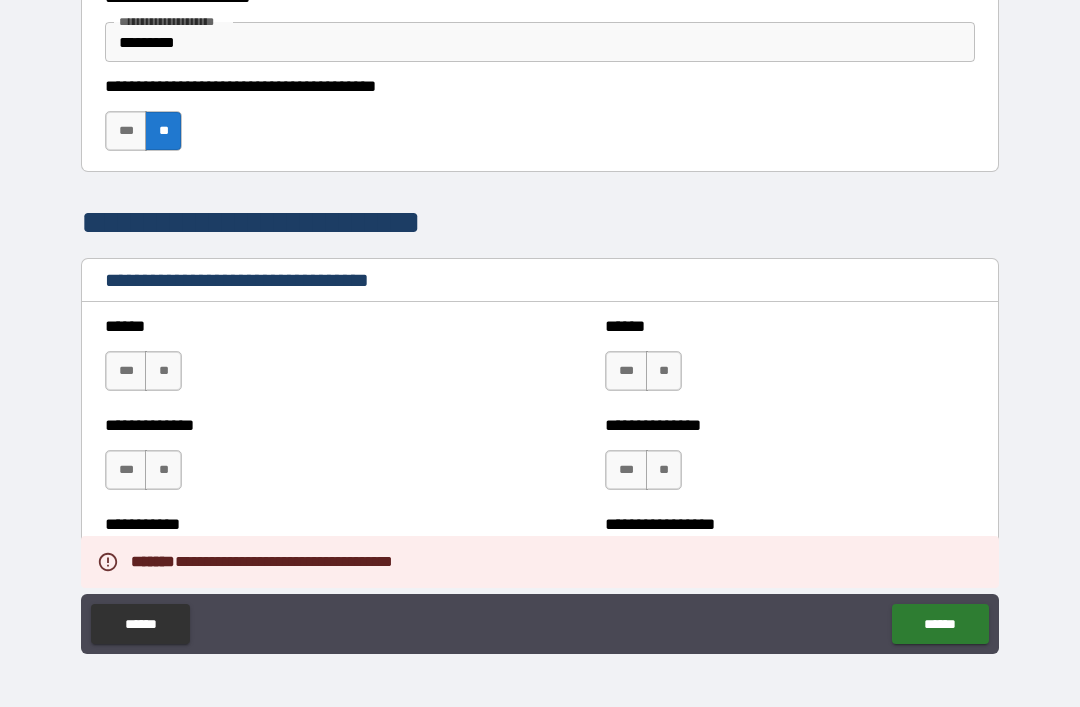 scroll, scrollTop: 3764, scrollLeft: 0, axis: vertical 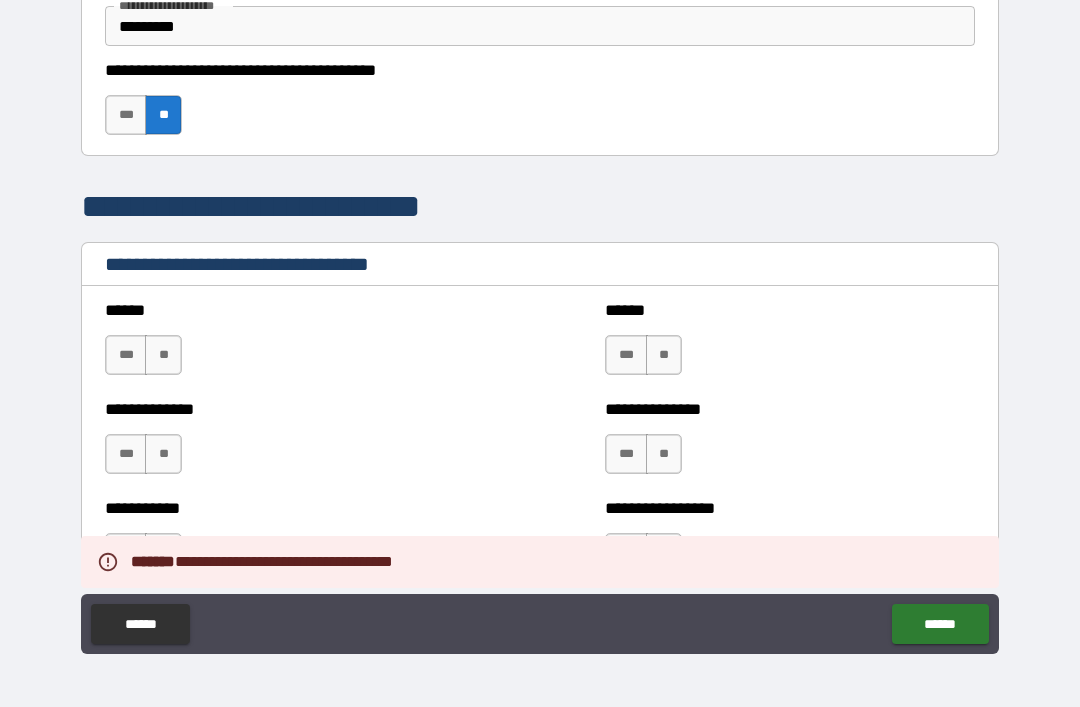 click on "**" at bounding box center (163, 355) 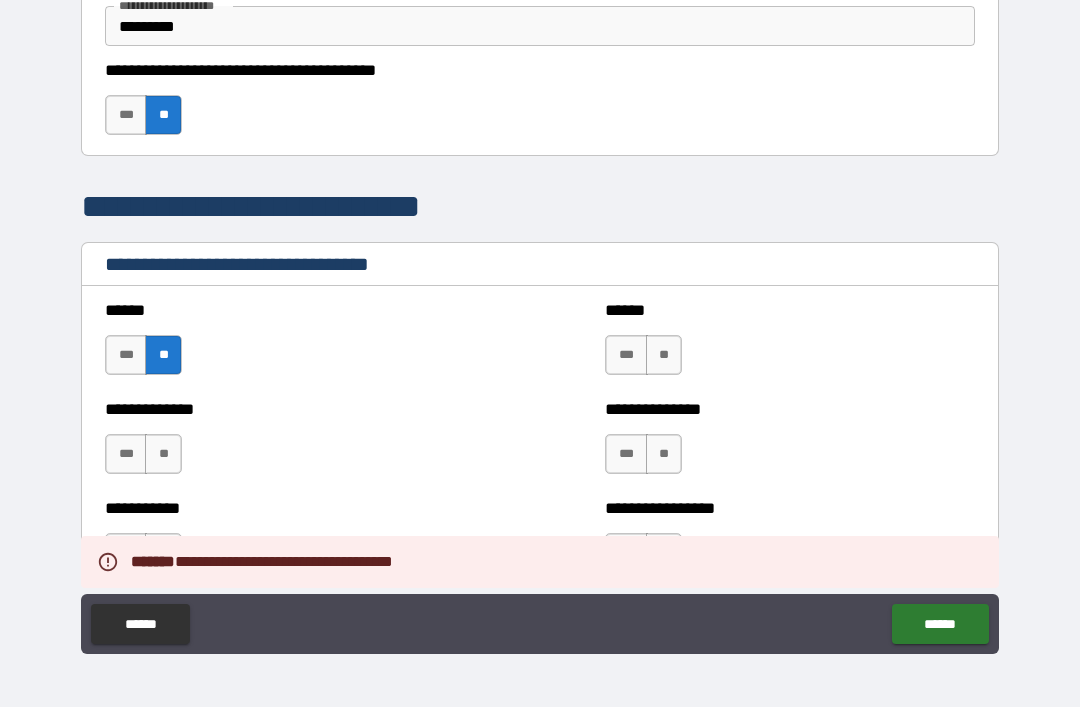 click on "****** *** **" at bounding box center (790, 345) 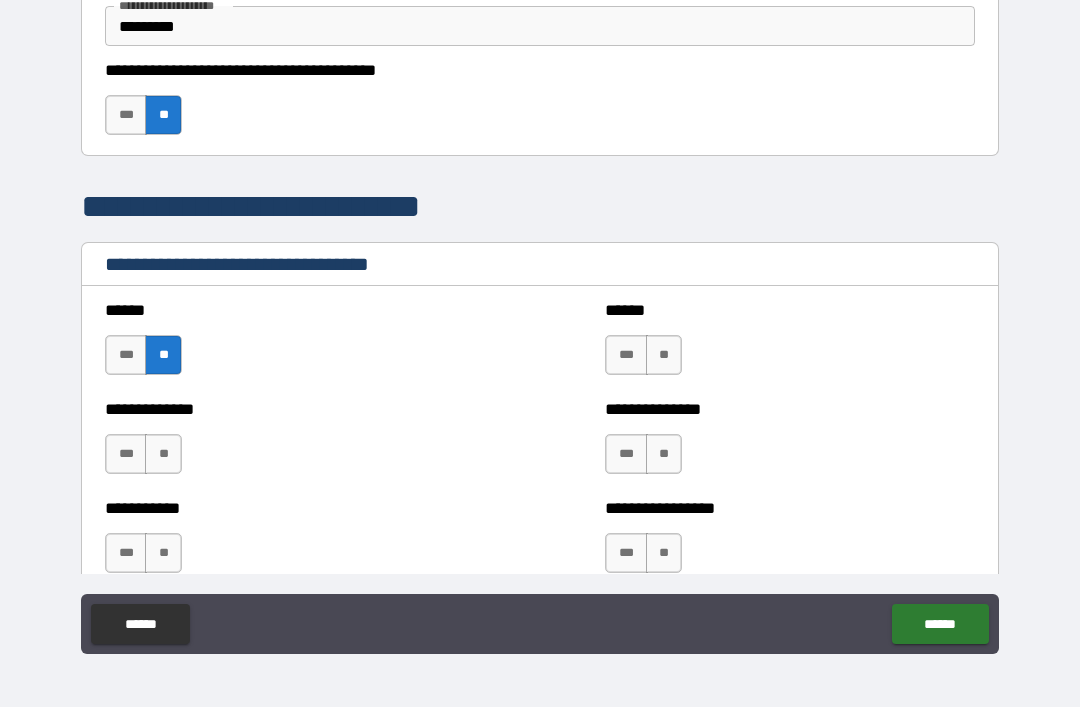 click on "**" at bounding box center [664, 355] 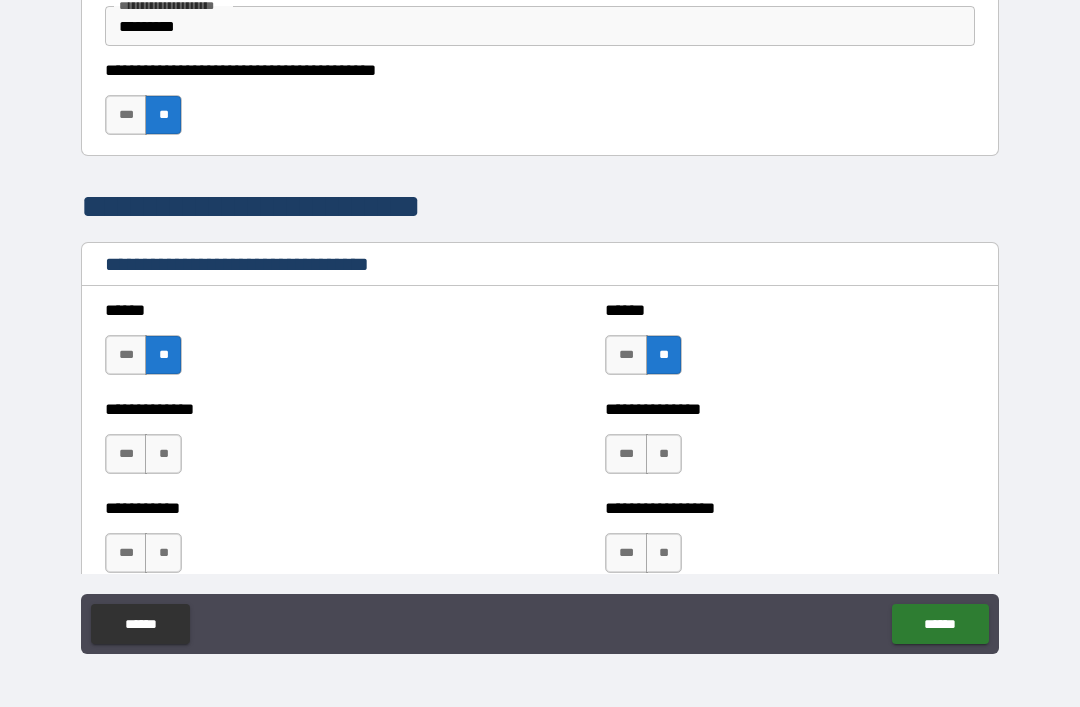 click on "**" at bounding box center (664, 454) 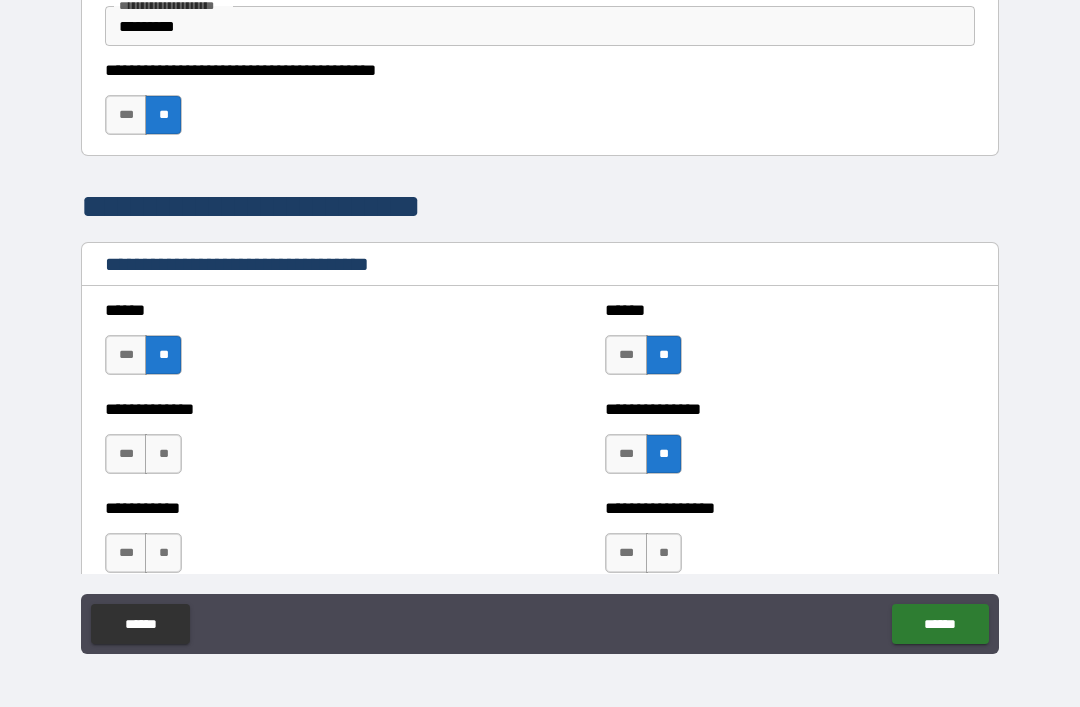 click on "**" at bounding box center [163, 454] 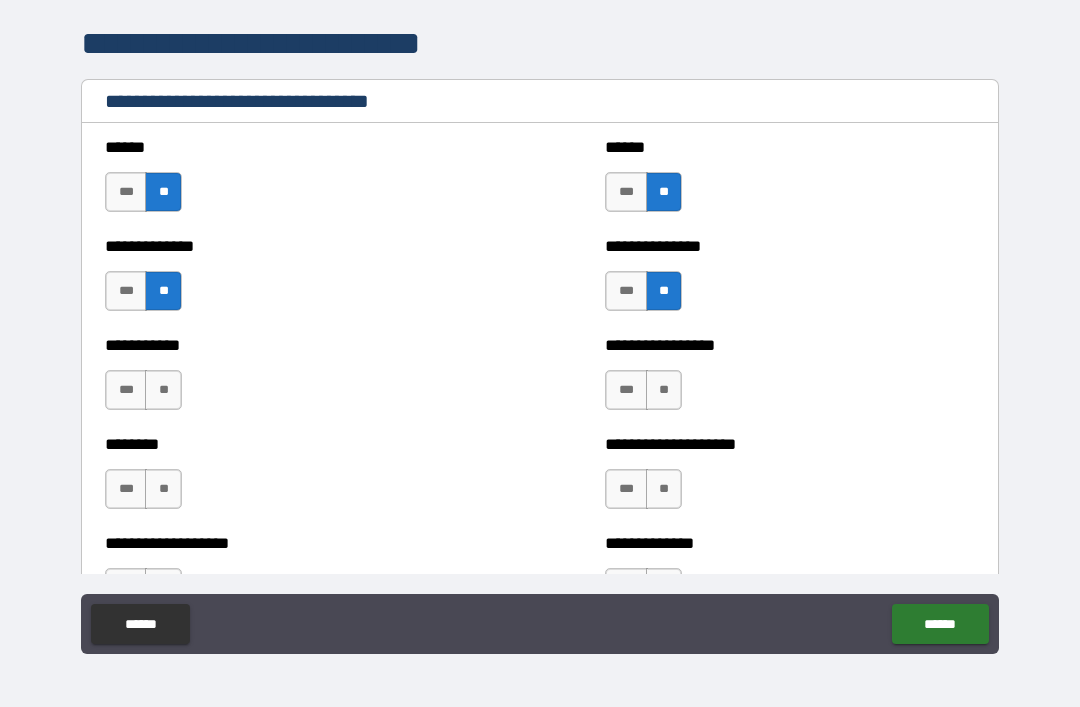 scroll, scrollTop: 3949, scrollLeft: 0, axis: vertical 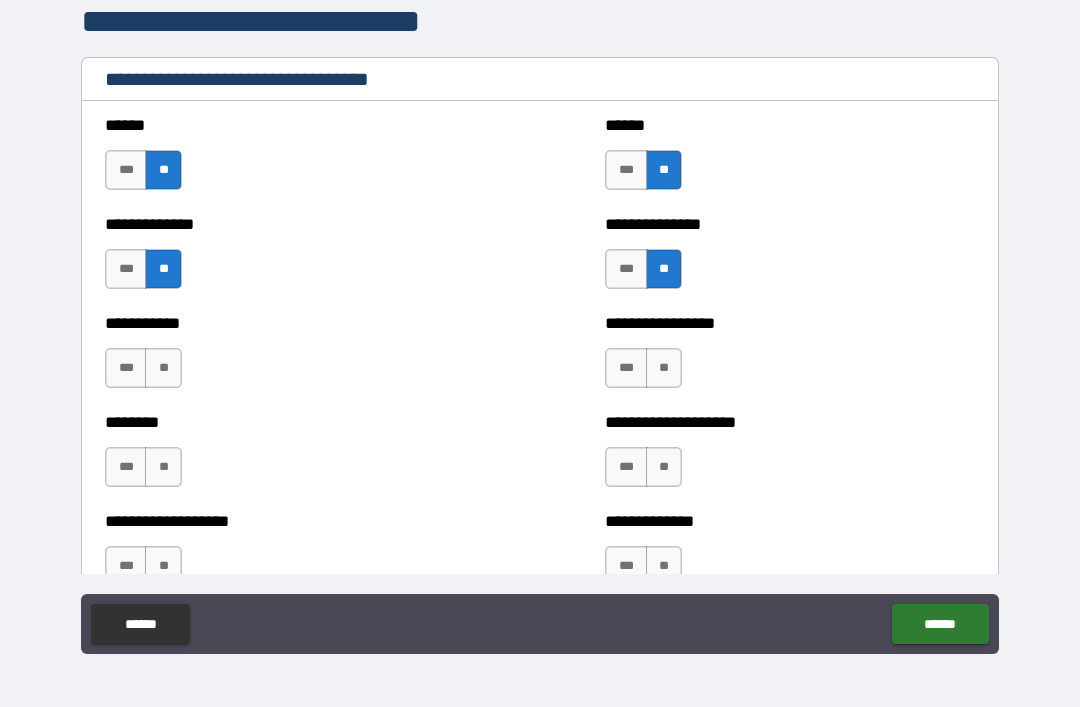 click on "**" at bounding box center (664, 368) 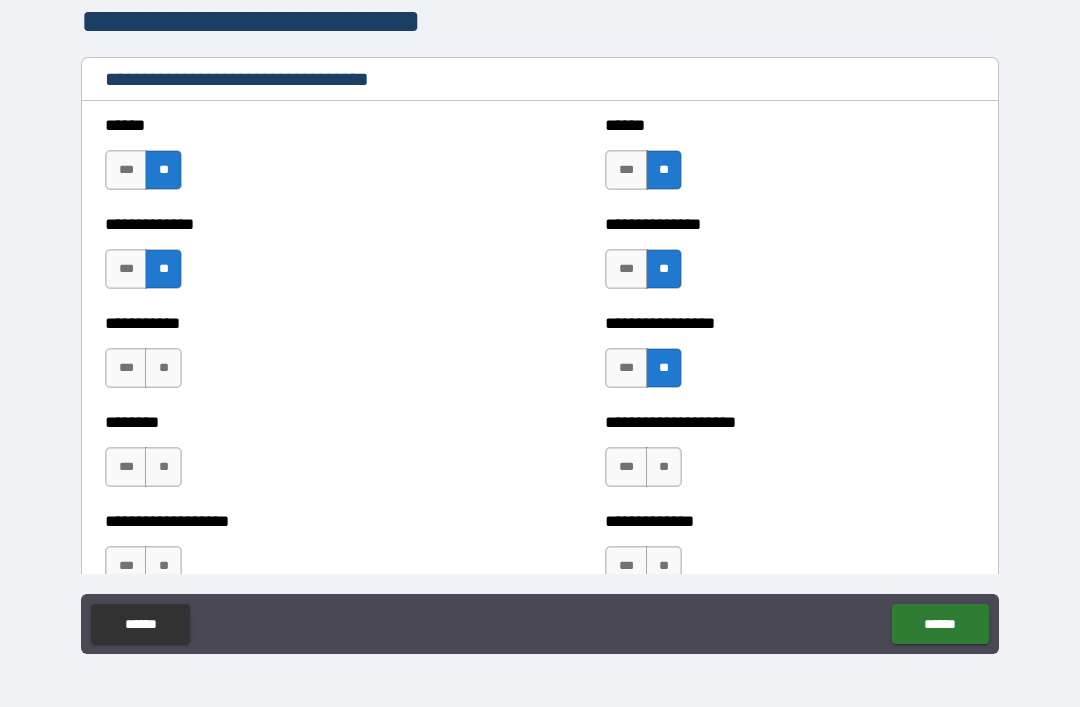 click on "**" at bounding box center [163, 368] 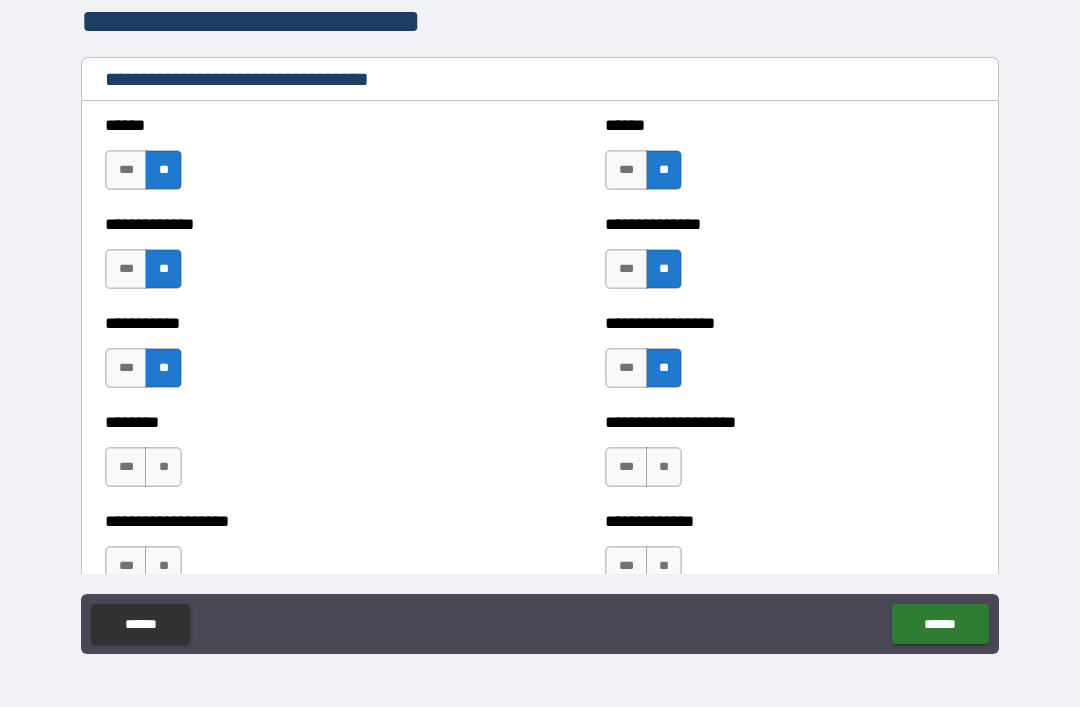 click on "**" at bounding box center (163, 467) 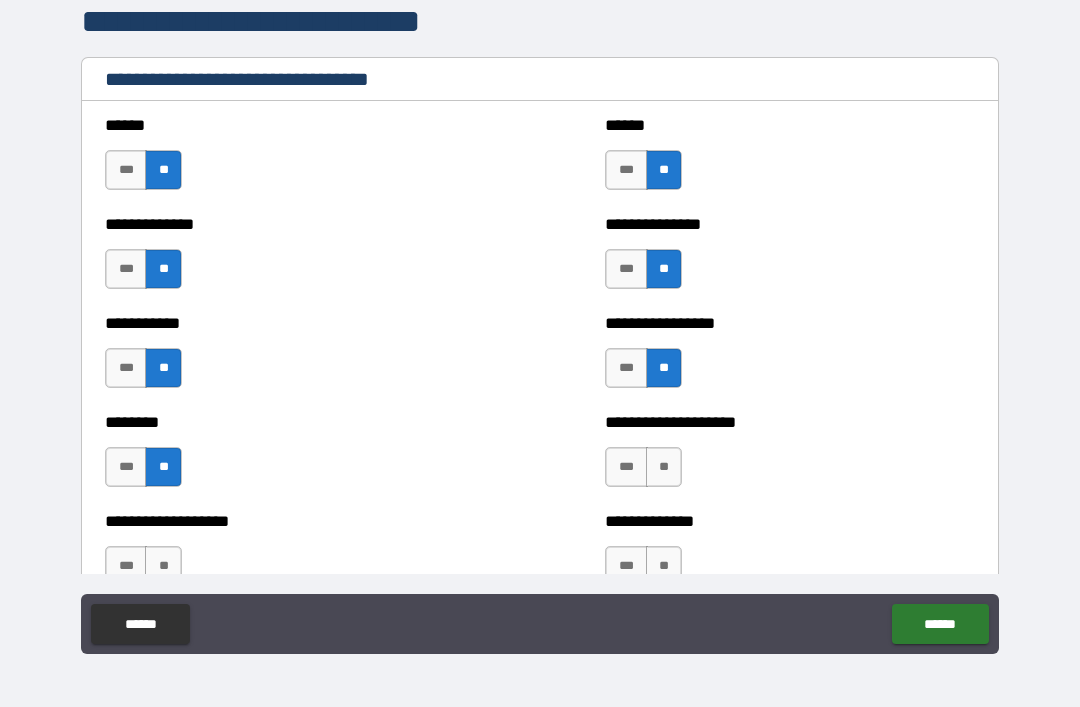 click on "**" at bounding box center [664, 467] 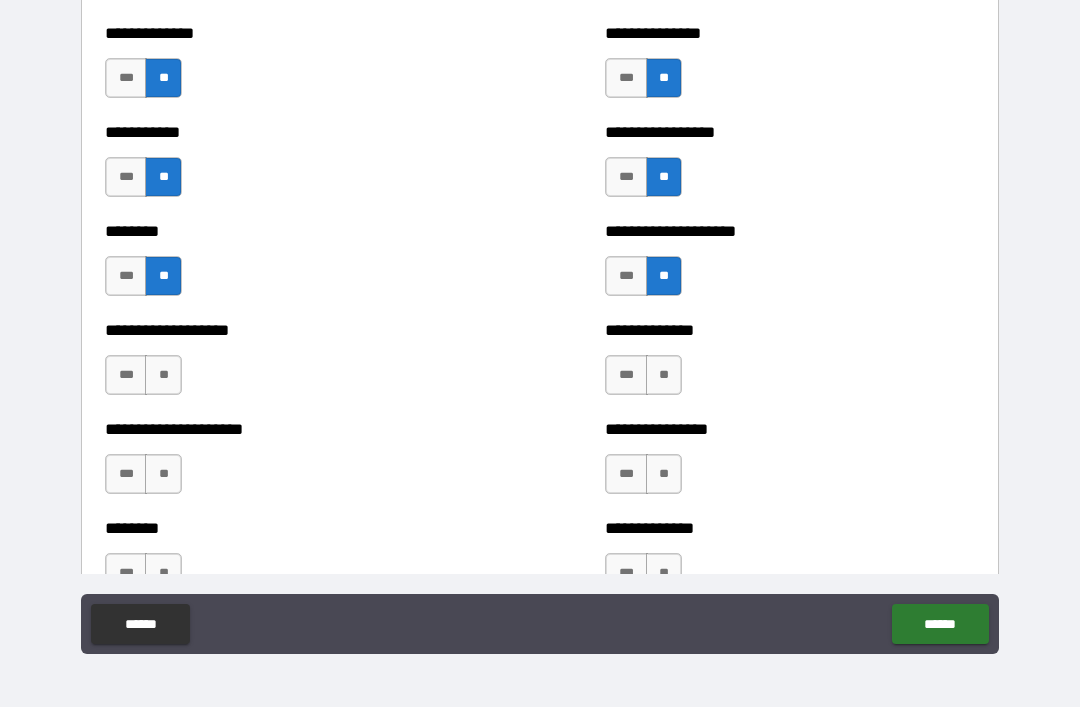 scroll, scrollTop: 4145, scrollLeft: 0, axis: vertical 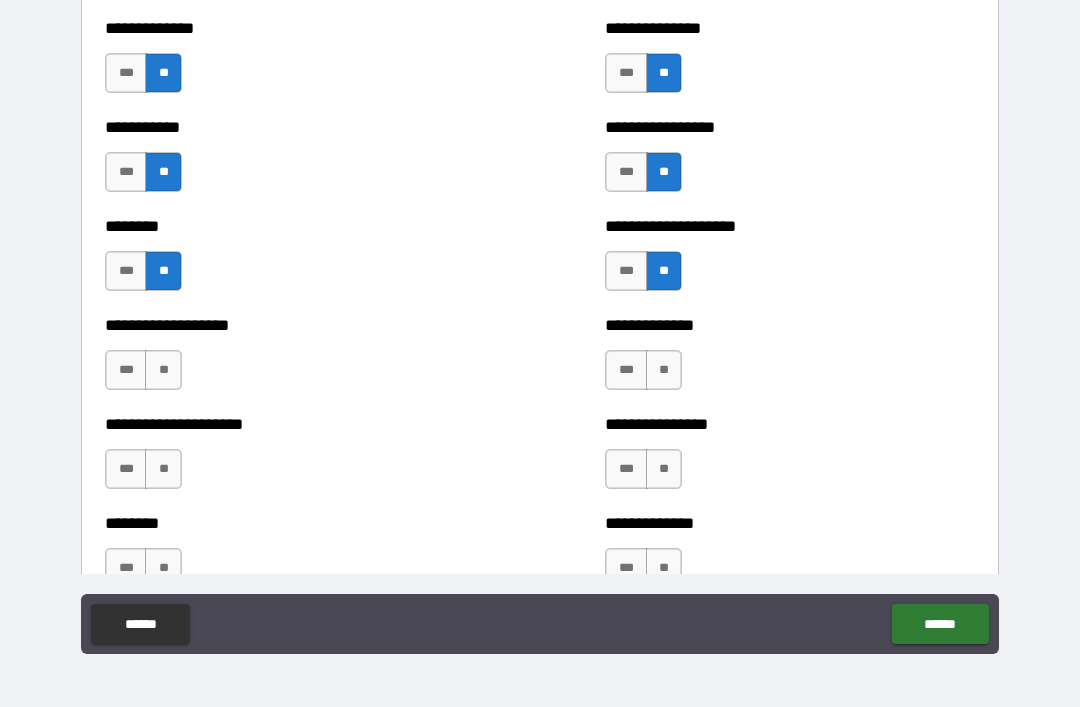 click on "**" at bounding box center (163, 370) 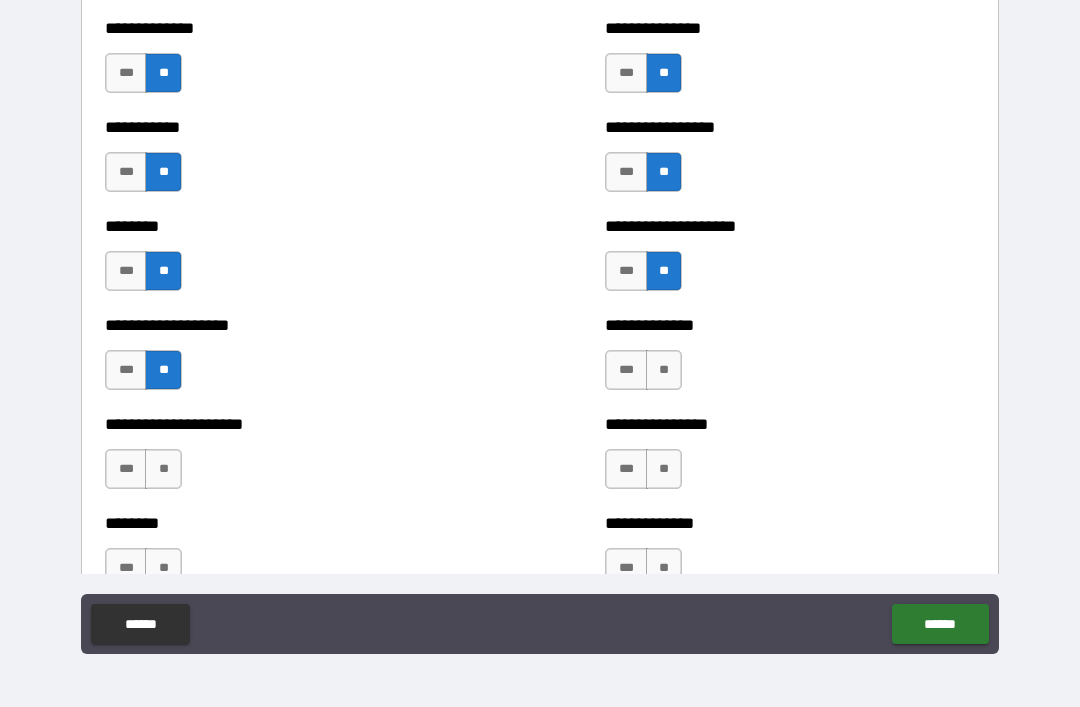 click on "**" at bounding box center [163, 469] 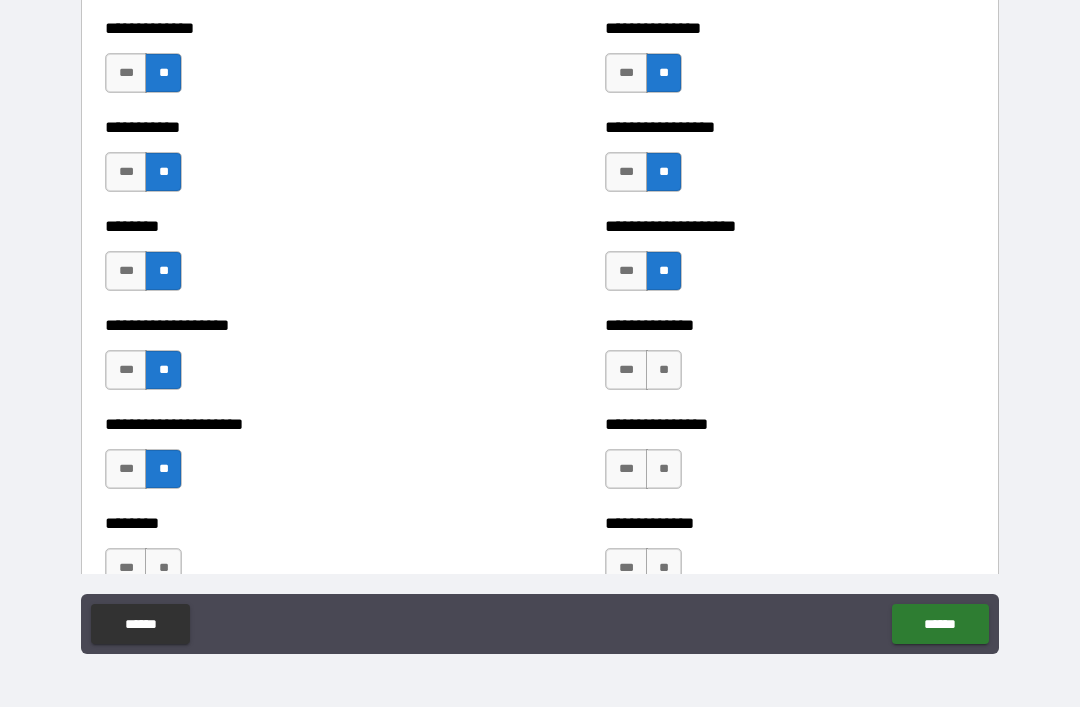 click on "**" at bounding box center (664, 370) 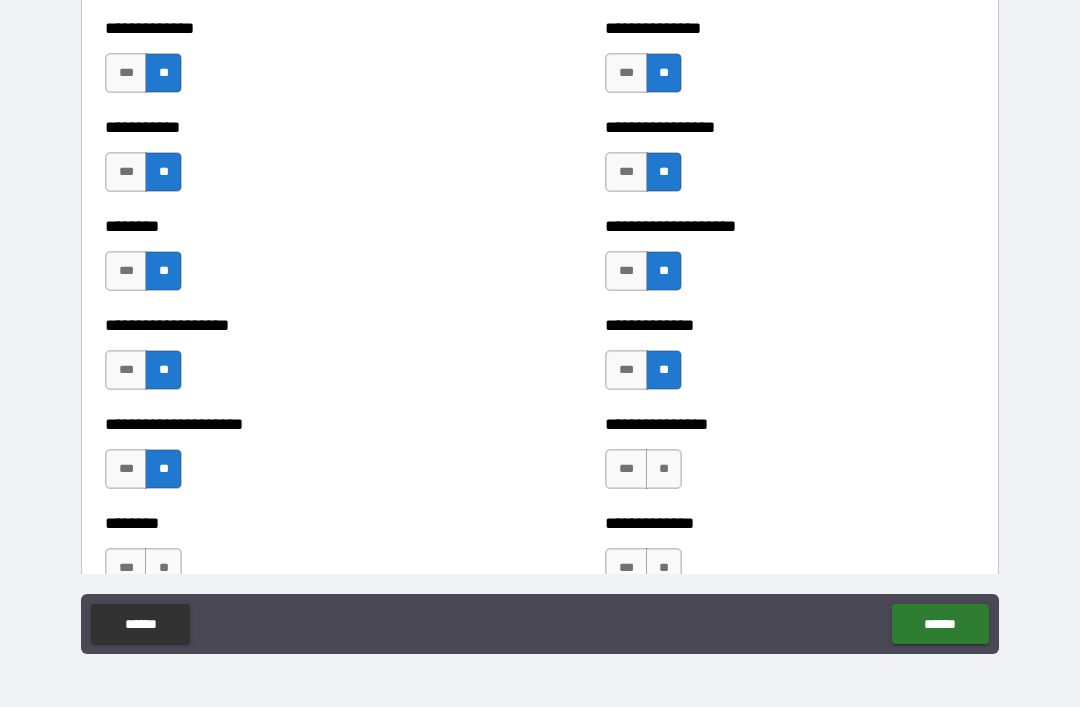 click on "**" at bounding box center (664, 469) 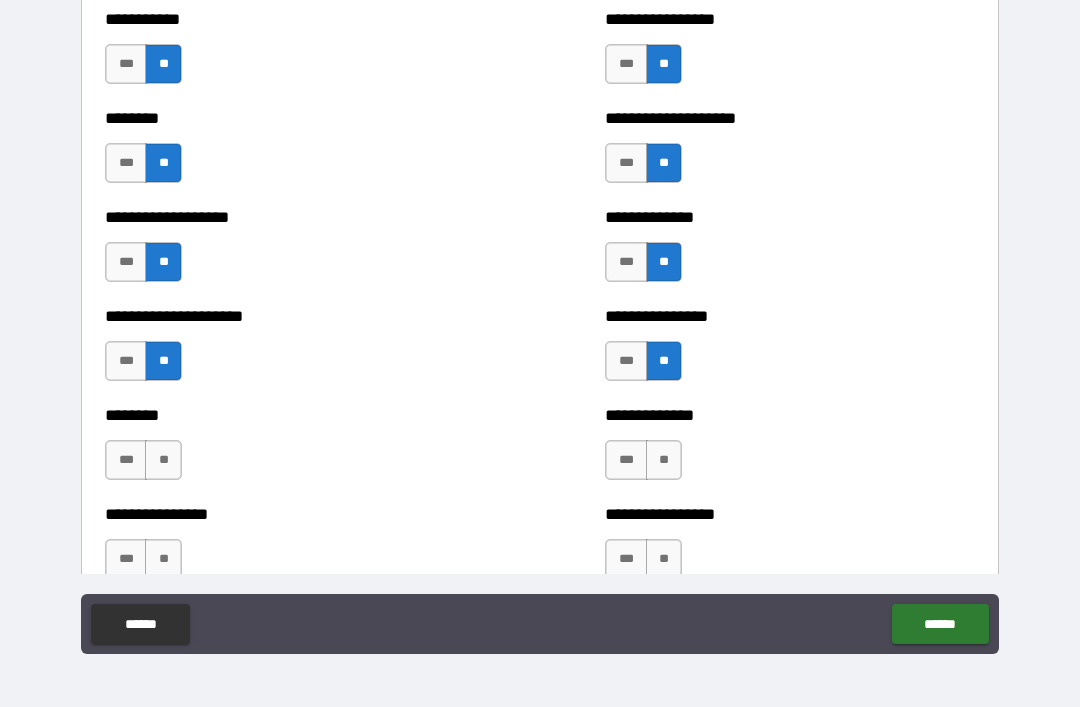 scroll, scrollTop: 4264, scrollLeft: 0, axis: vertical 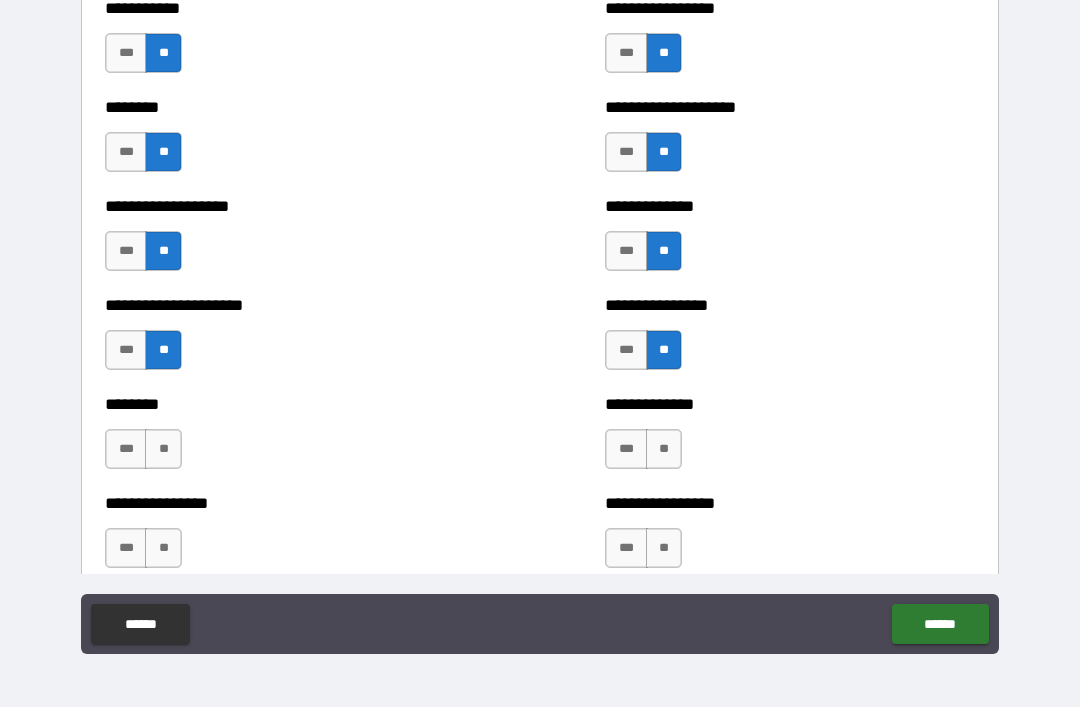 click on "**" at bounding box center (163, 449) 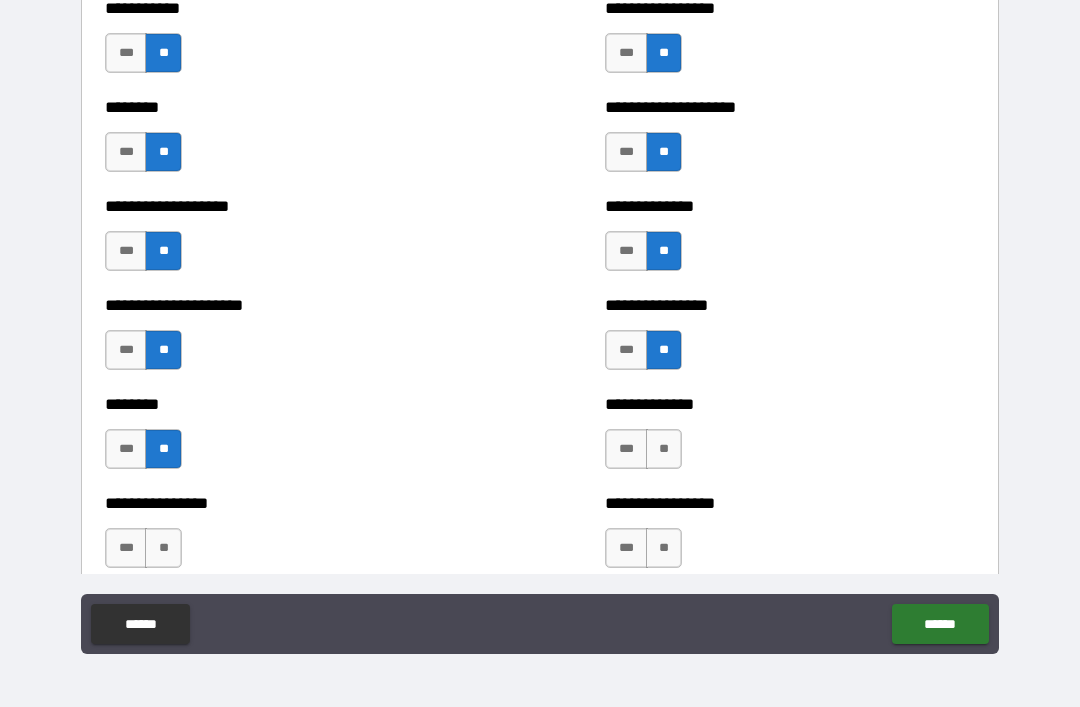click on "**" at bounding box center (163, 548) 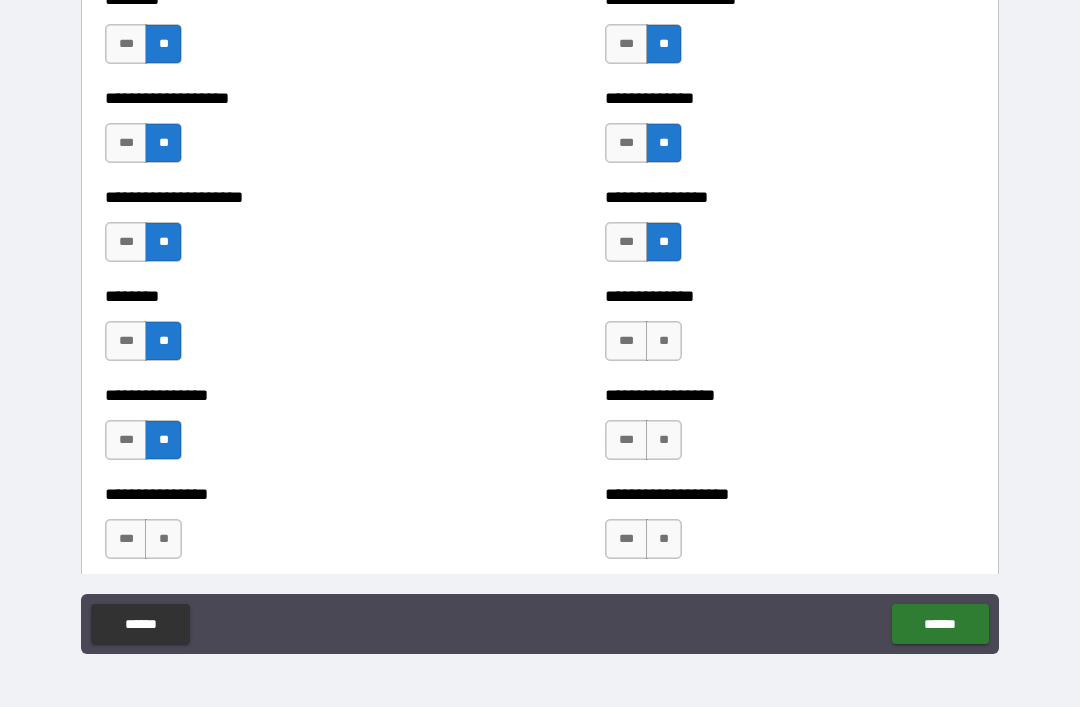 scroll, scrollTop: 4453, scrollLeft: 0, axis: vertical 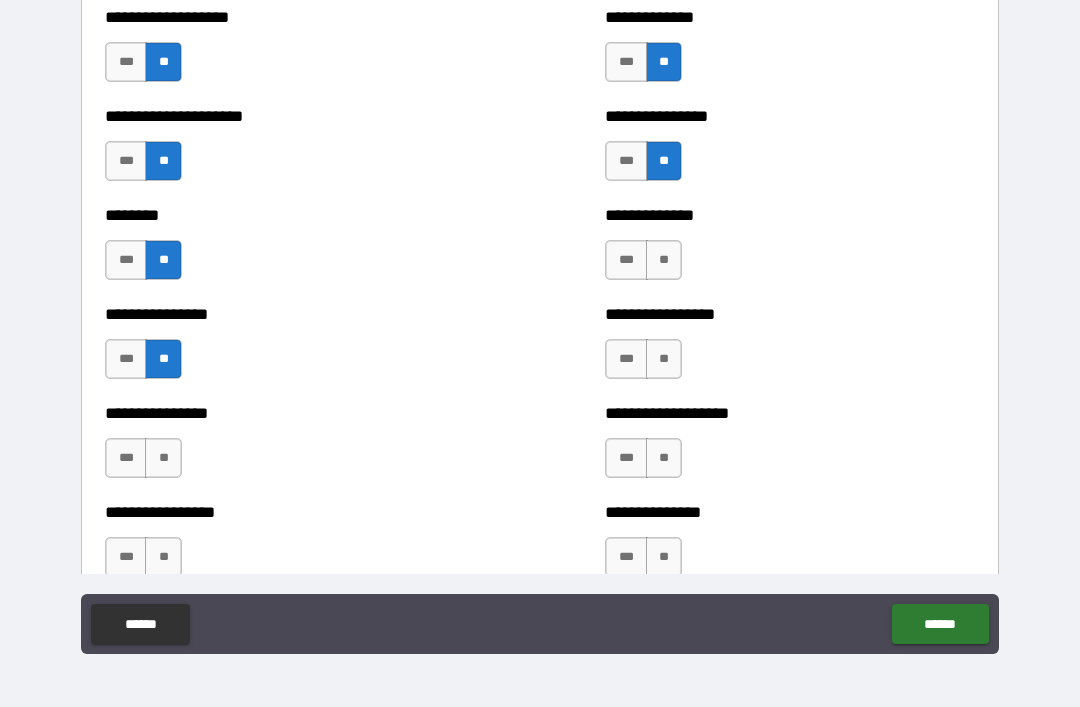 click on "**" at bounding box center (664, 260) 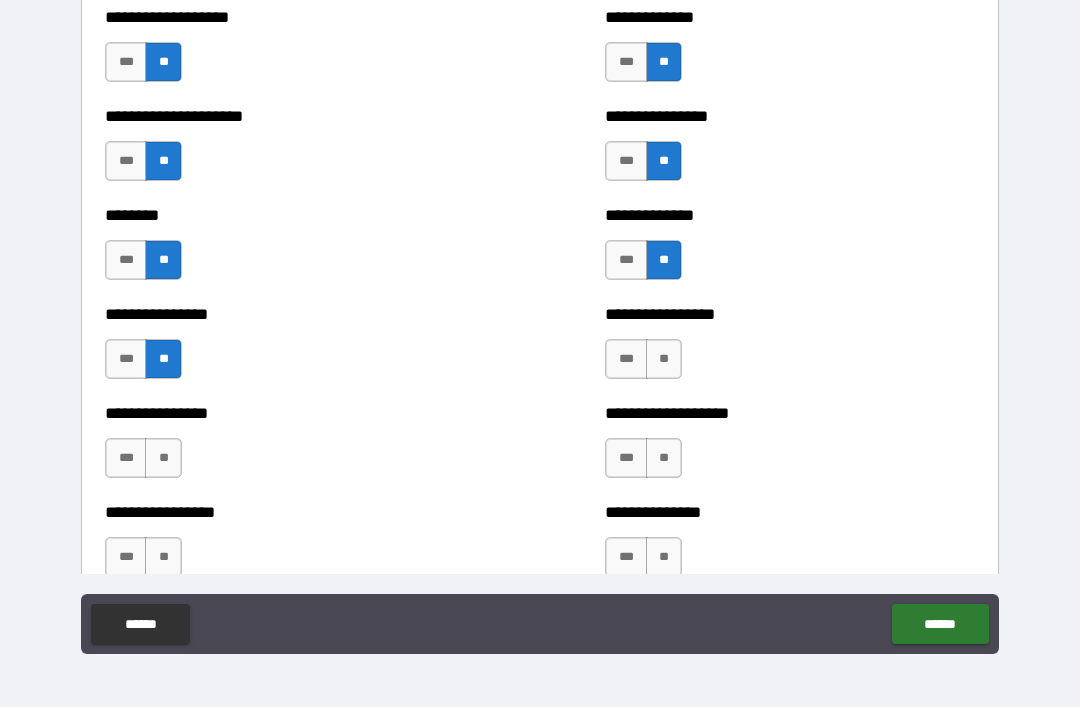 click on "**" at bounding box center (664, 359) 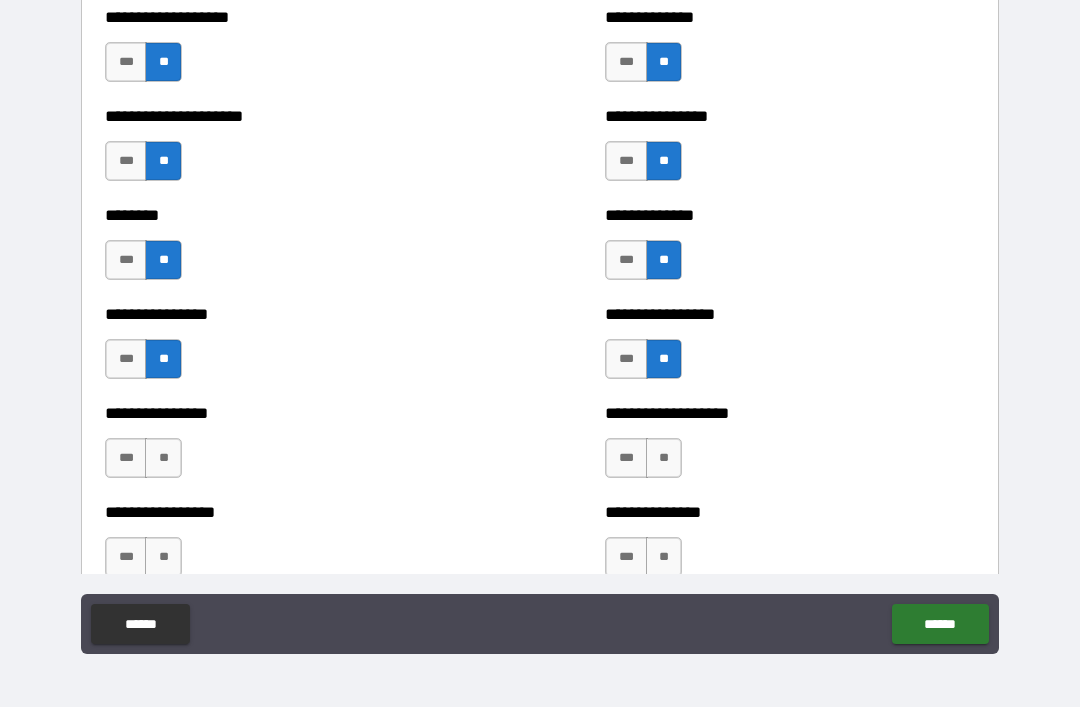 click on "**" at bounding box center (664, 458) 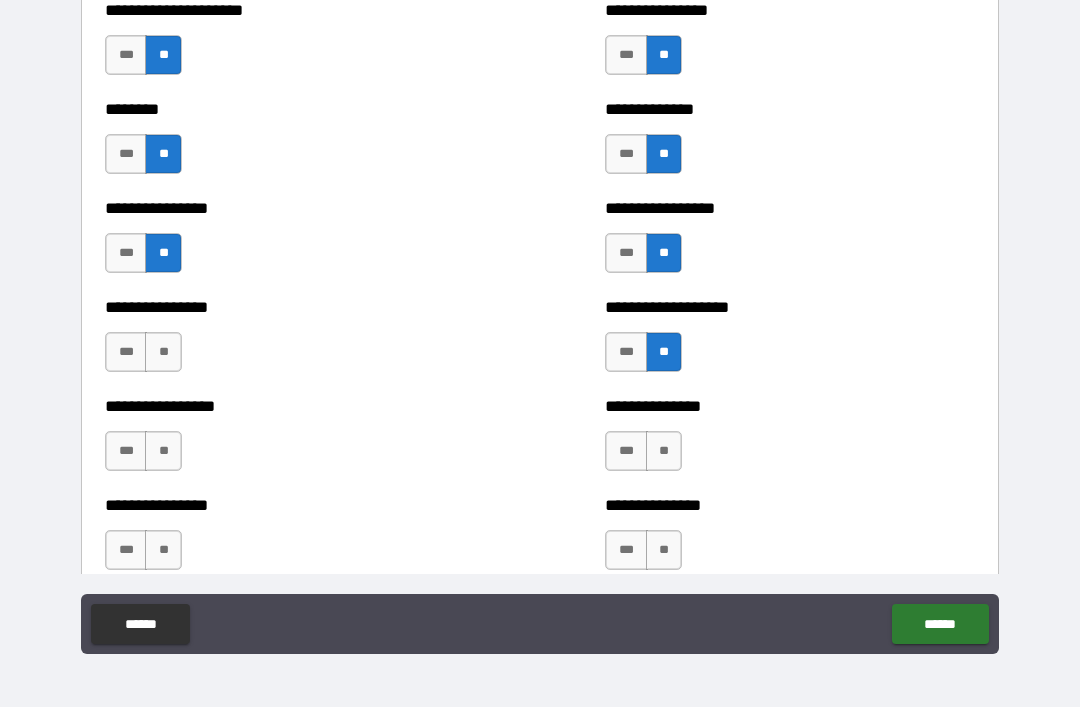scroll, scrollTop: 4560, scrollLeft: 0, axis: vertical 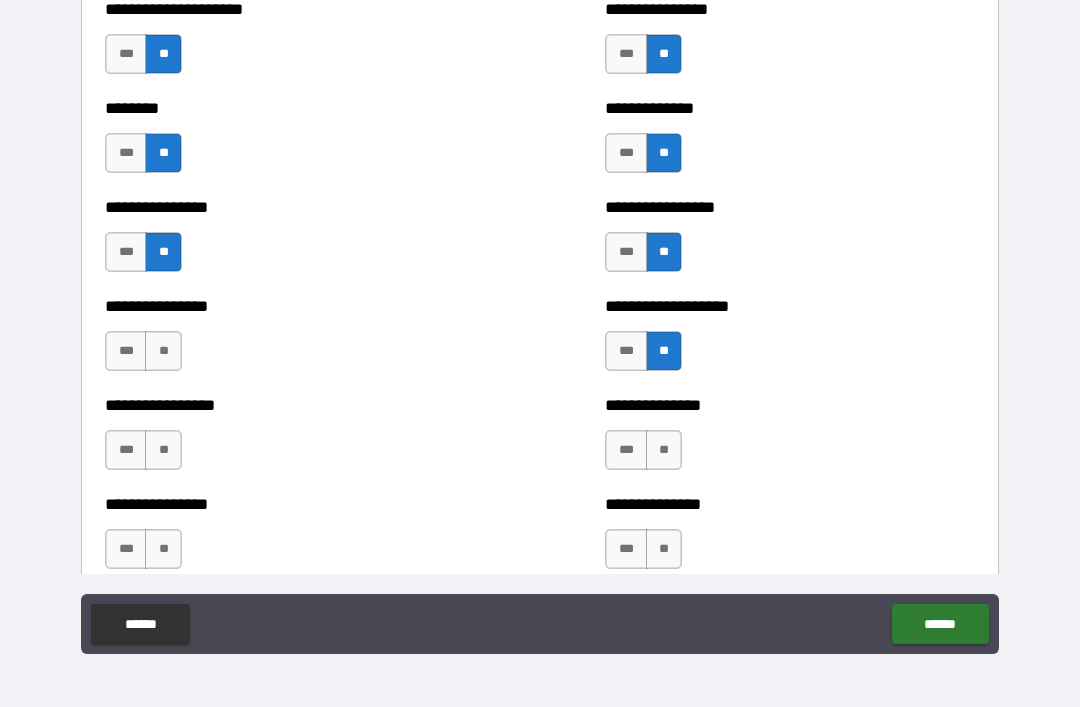 click on "**" at bounding box center (163, 351) 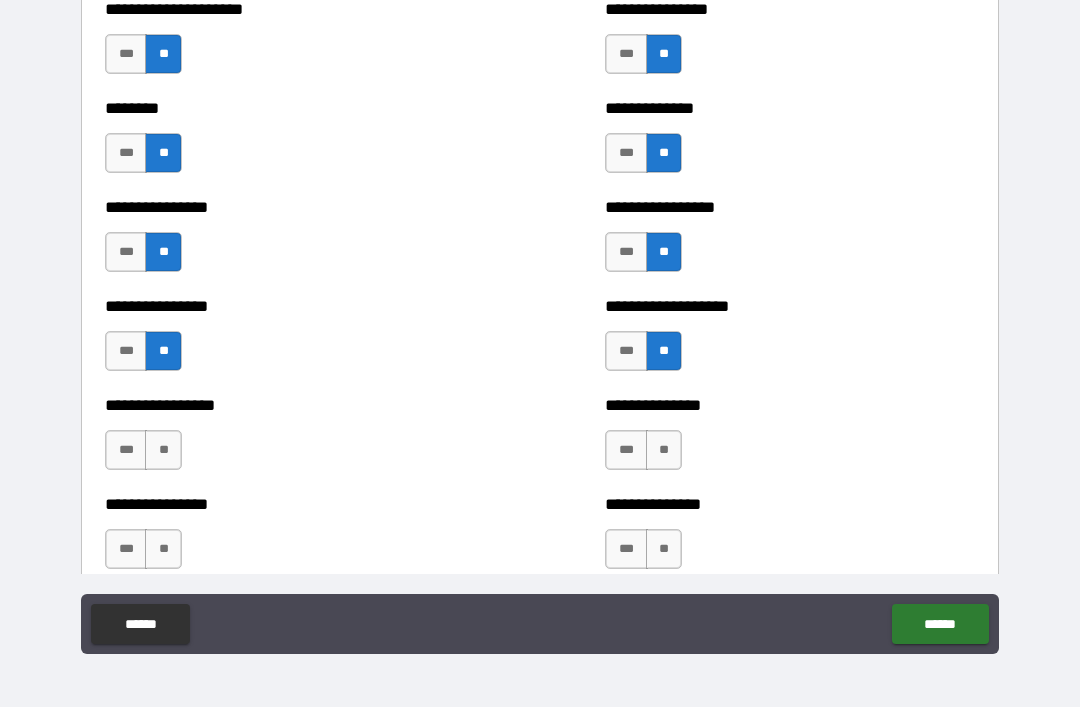 click on "**" at bounding box center (163, 450) 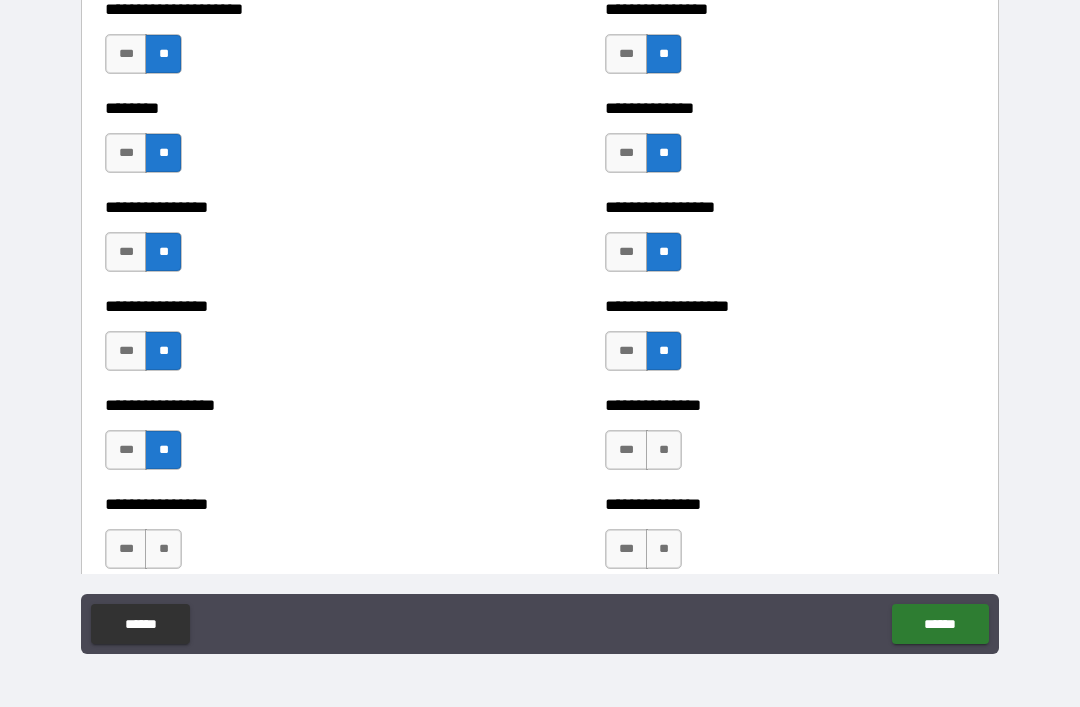 click on "**" at bounding box center (163, 549) 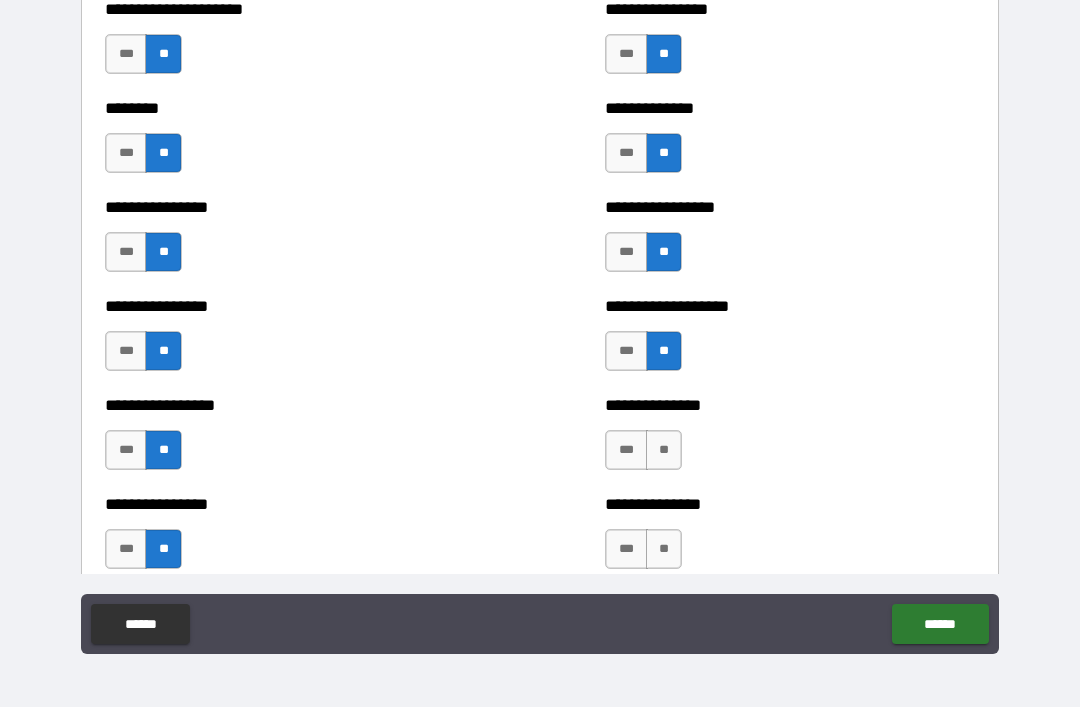 click on "**" at bounding box center [664, 450] 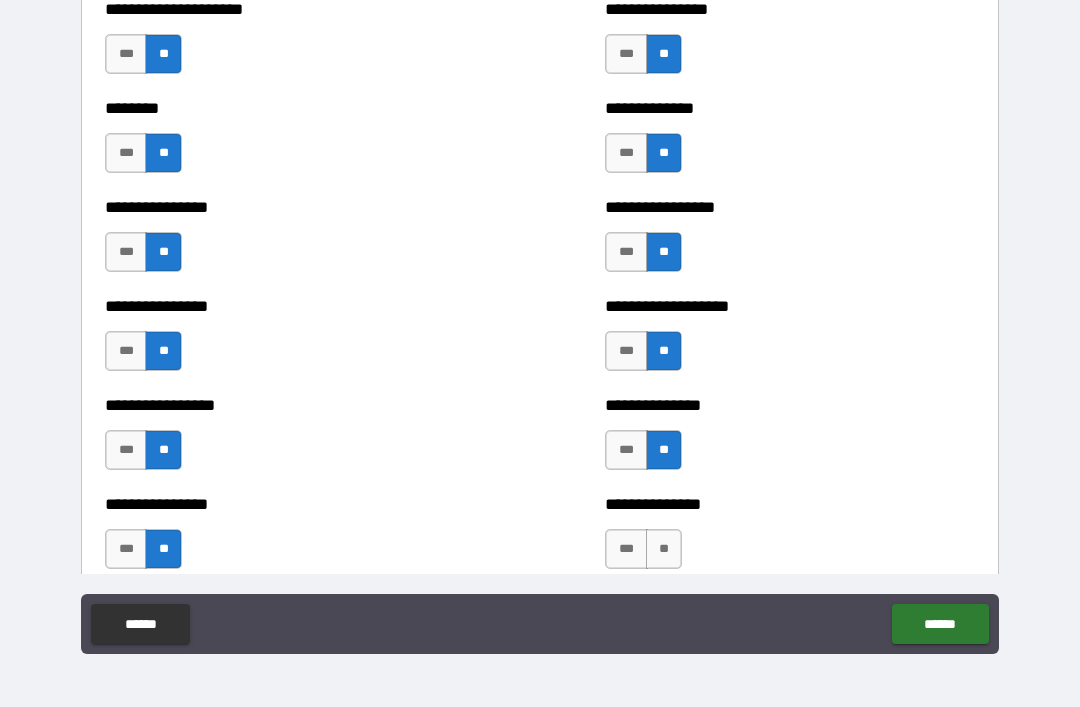 click on "**" at bounding box center (664, 549) 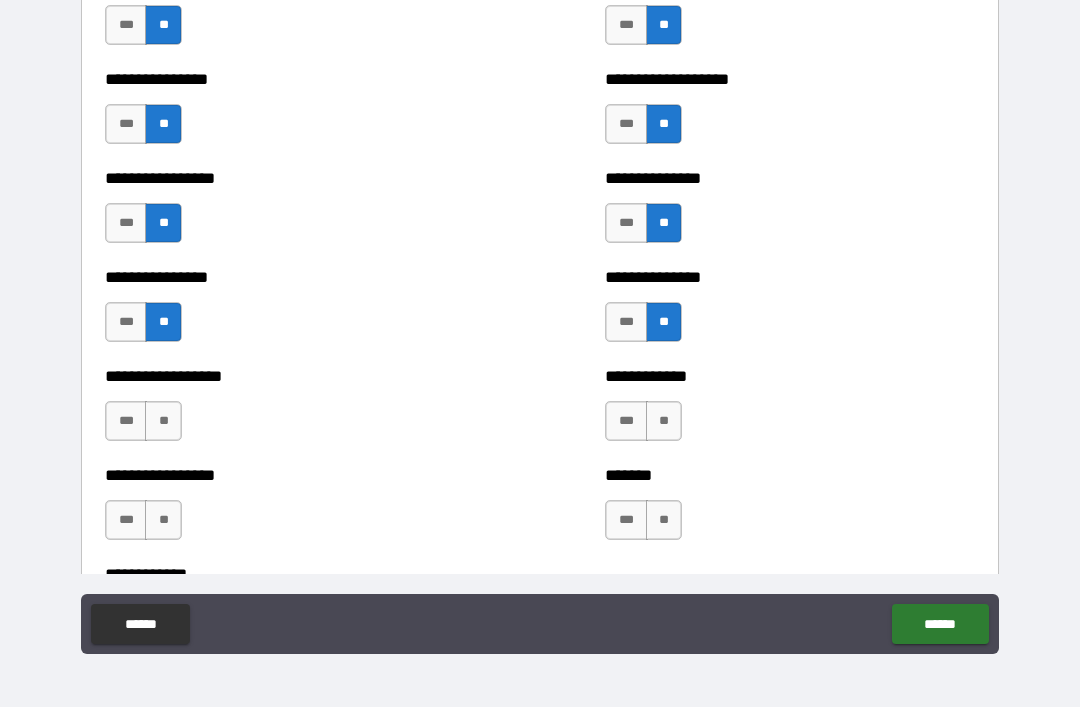 scroll, scrollTop: 4786, scrollLeft: 0, axis: vertical 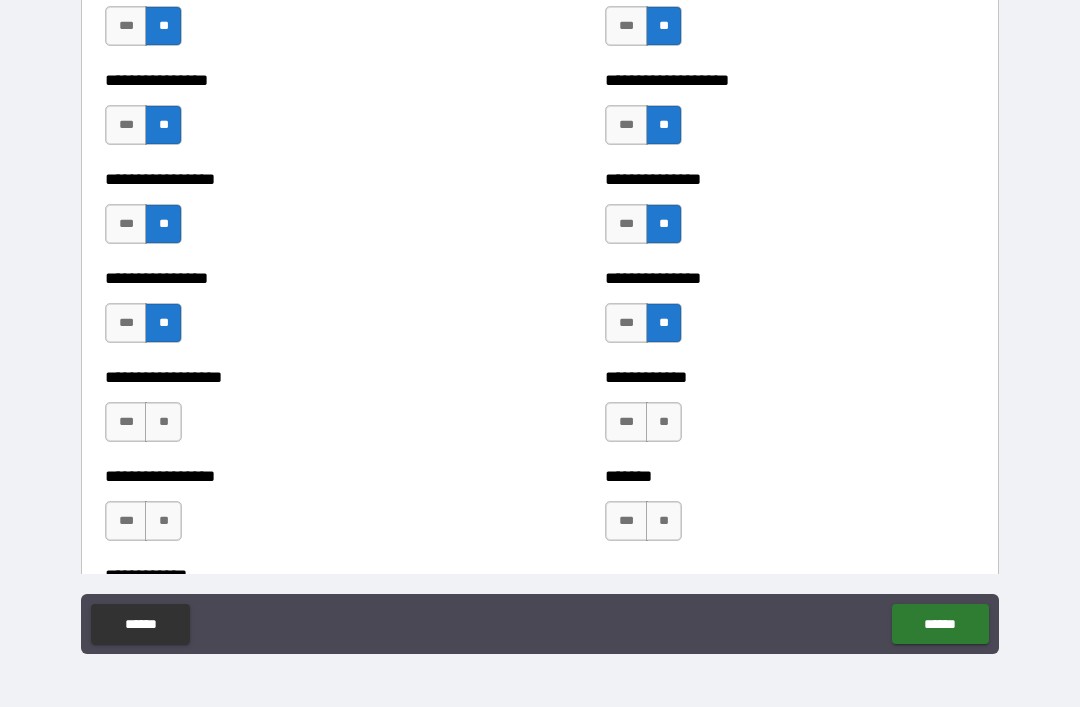 click on "**" at bounding box center (664, 422) 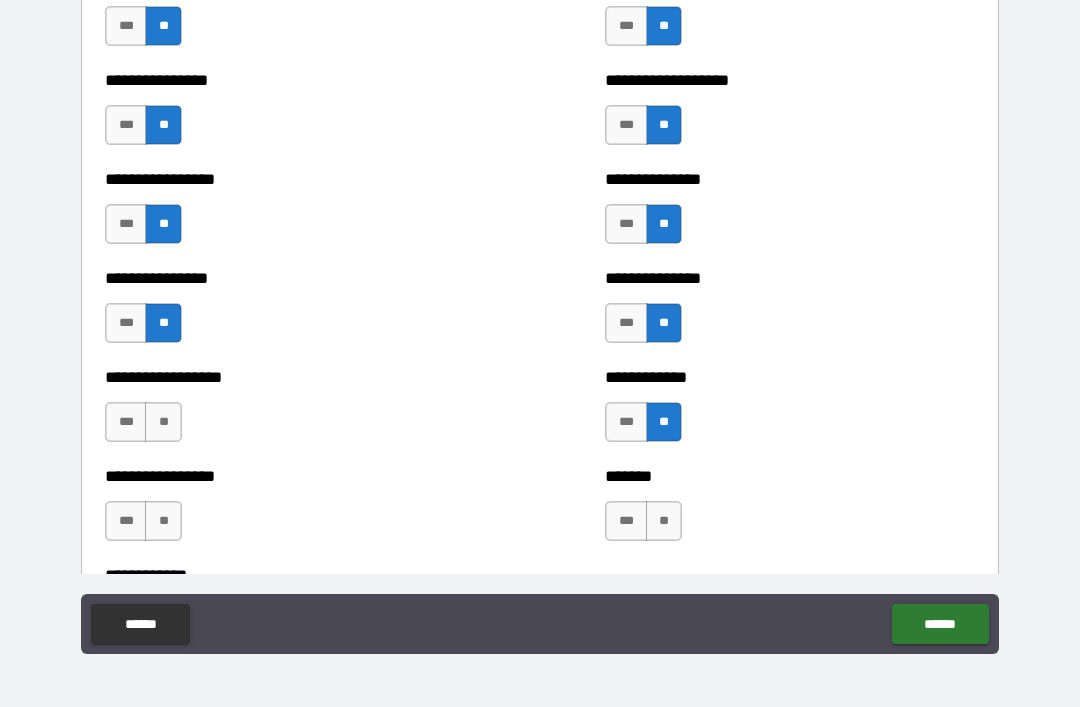 click on "**" at bounding box center (664, 521) 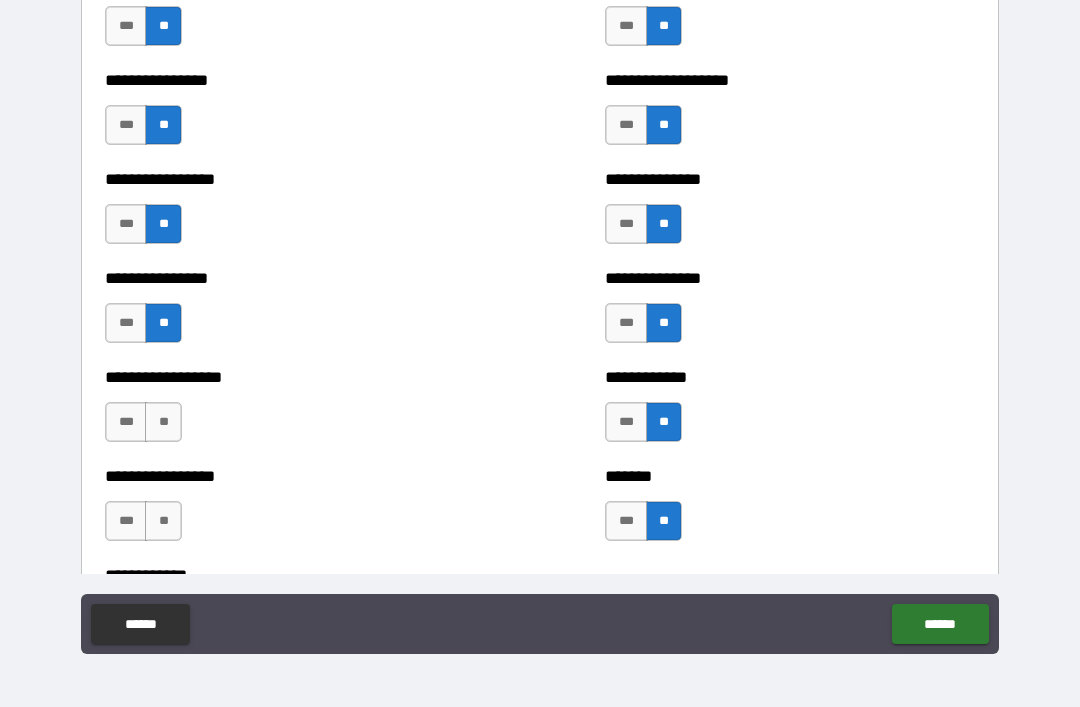 click on "**" at bounding box center [163, 422] 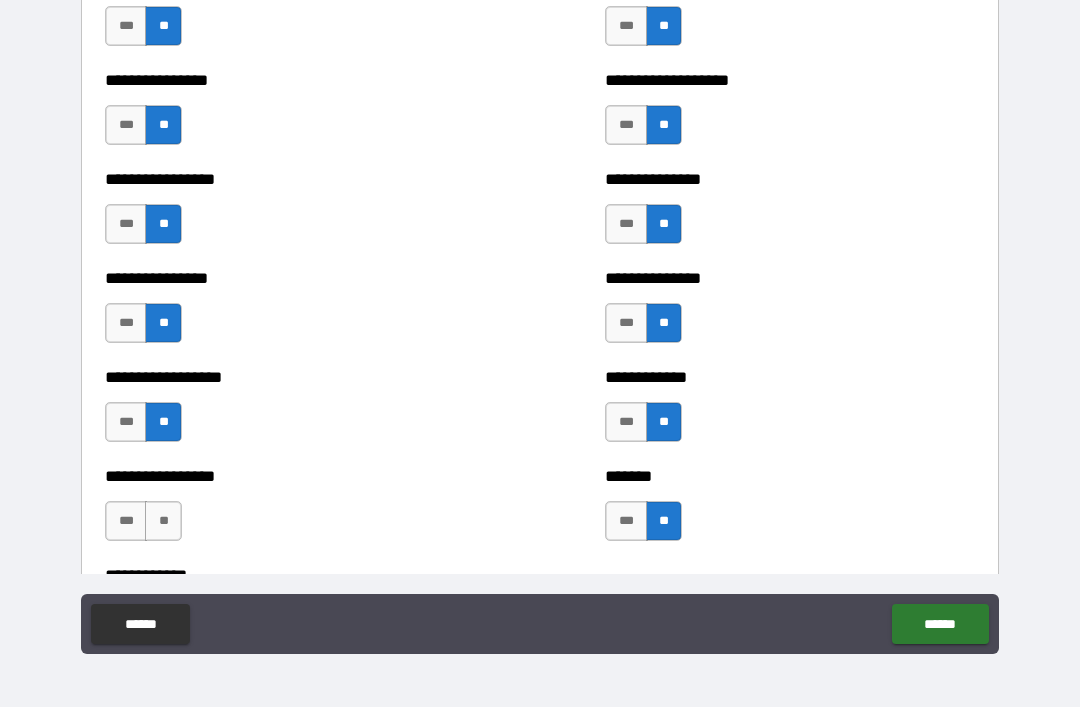 click on "**" at bounding box center [163, 521] 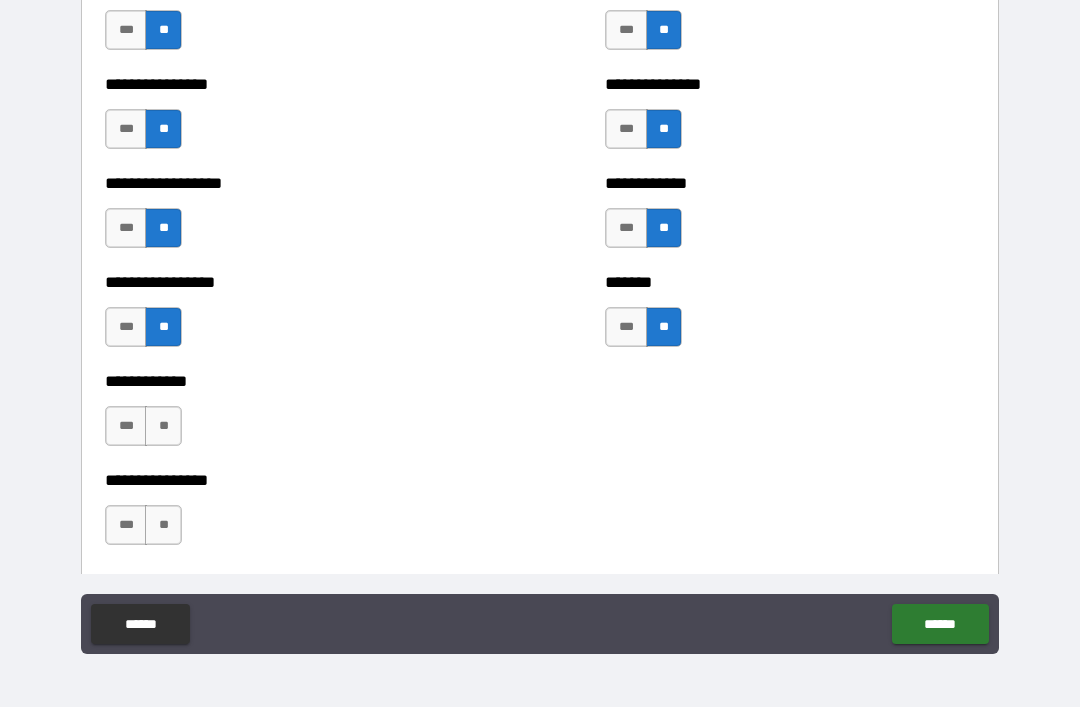 scroll, scrollTop: 4993, scrollLeft: 0, axis: vertical 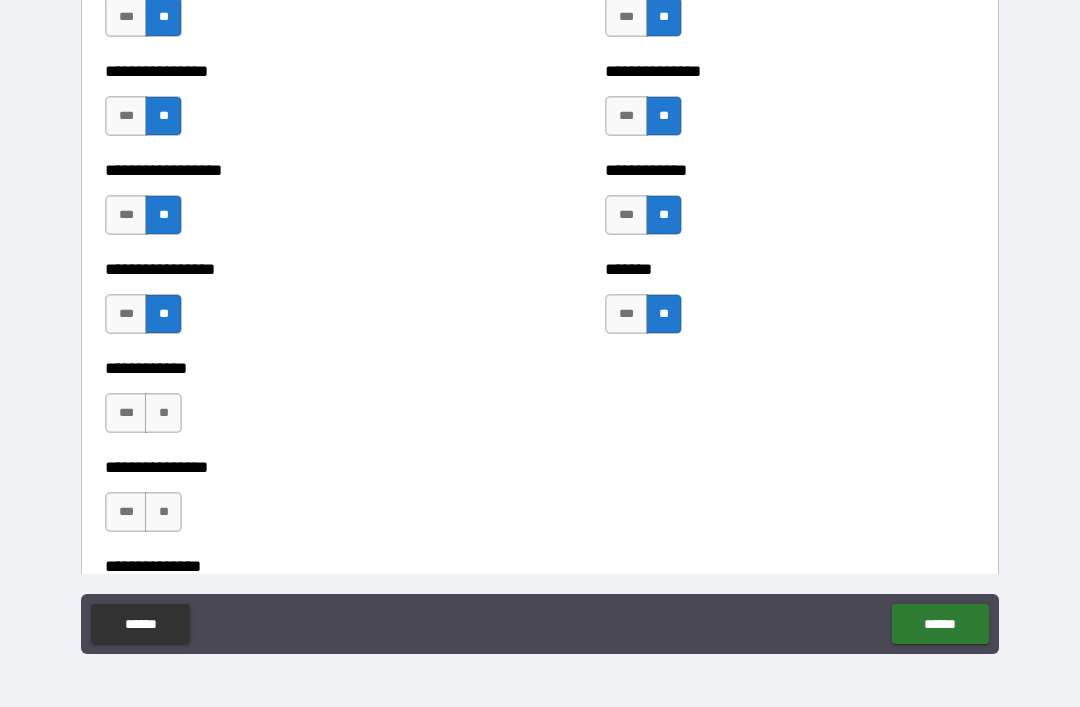 click on "**" at bounding box center [163, 413] 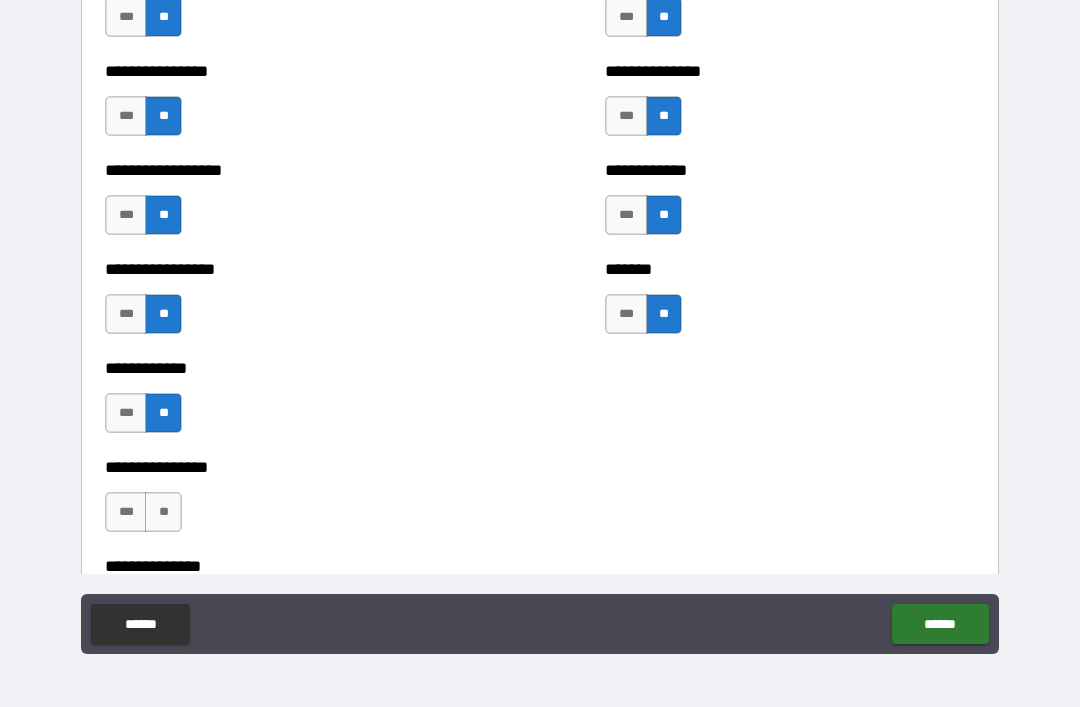 click on "**" at bounding box center (163, 512) 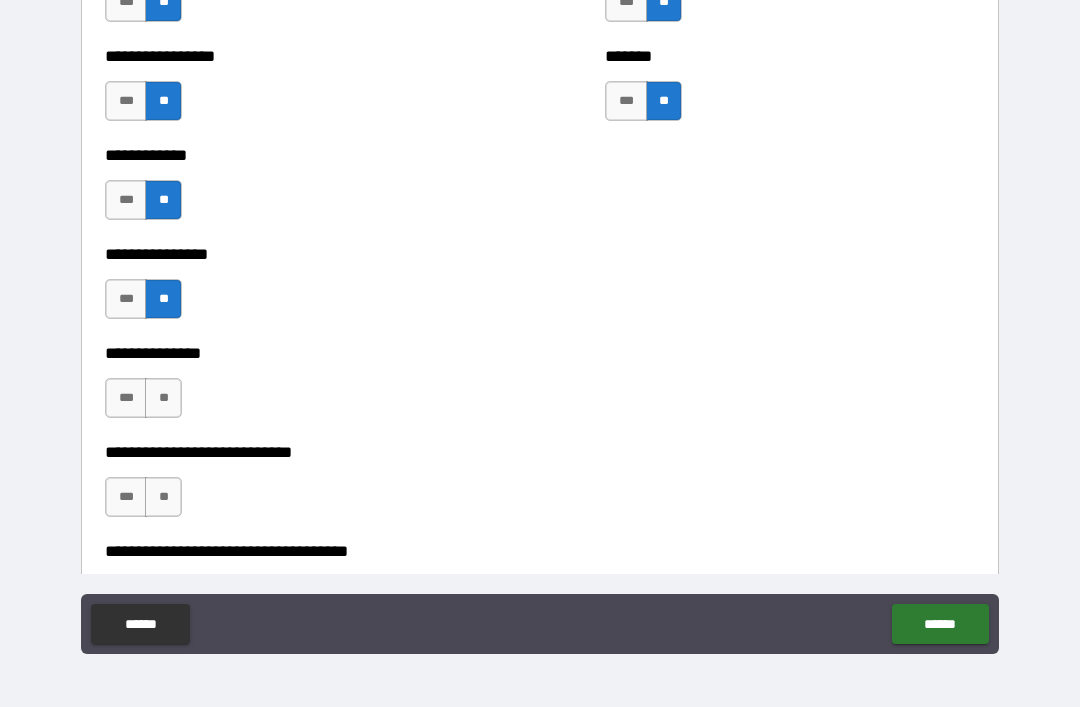 scroll, scrollTop: 5223, scrollLeft: 0, axis: vertical 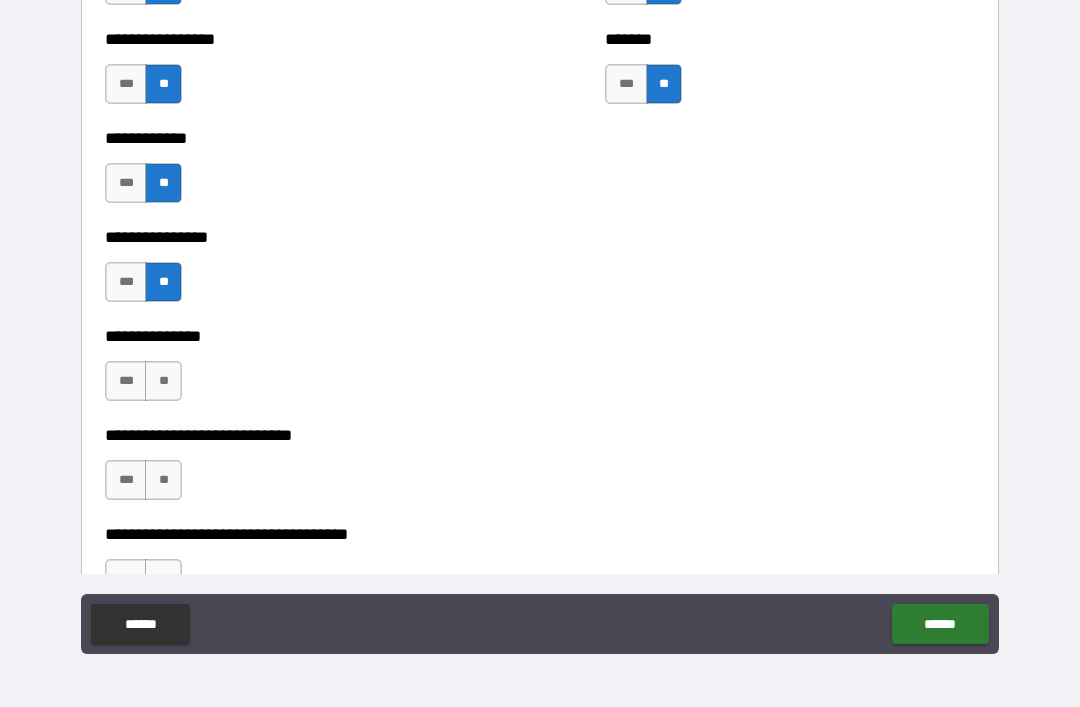click on "**" at bounding box center (163, 381) 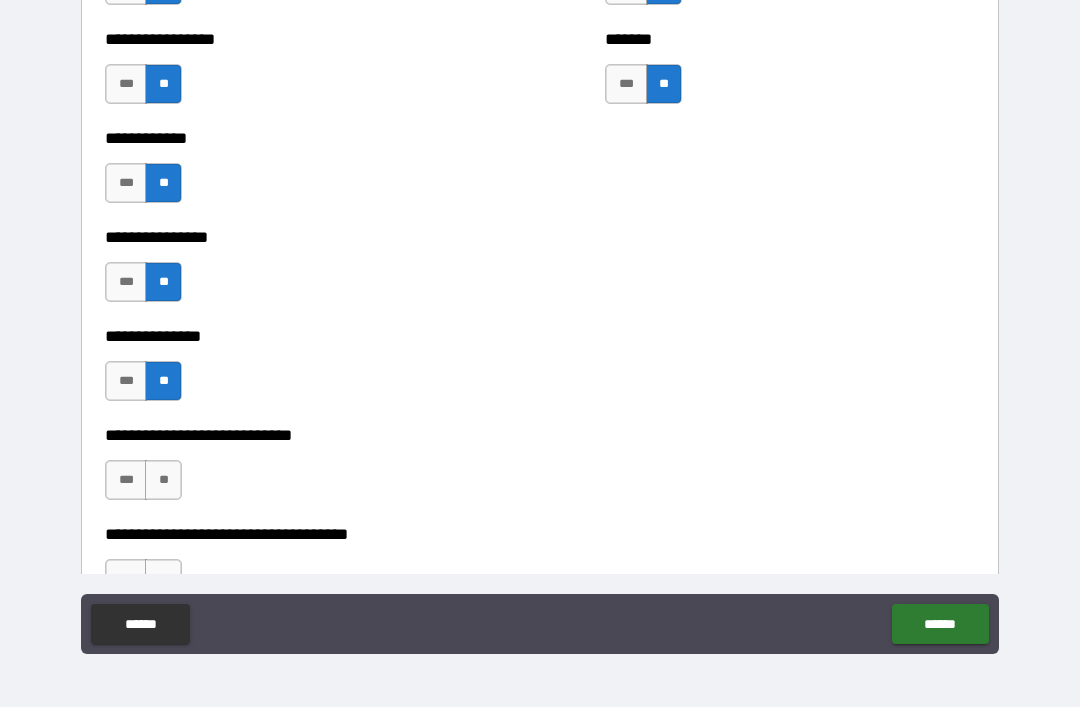 click on "***" at bounding box center (126, 480) 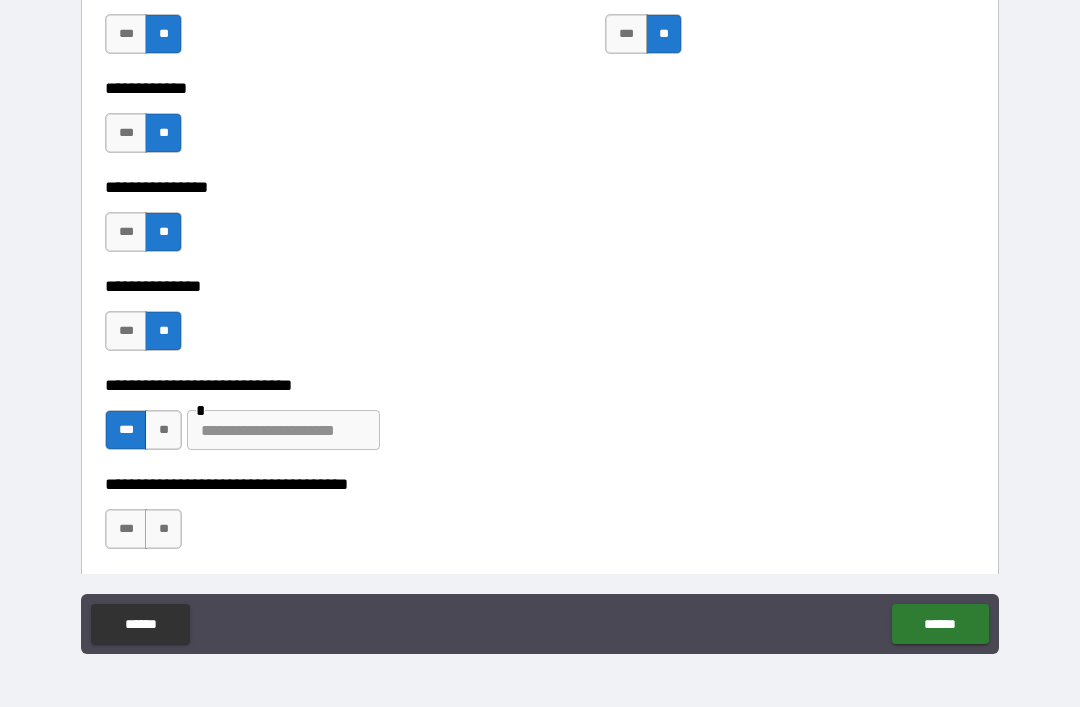 scroll, scrollTop: 5334, scrollLeft: 0, axis: vertical 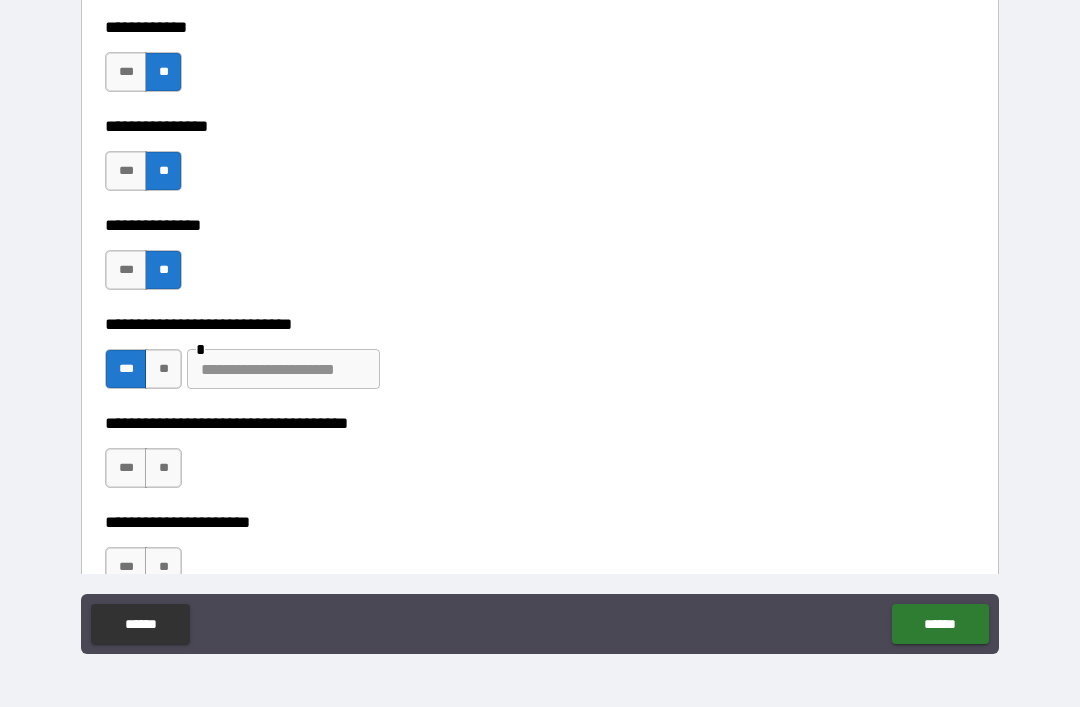 click at bounding box center [283, 369] 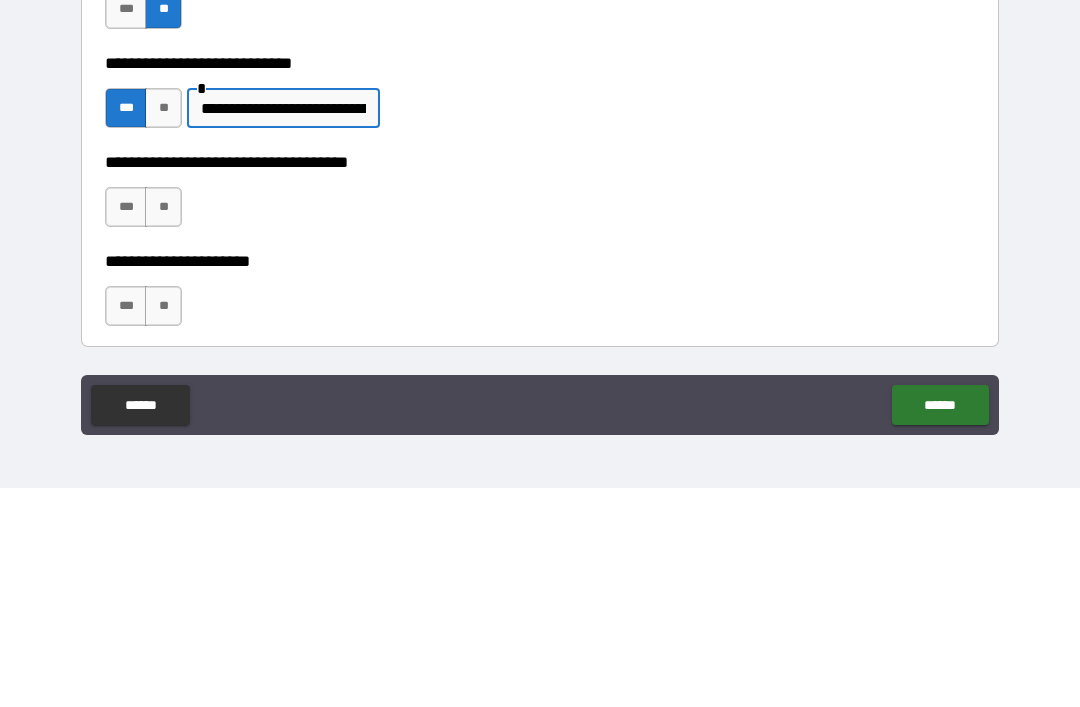 scroll, scrollTop: 5378, scrollLeft: 0, axis: vertical 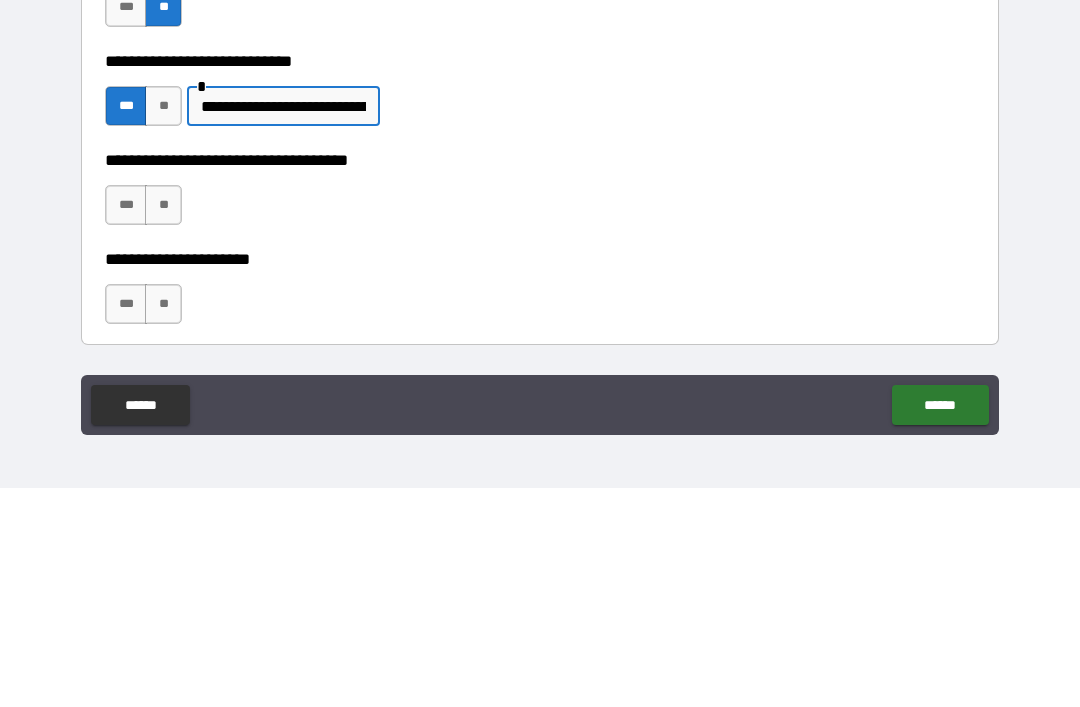 click on "***" at bounding box center [126, 424] 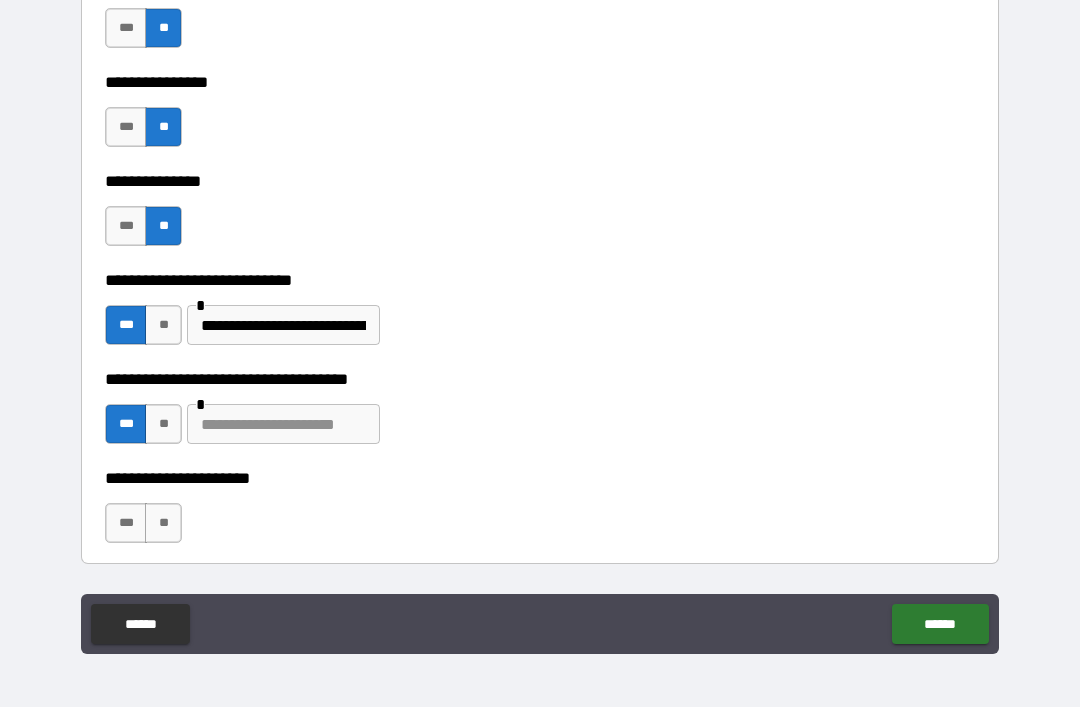 click at bounding box center [283, 424] 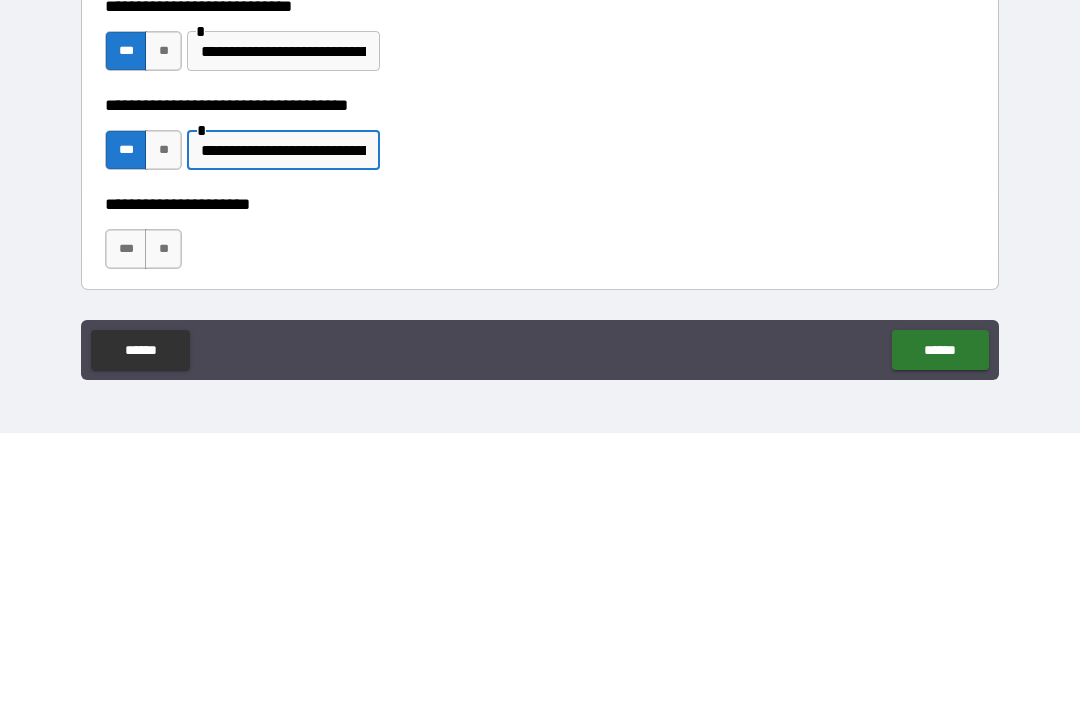 click on "**" at bounding box center (163, 523) 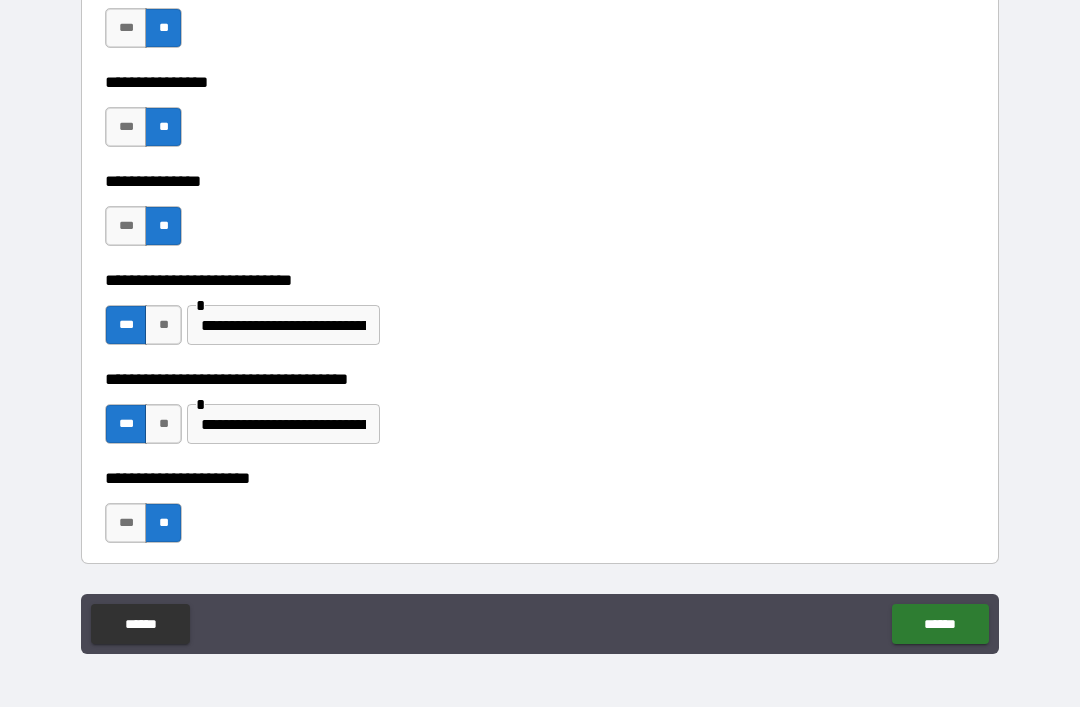 click on "******" at bounding box center [940, 624] 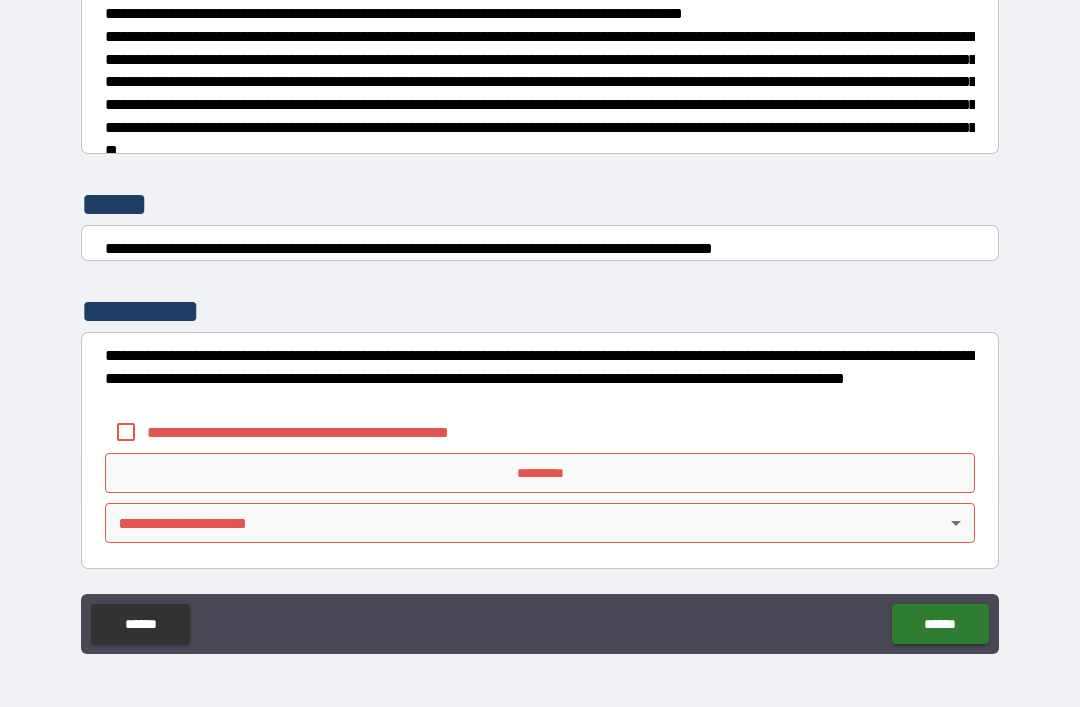 scroll, scrollTop: 7470, scrollLeft: 0, axis: vertical 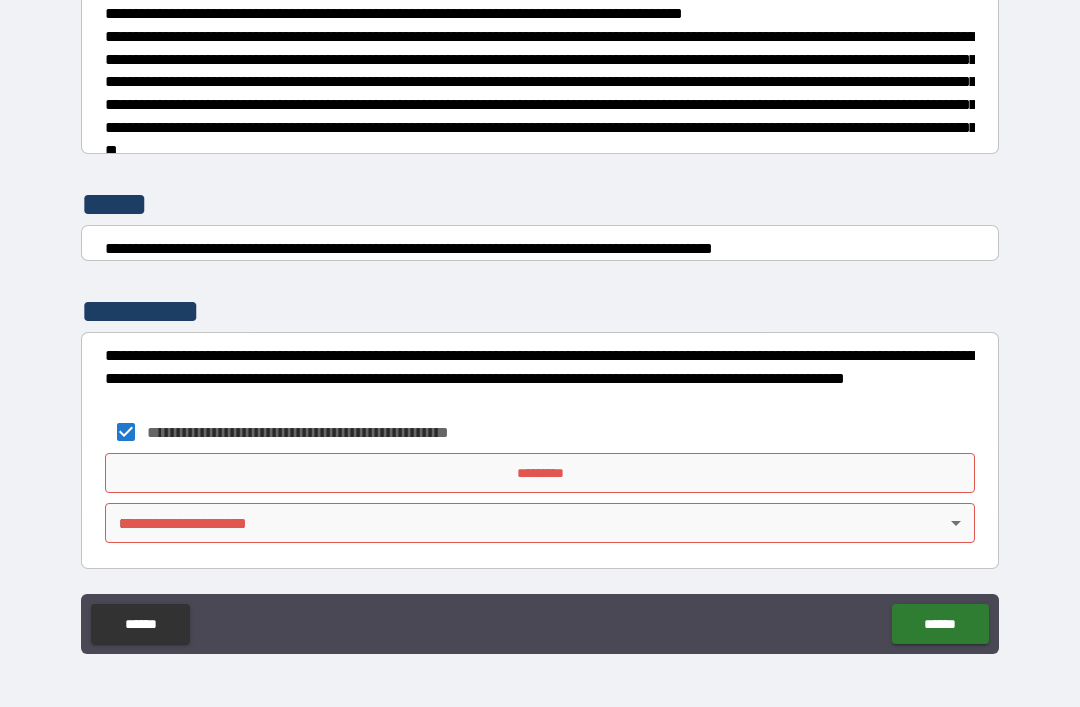 click on "*********" at bounding box center [540, 473] 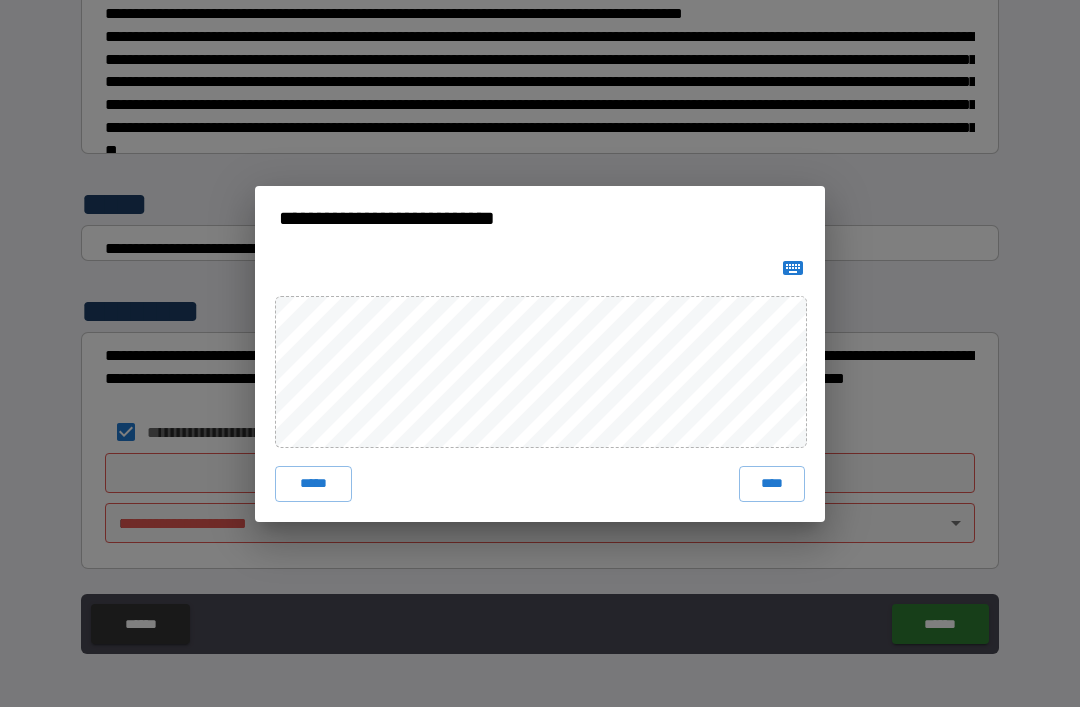 click on "****" at bounding box center (772, 484) 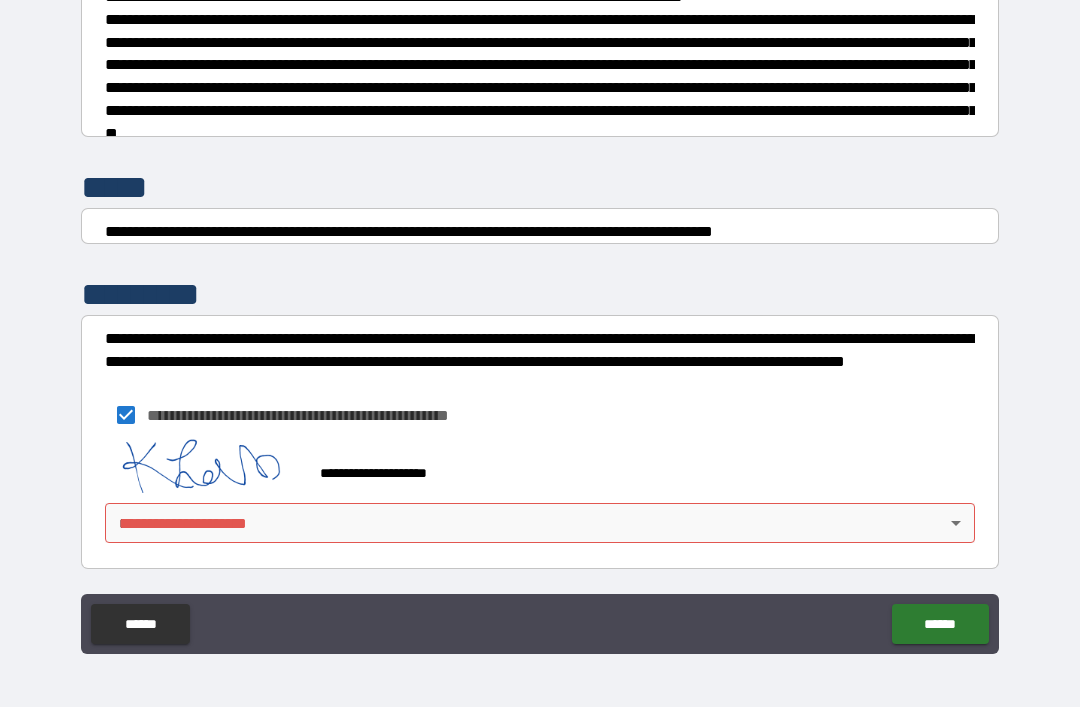 scroll, scrollTop: 7487, scrollLeft: 0, axis: vertical 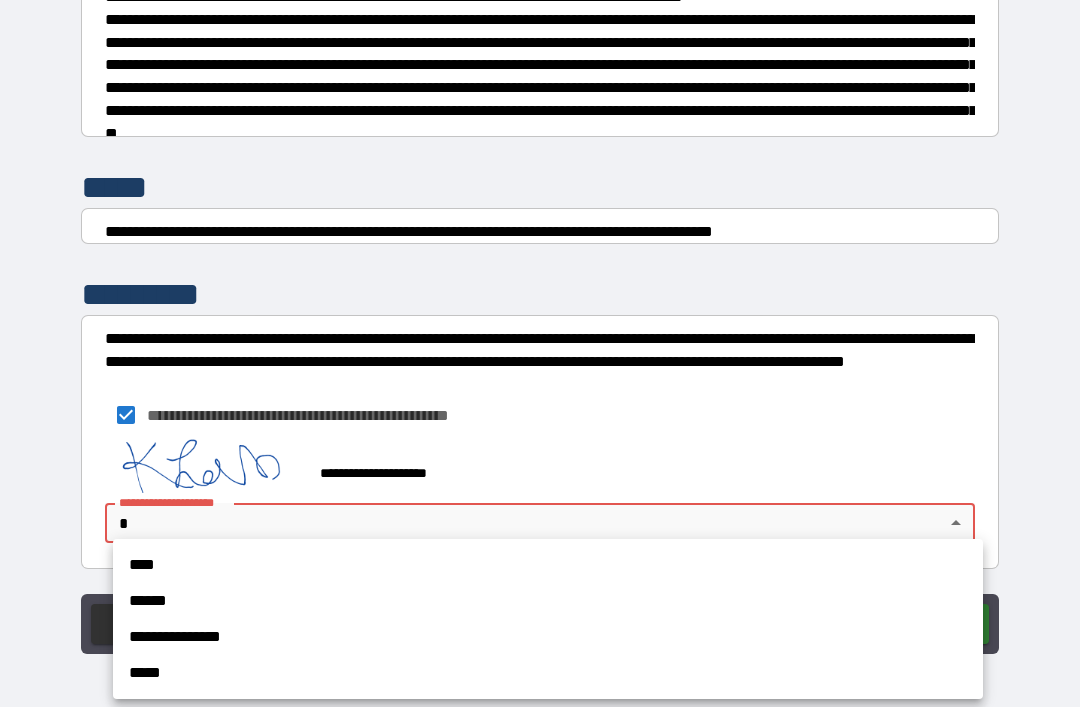 click on "**********" at bounding box center (548, 637) 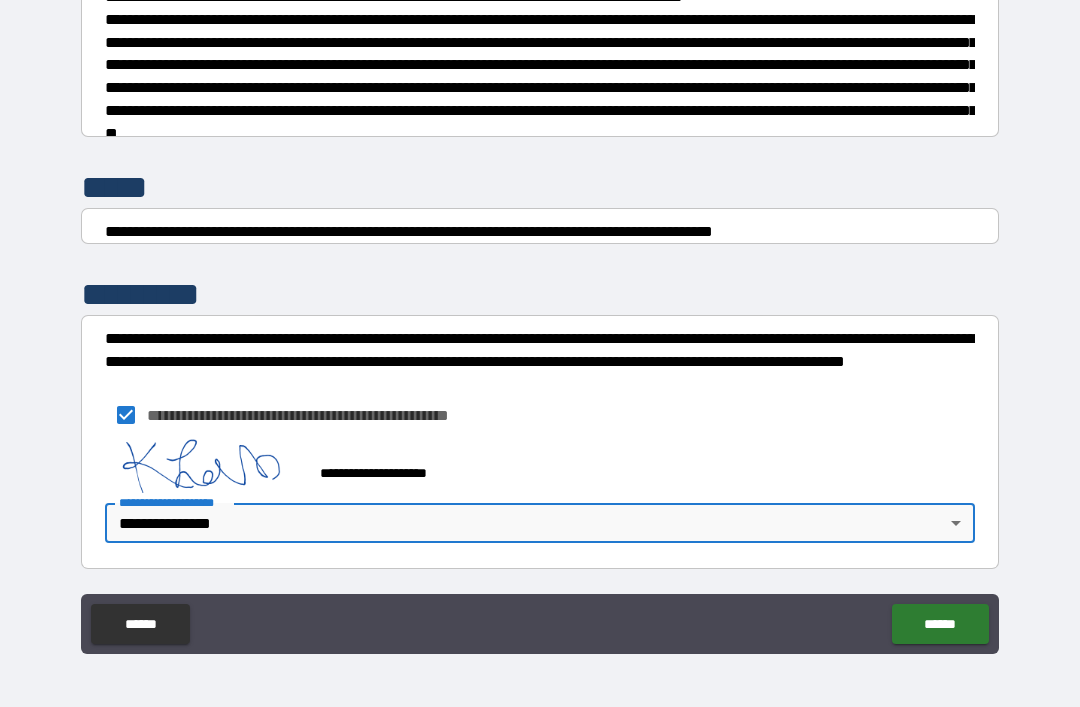 click on "******" at bounding box center [940, 624] 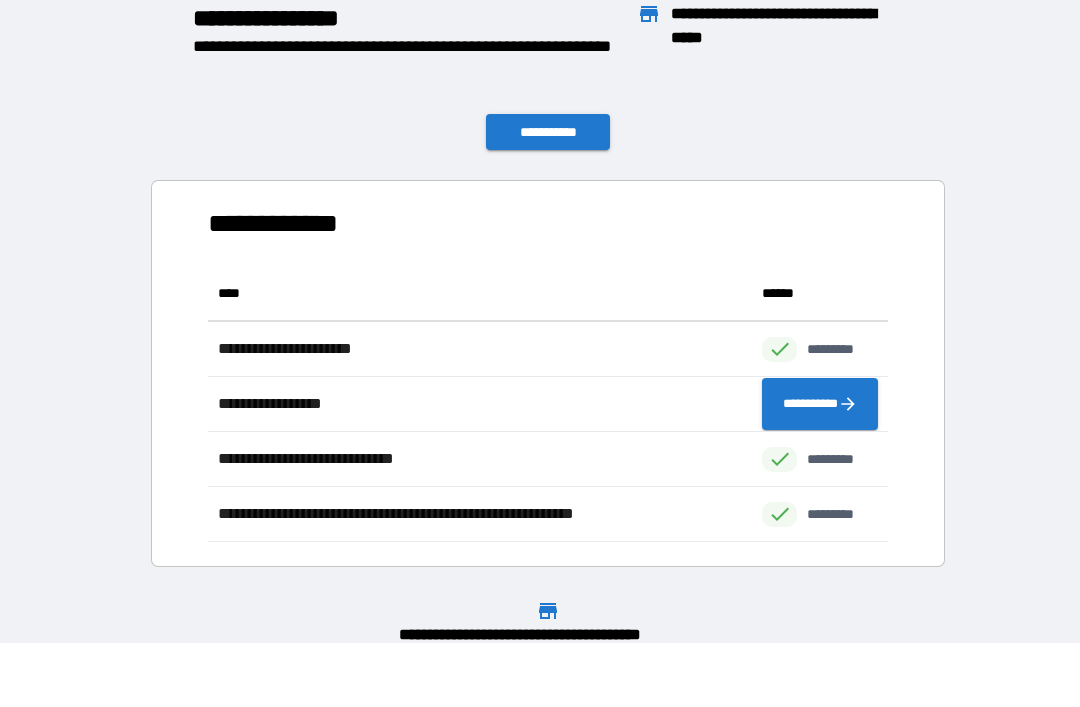 scroll, scrollTop: 1, scrollLeft: 1, axis: both 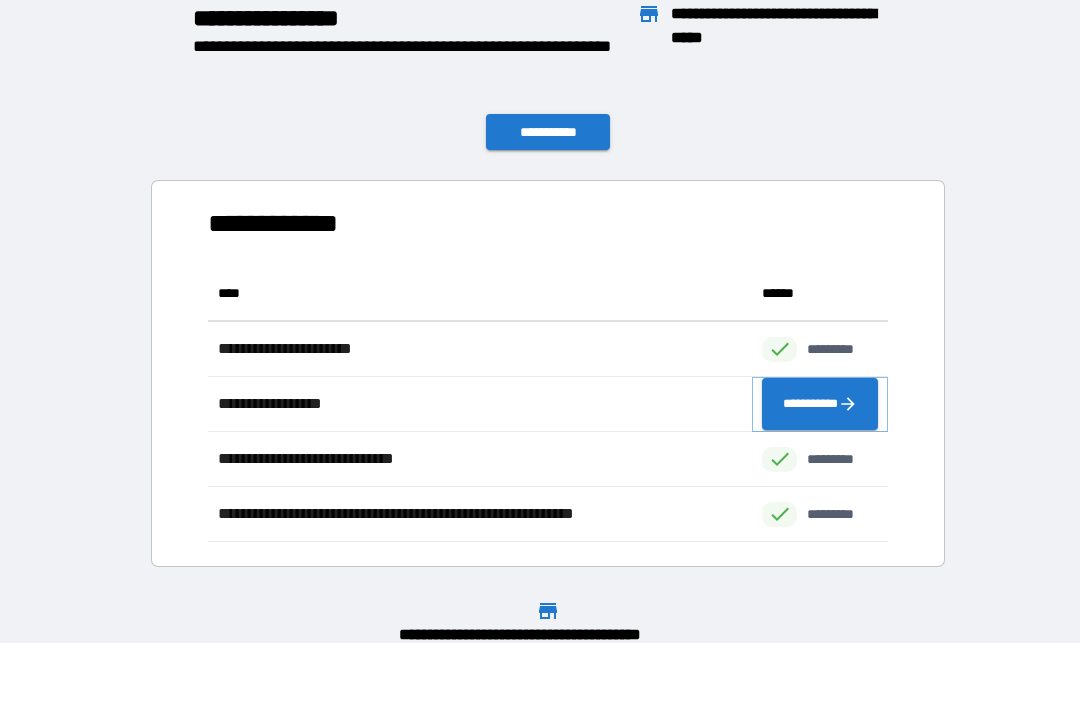 click on "**********" at bounding box center (820, 404) 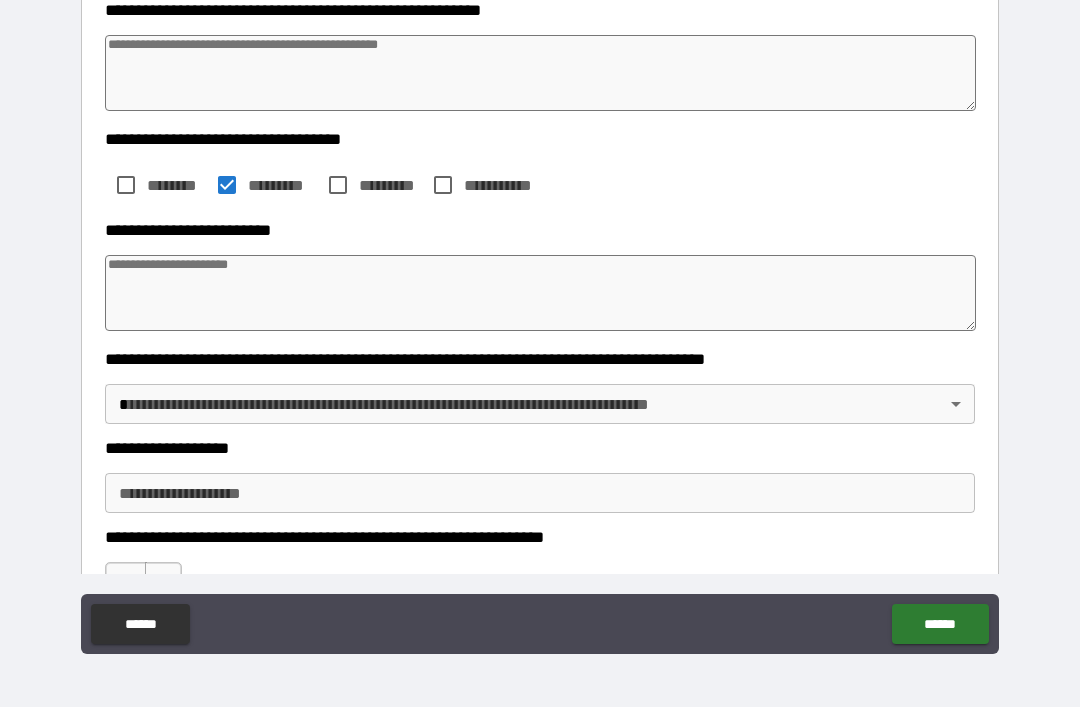 scroll, scrollTop: 302, scrollLeft: 0, axis: vertical 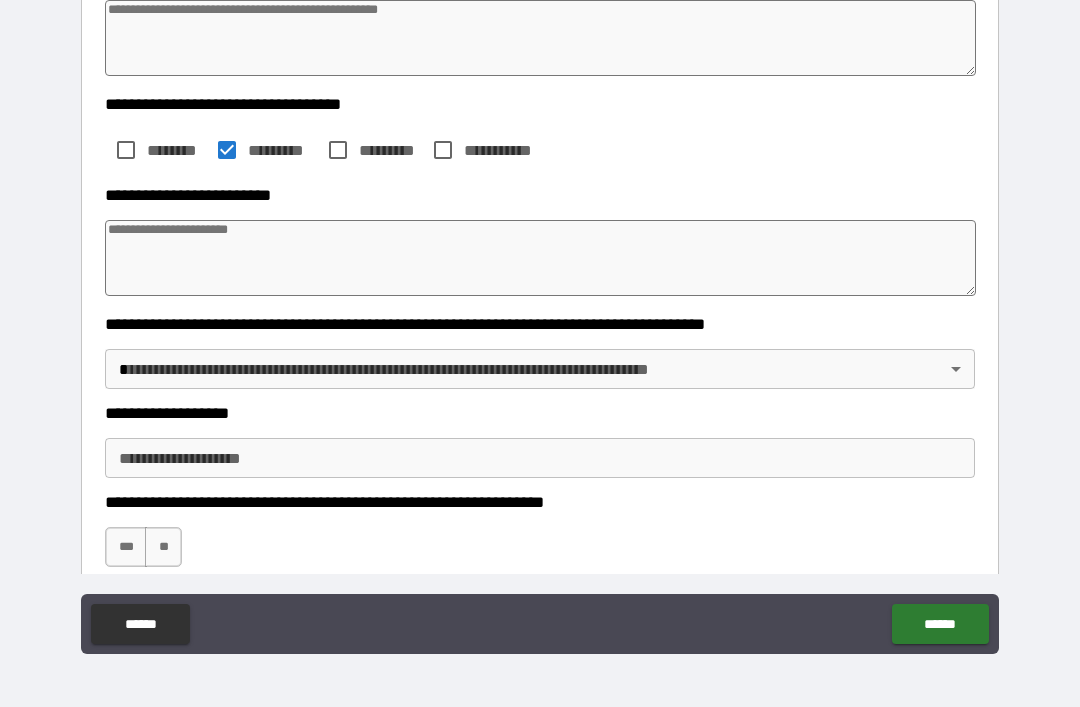 click at bounding box center (540, 258) 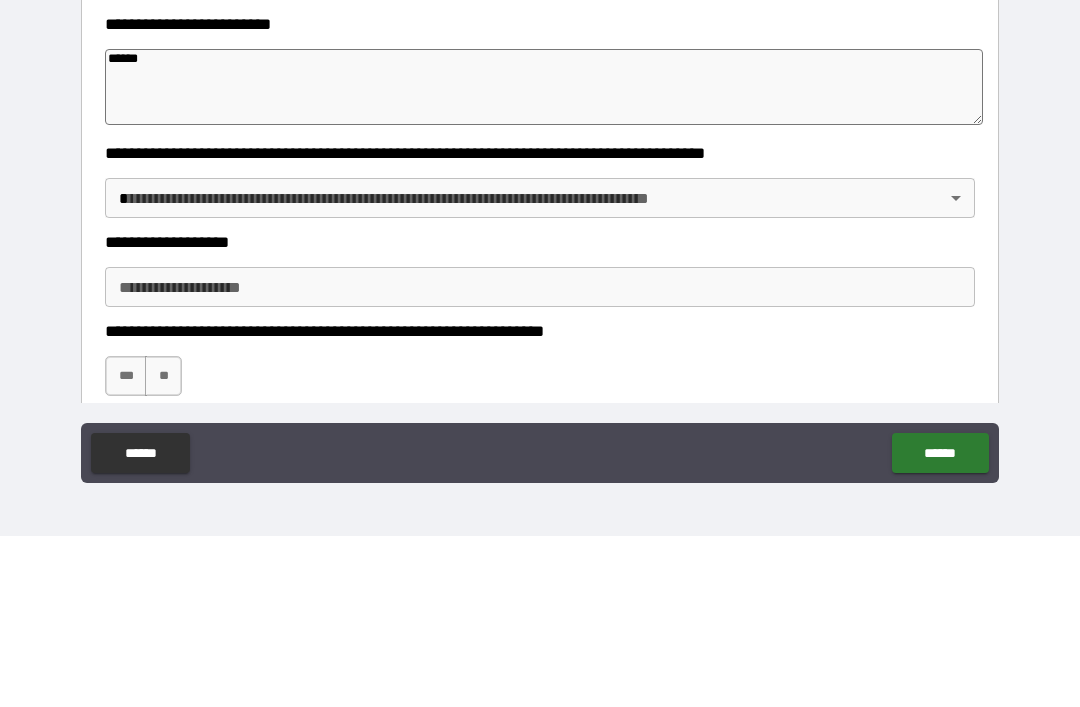 click on "**********" at bounding box center (540, 321) 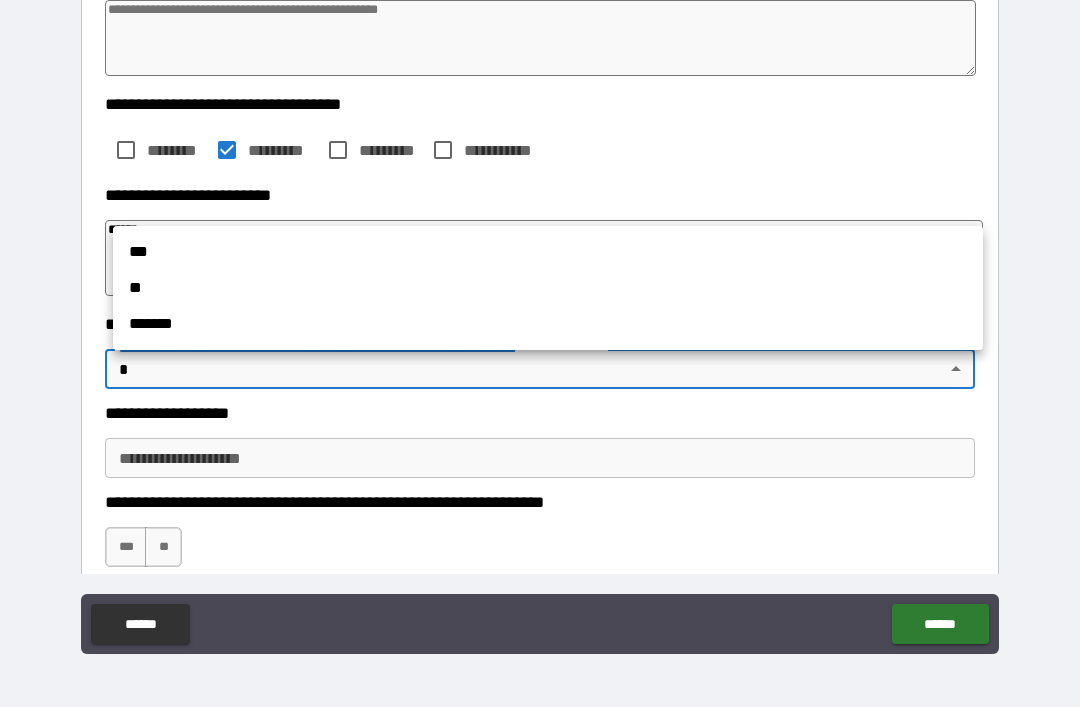 click on "**" at bounding box center [548, 288] 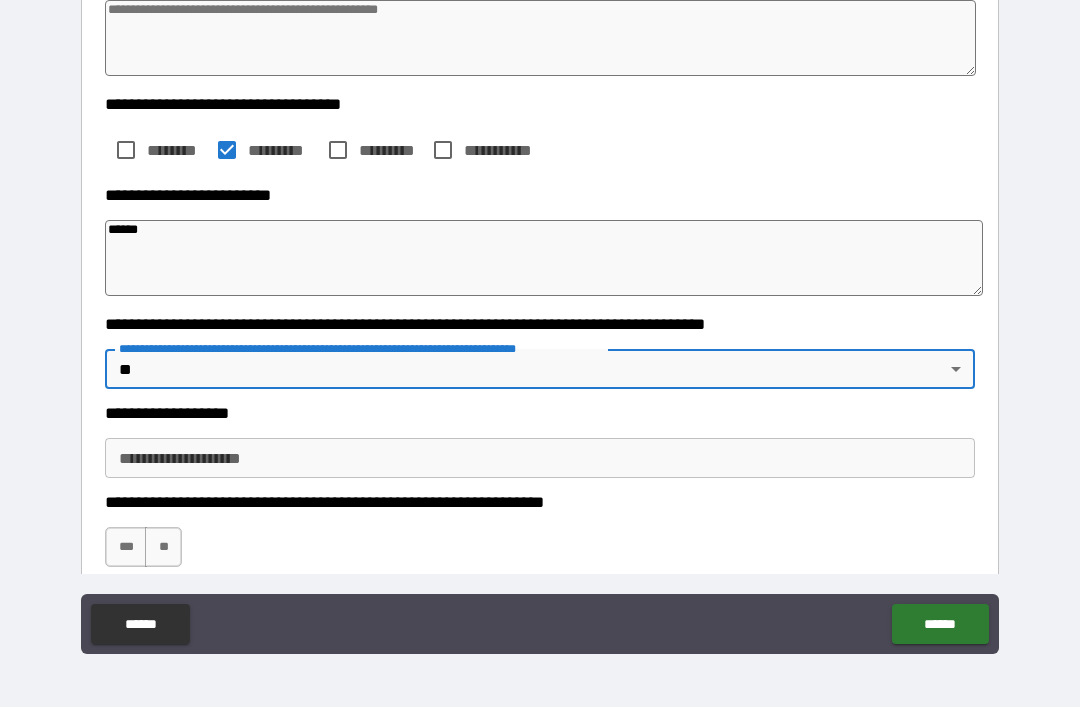 click on "**********" at bounding box center (540, 458) 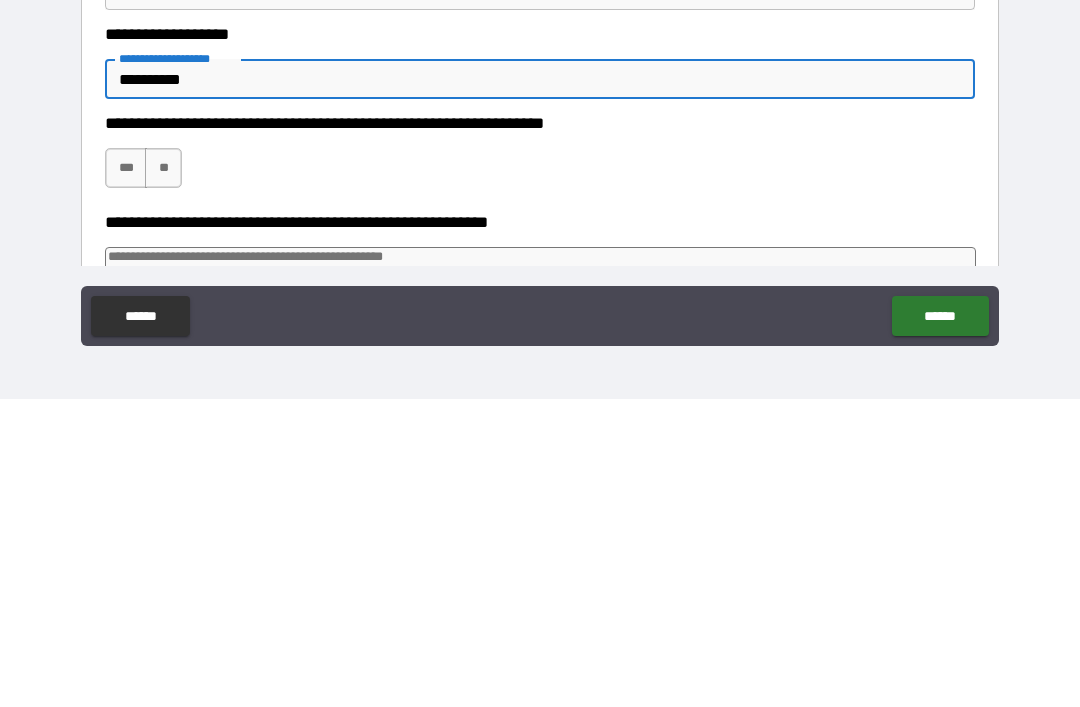 scroll, scrollTop: 375, scrollLeft: 0, axis: vertical 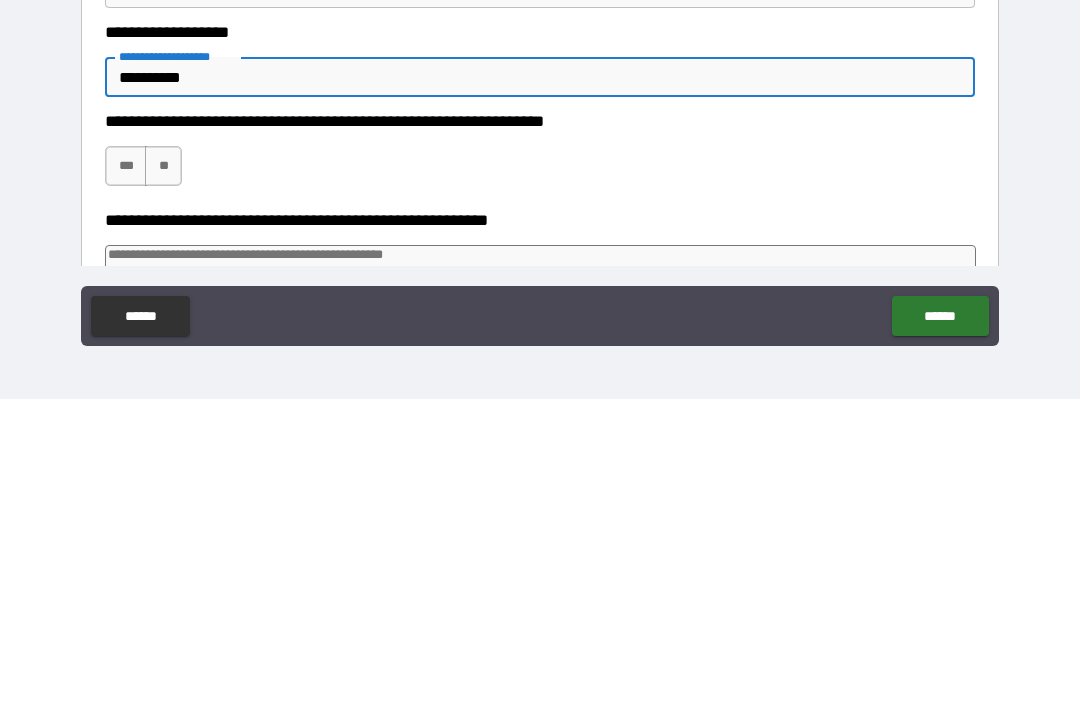 click on "***" at bounding box center (126, 474) 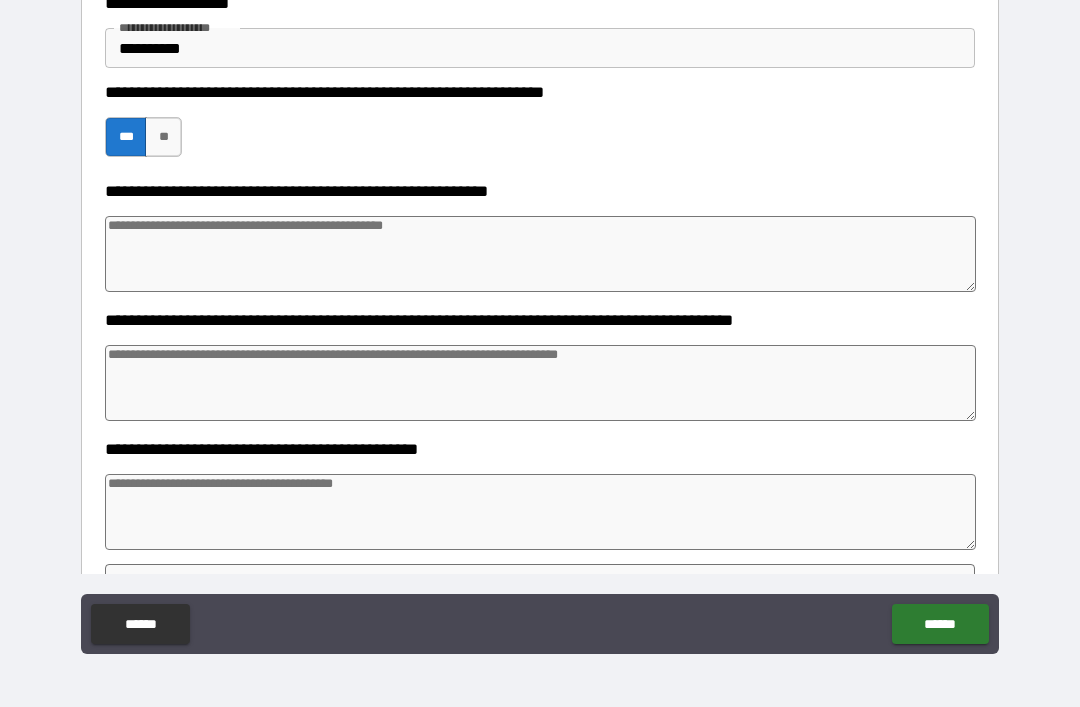 scroll, scrollTop: 716, scrollLeft: 0, axis: vertical 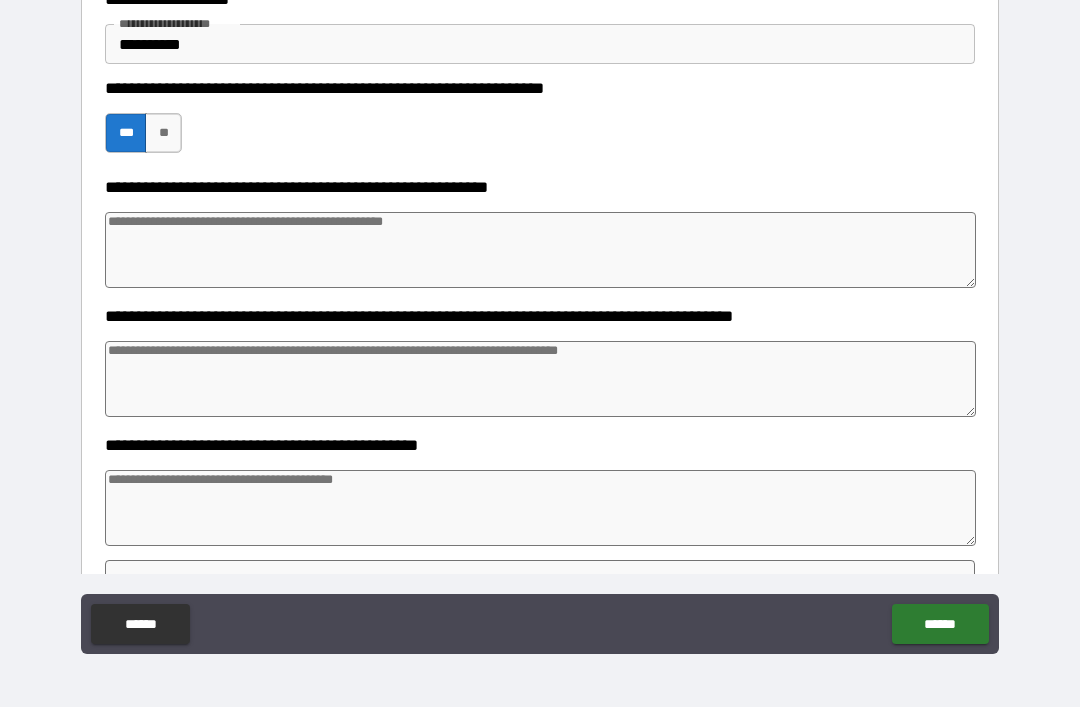 click at bounding box center (540, 508) 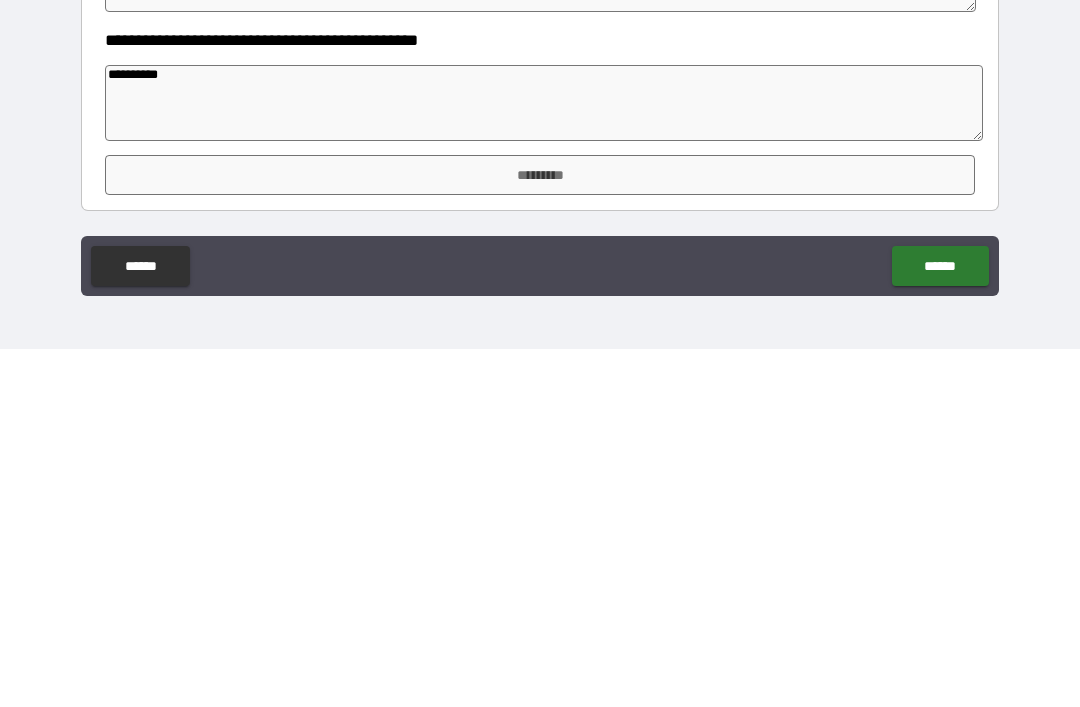 scroll, scrollTop: 763, scrollLeft: 0, axis: vertical 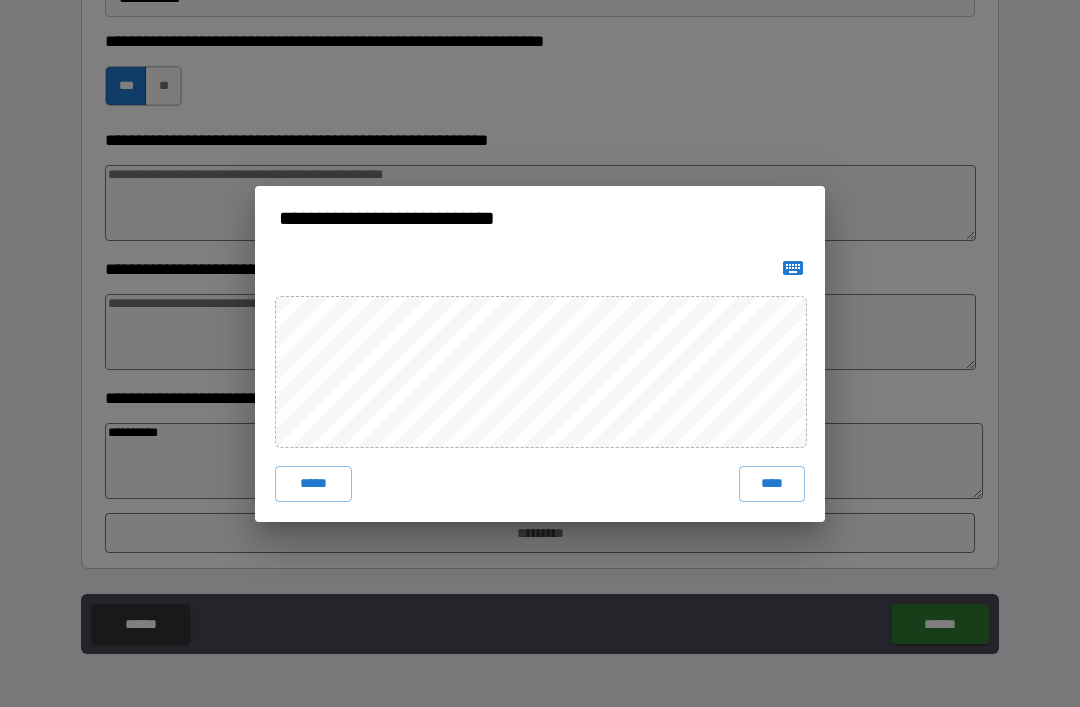 click on "****" at bounding box center [772, 484] 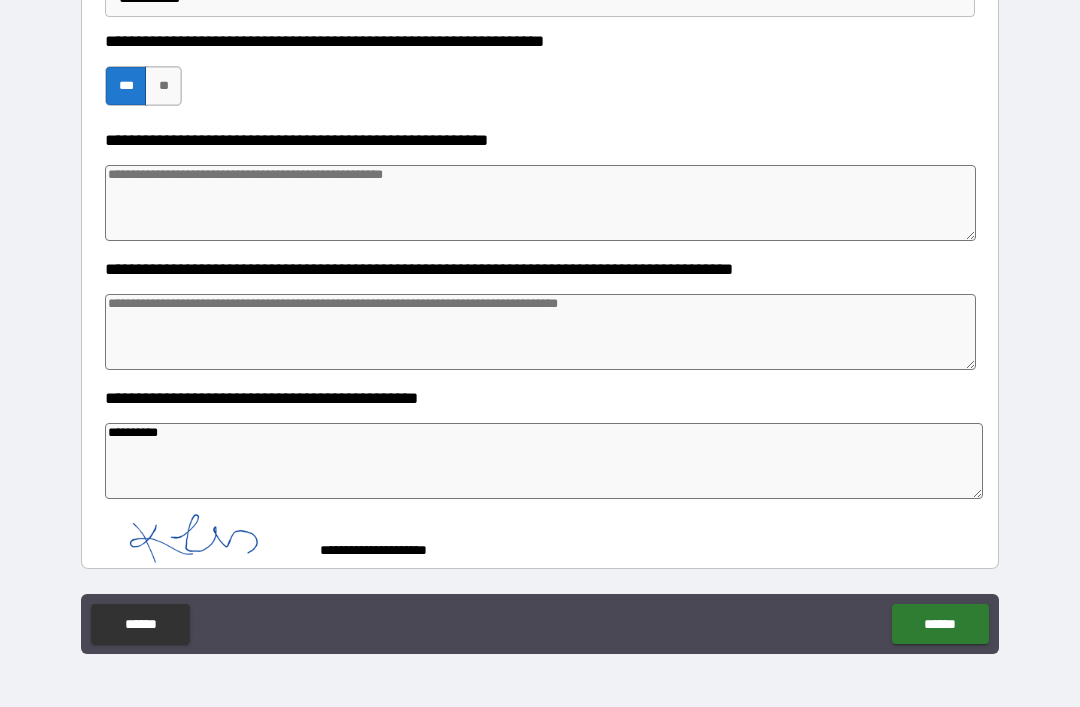 scroll, scrollTop: 753, scrollLeft: 0, axis: vertical 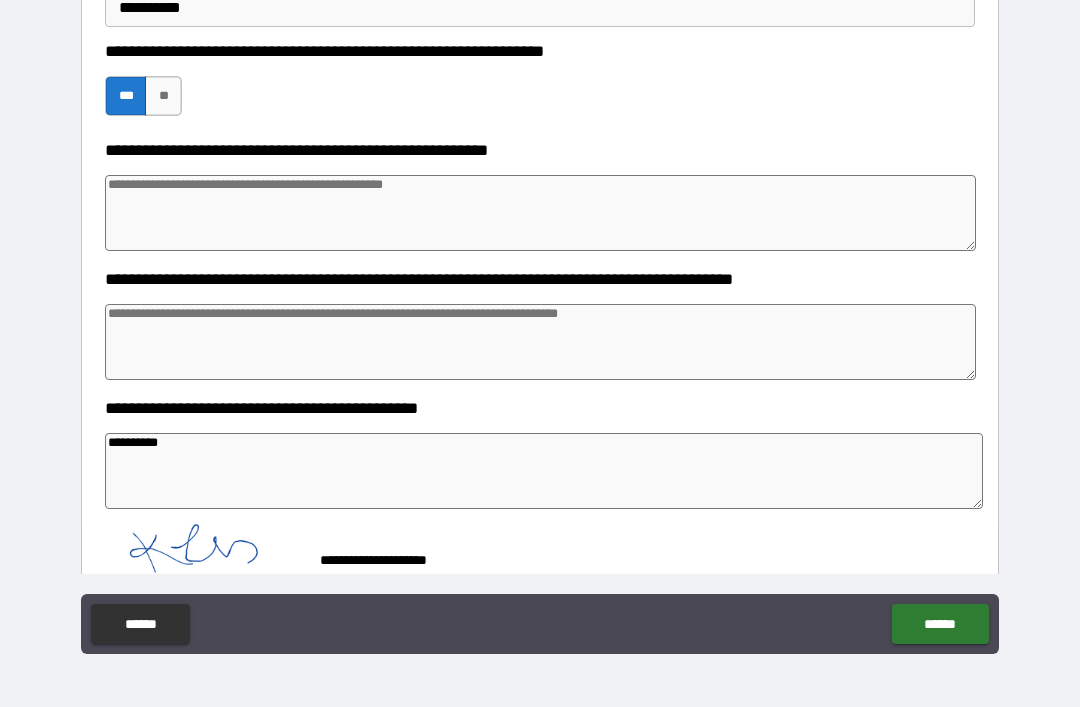 click on "******" at bounding box center [940, 624] 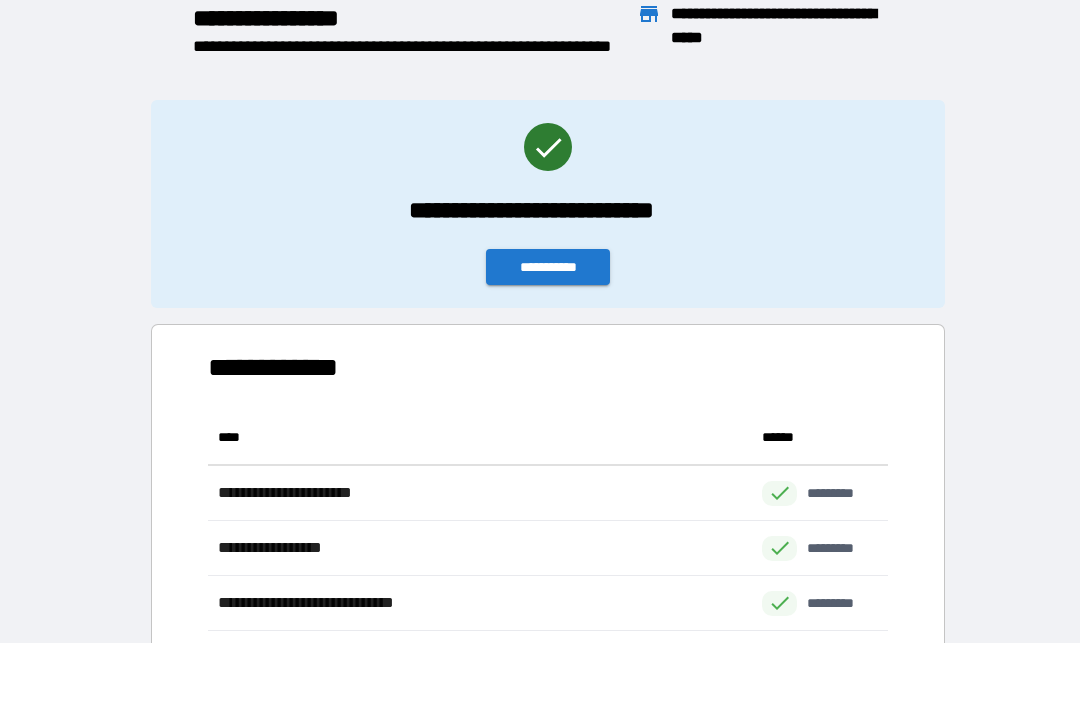 scroll, scrollTop: 1, scrollLeft: 1, axis: both 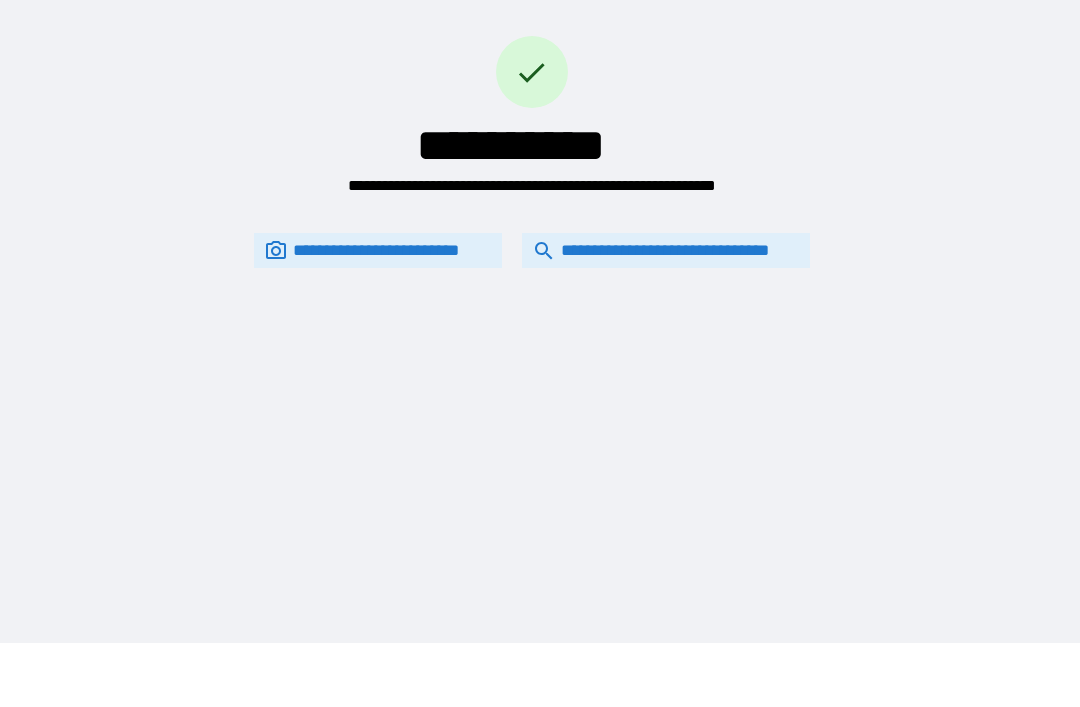 click on "**********" at bounding box center (666, 250) 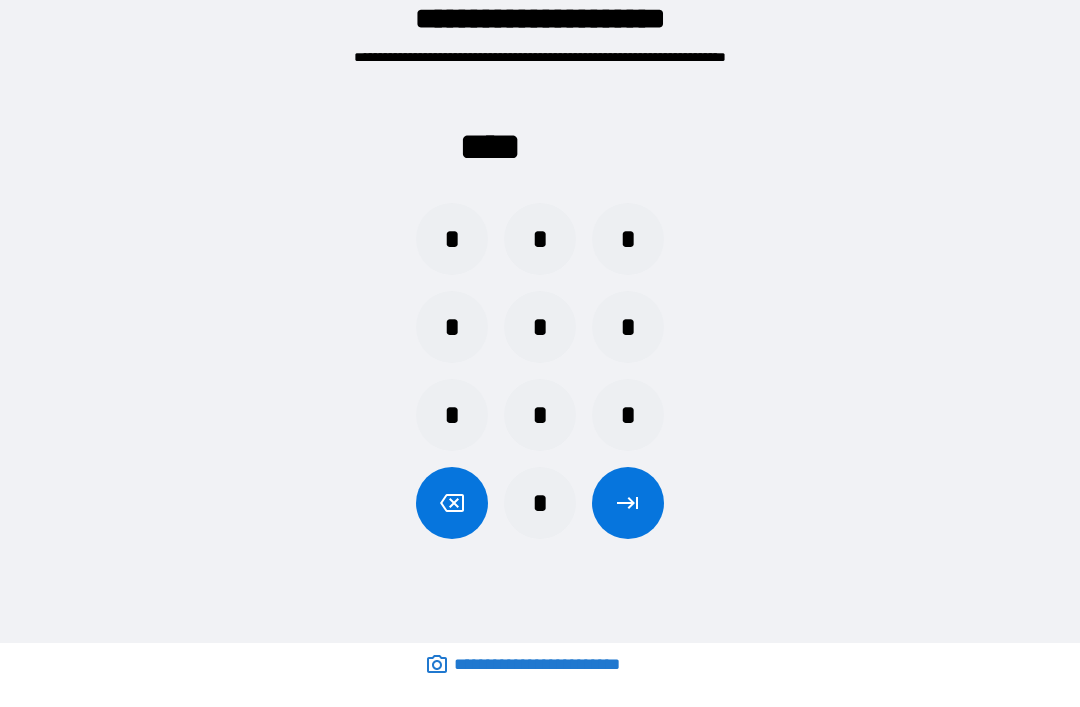 click on "*" at bounding box center (540, 503) 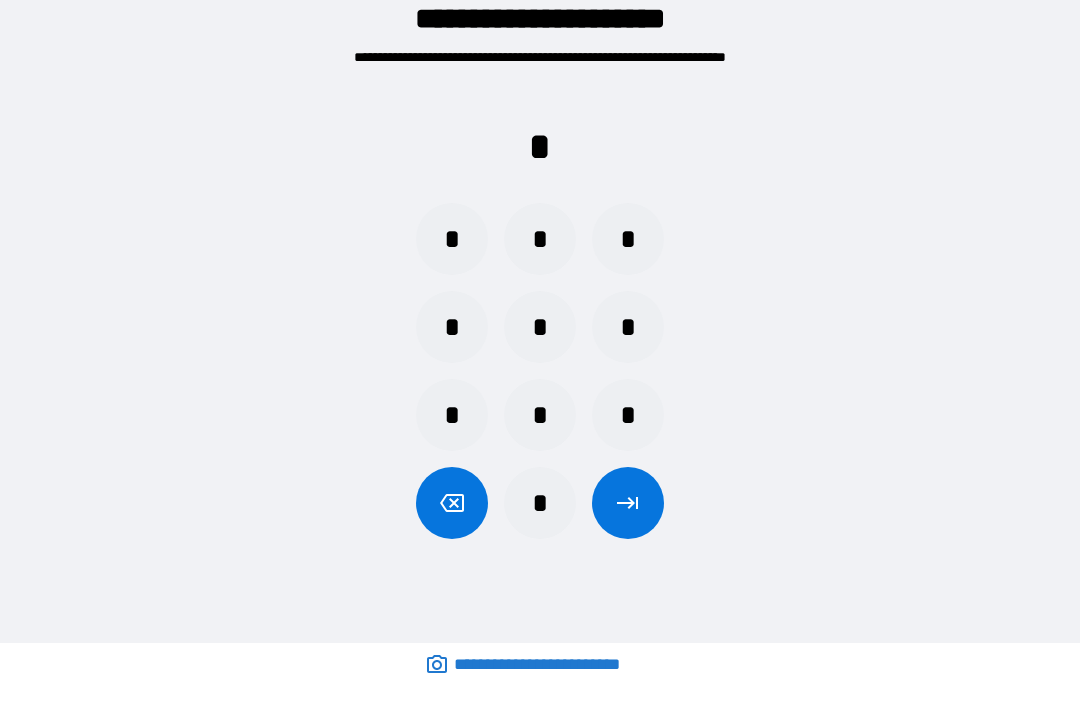 click on "*" at bounding box center [540, 415] 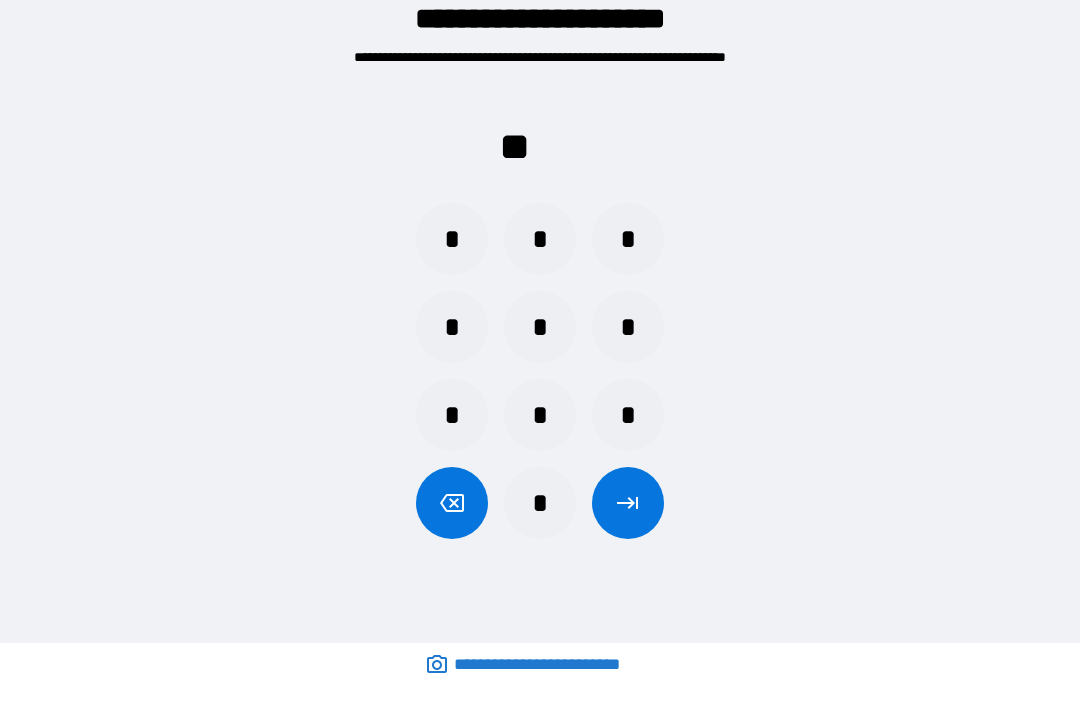 click on "*" at bounding box center [452, 327] 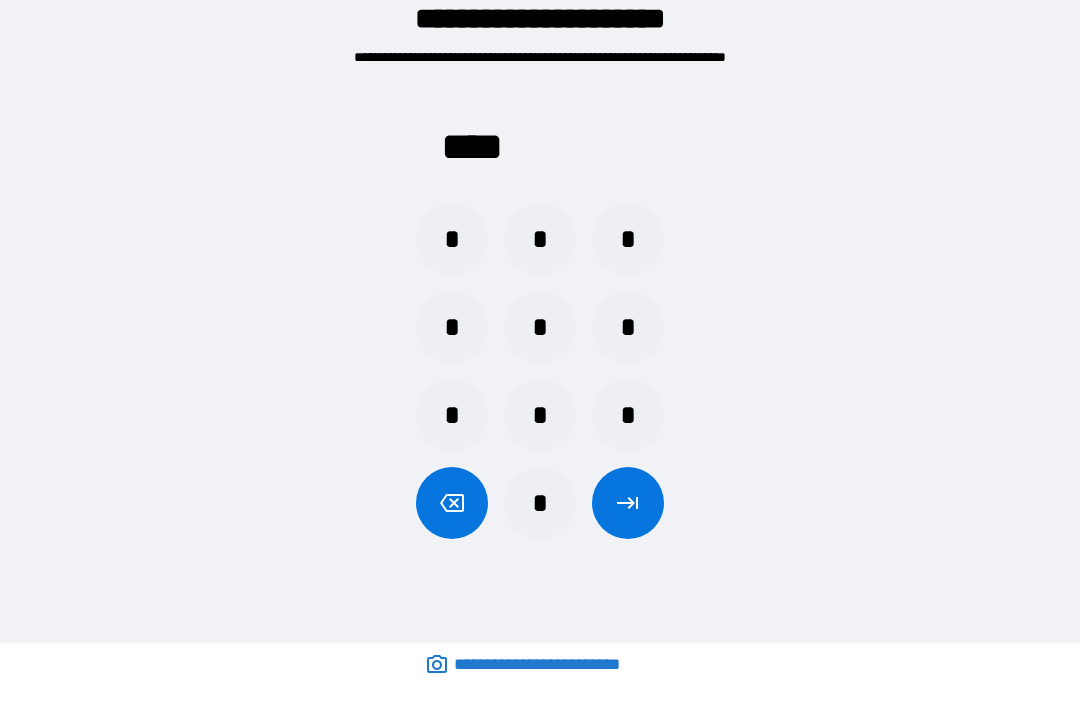 click at bounding box center (628, 503) 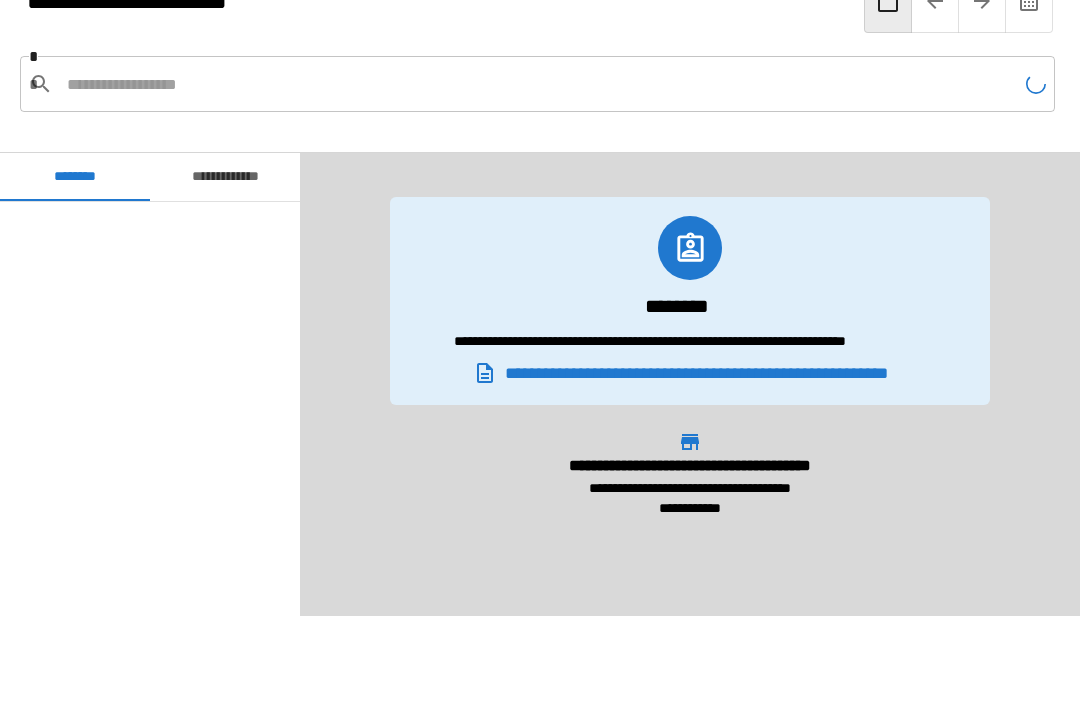 scroll, scrollTop: 240, scrollLeft: 0, axis: vertical 